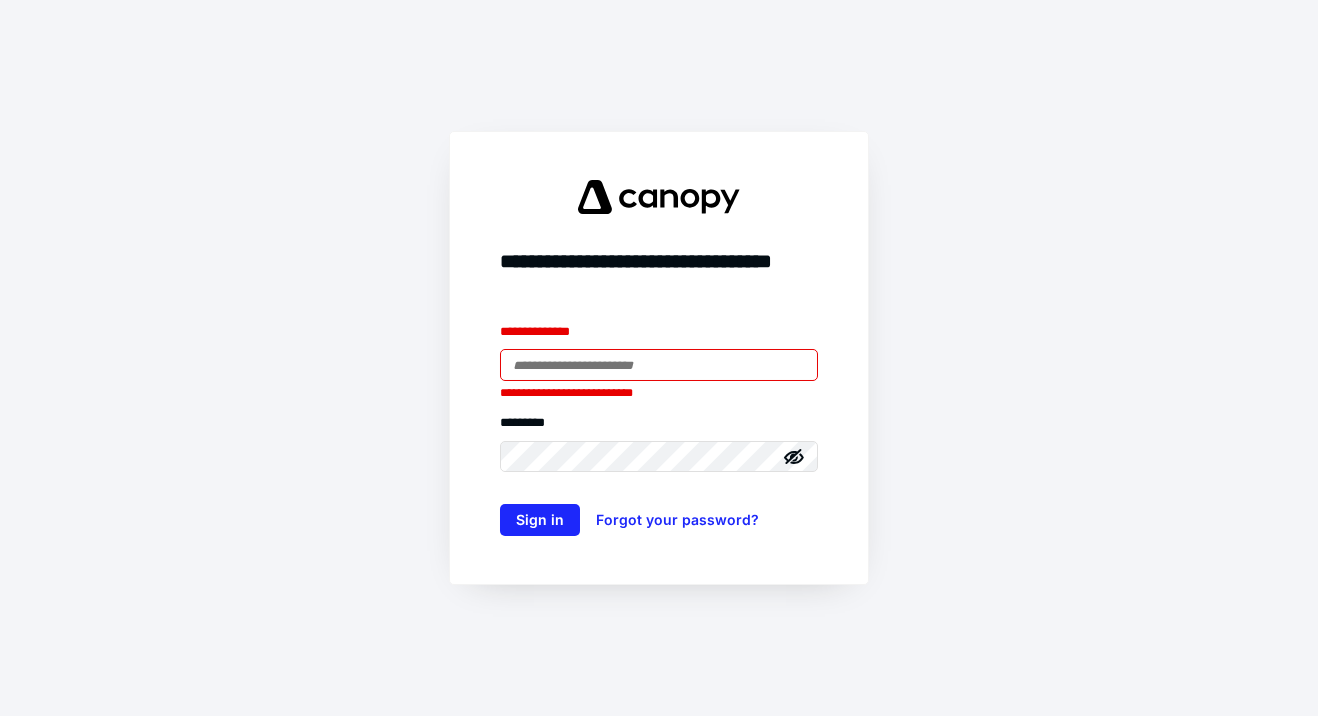 scroll, scrollTop: 0, scrollLeft: 0, axis: both 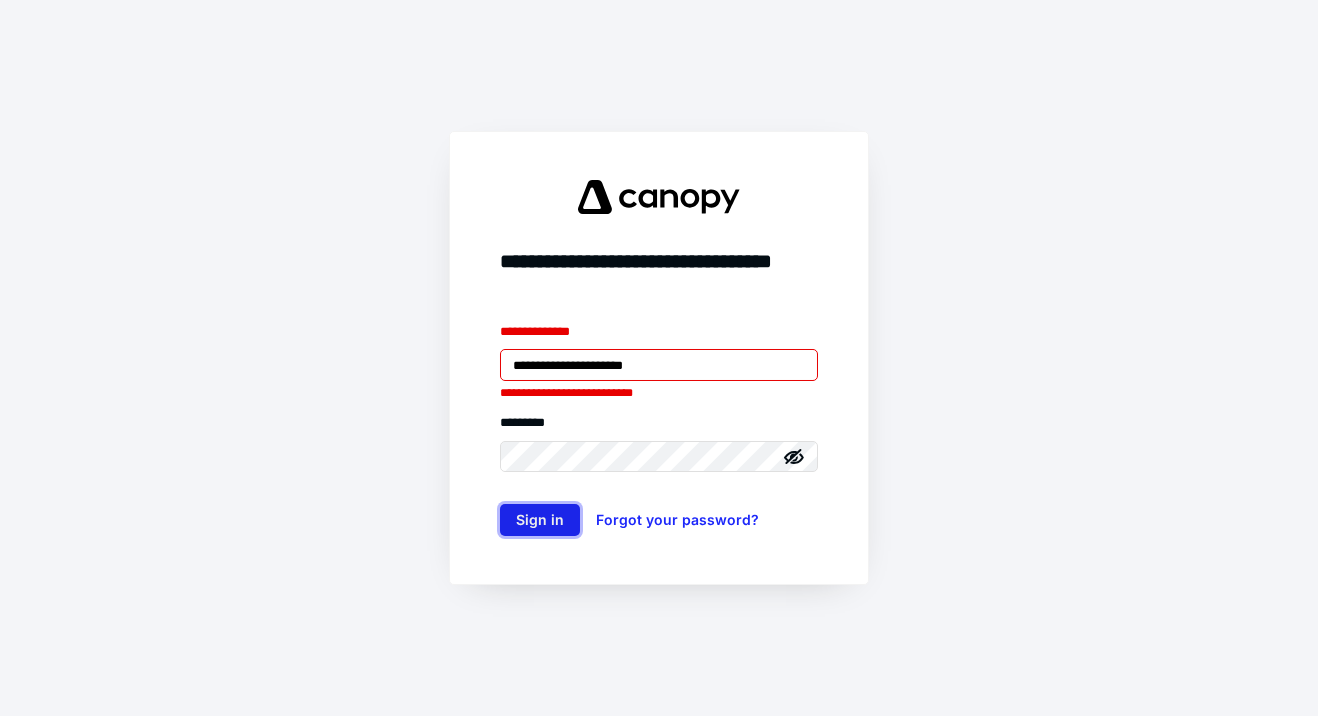 click on "Sign in" at bounding box center [540, 520] 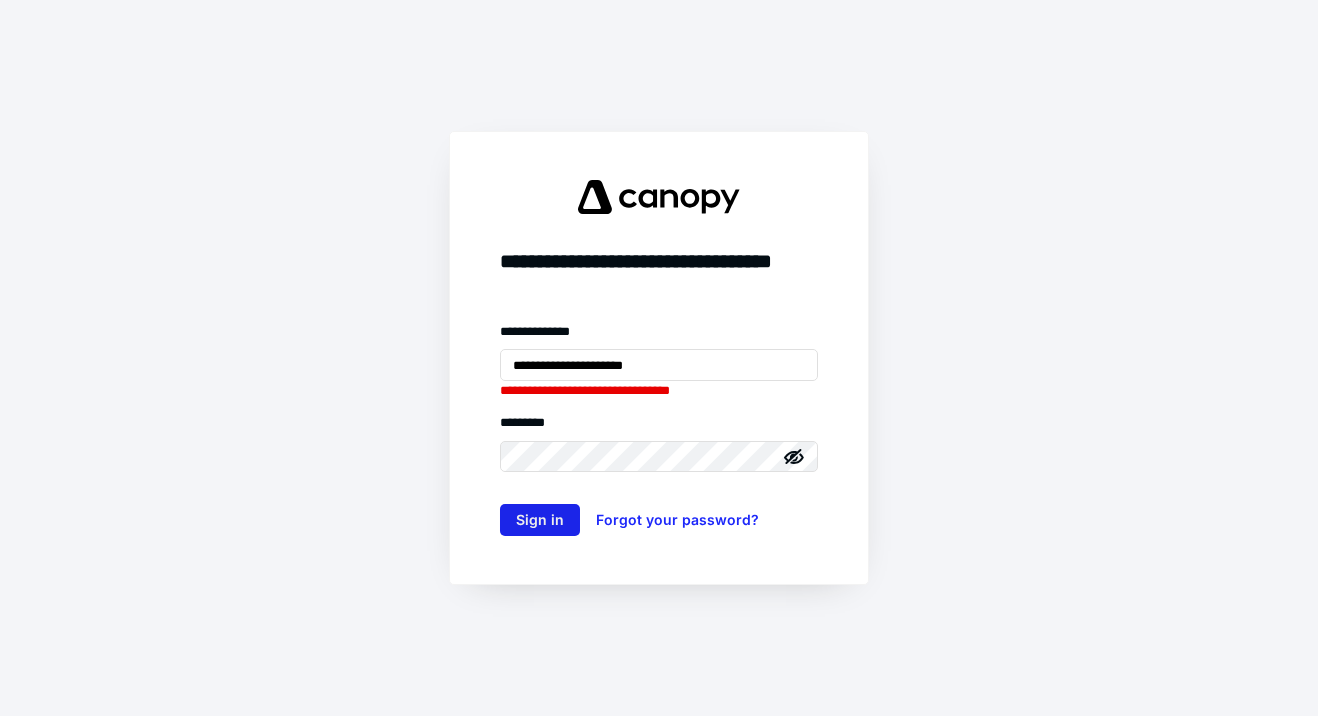 click on "Sign in" at bounding box center [540, 520] 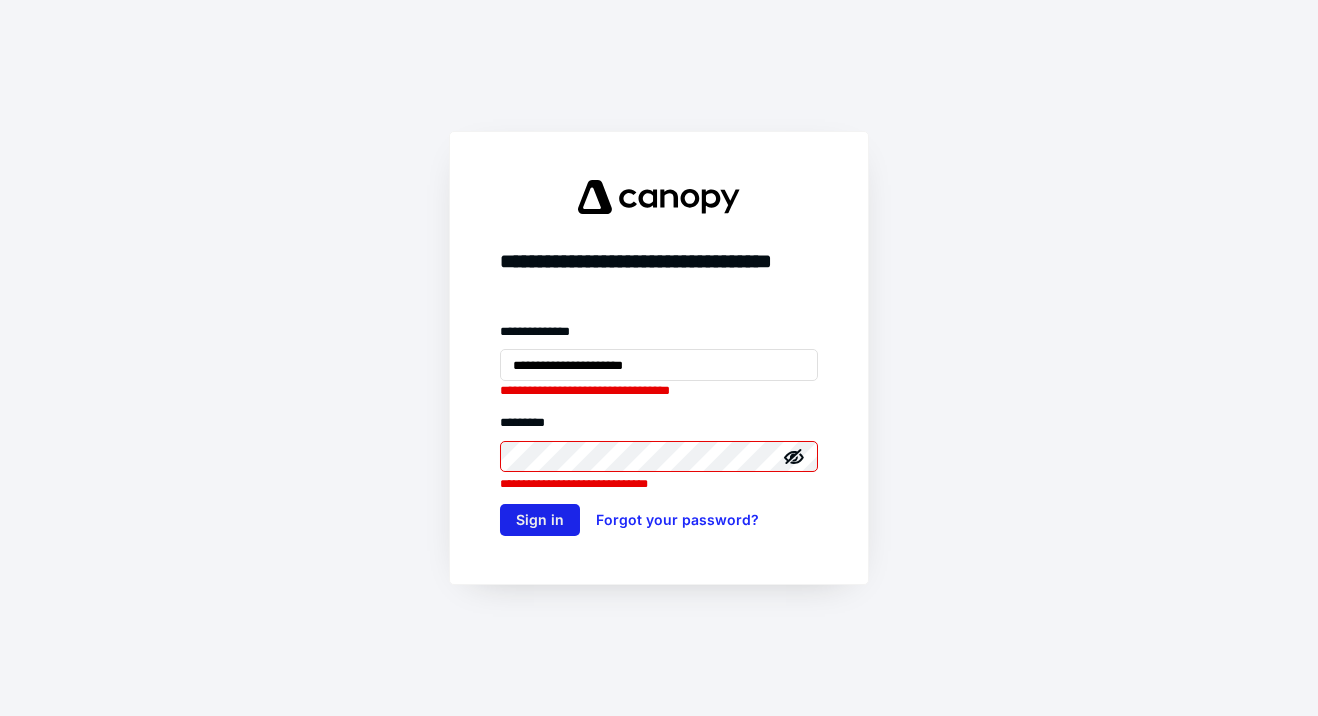 click on "Sign in" at bounding box center [540, 520] 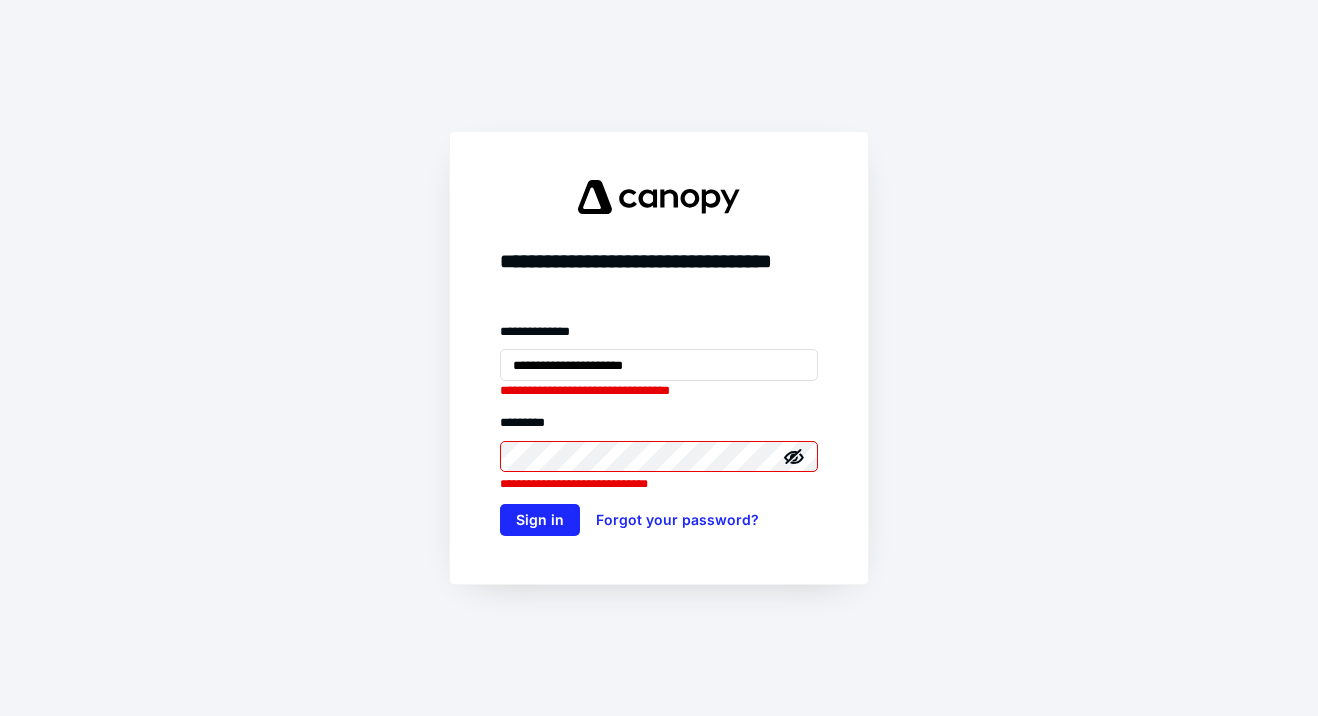 click on "**********" at bounding box center (659, 358) 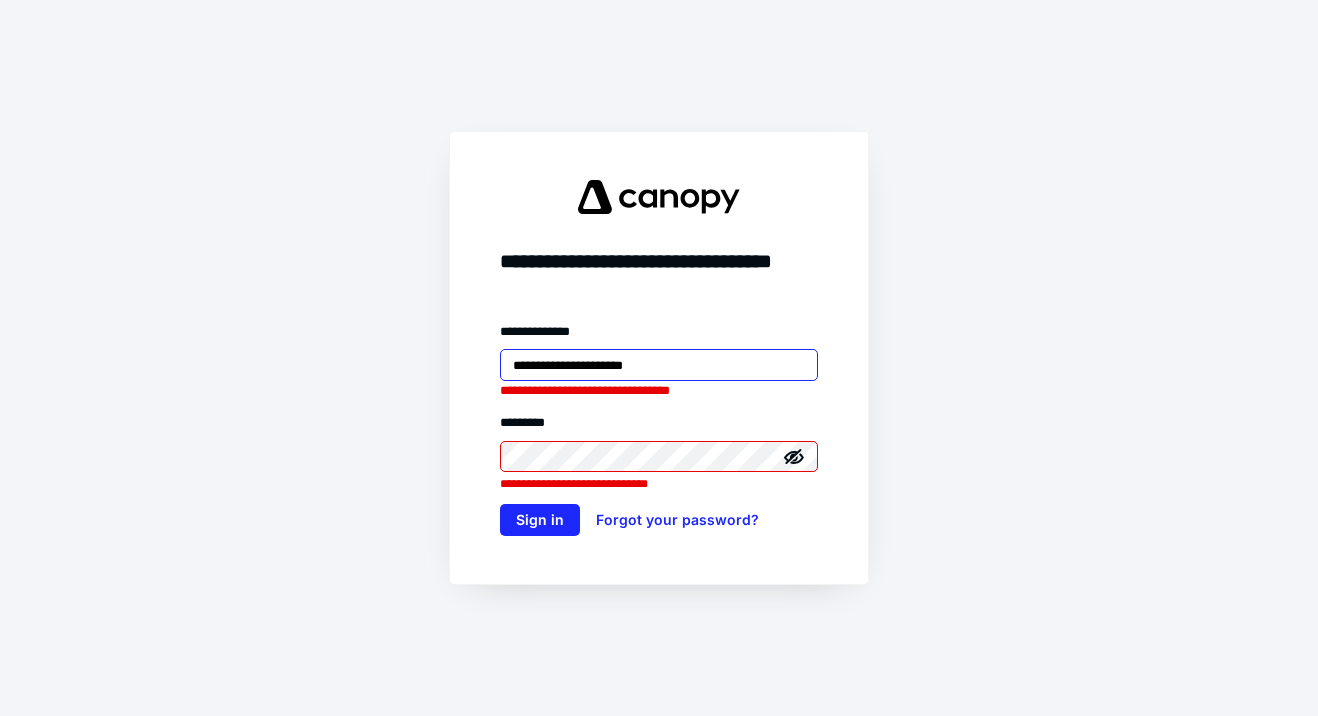 click on "**********" at bounding box center [659, 365] 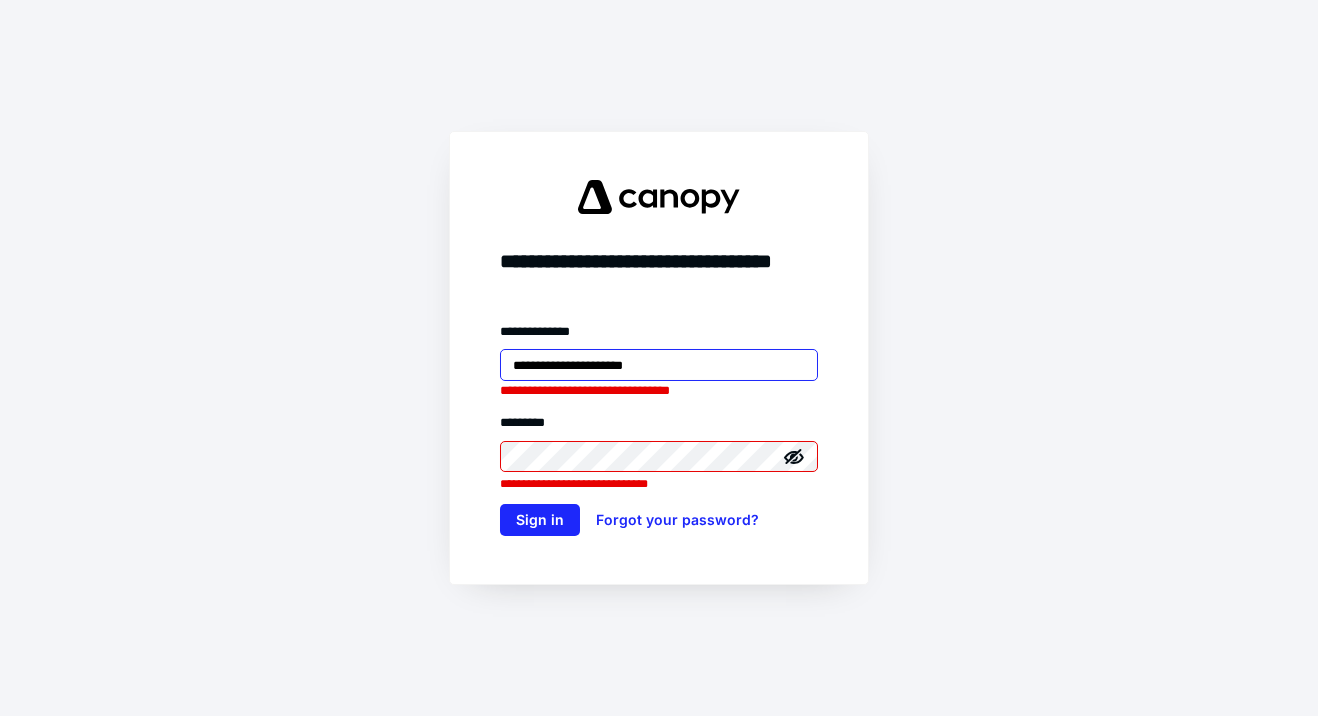type on "**********" 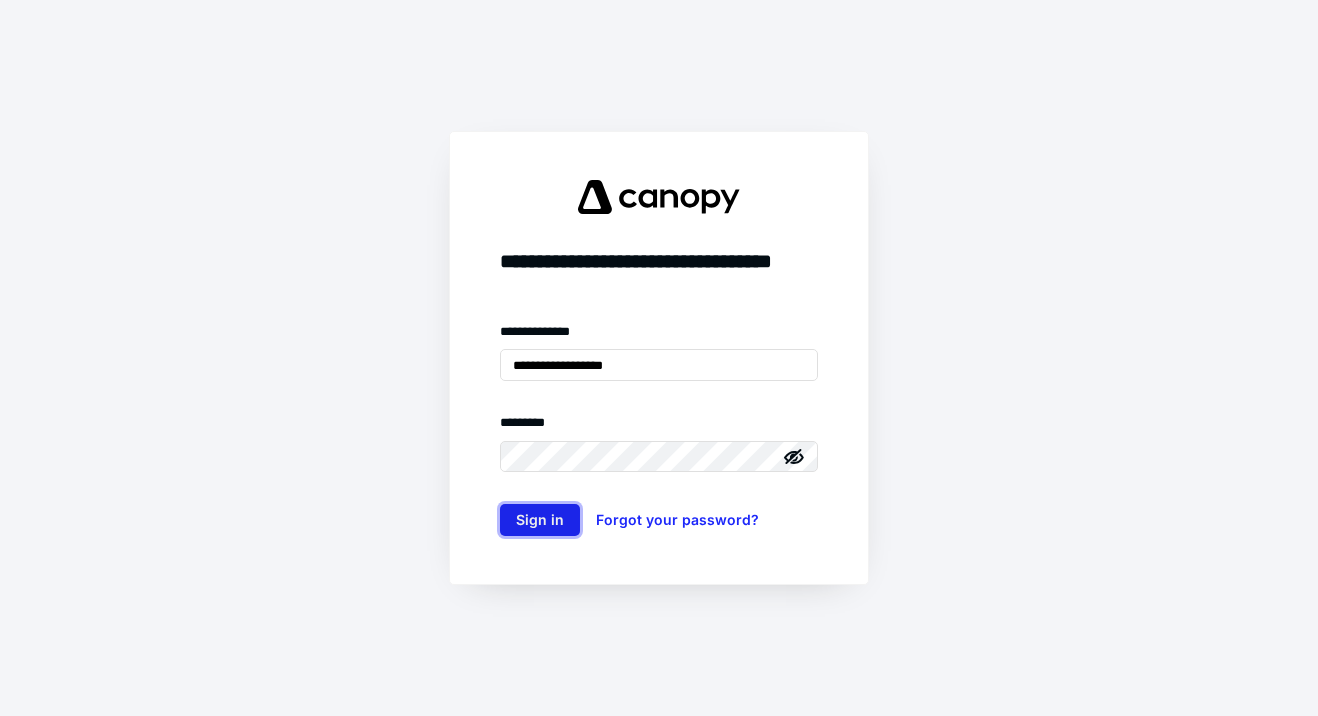 click on "Sign in" at bounding box center [540, 520] 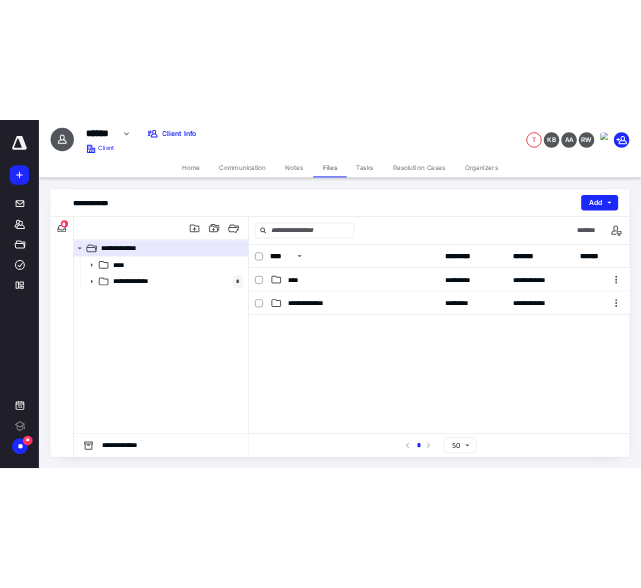 scroll, scrollTop: 0, scrollLeft: 0, axis: both 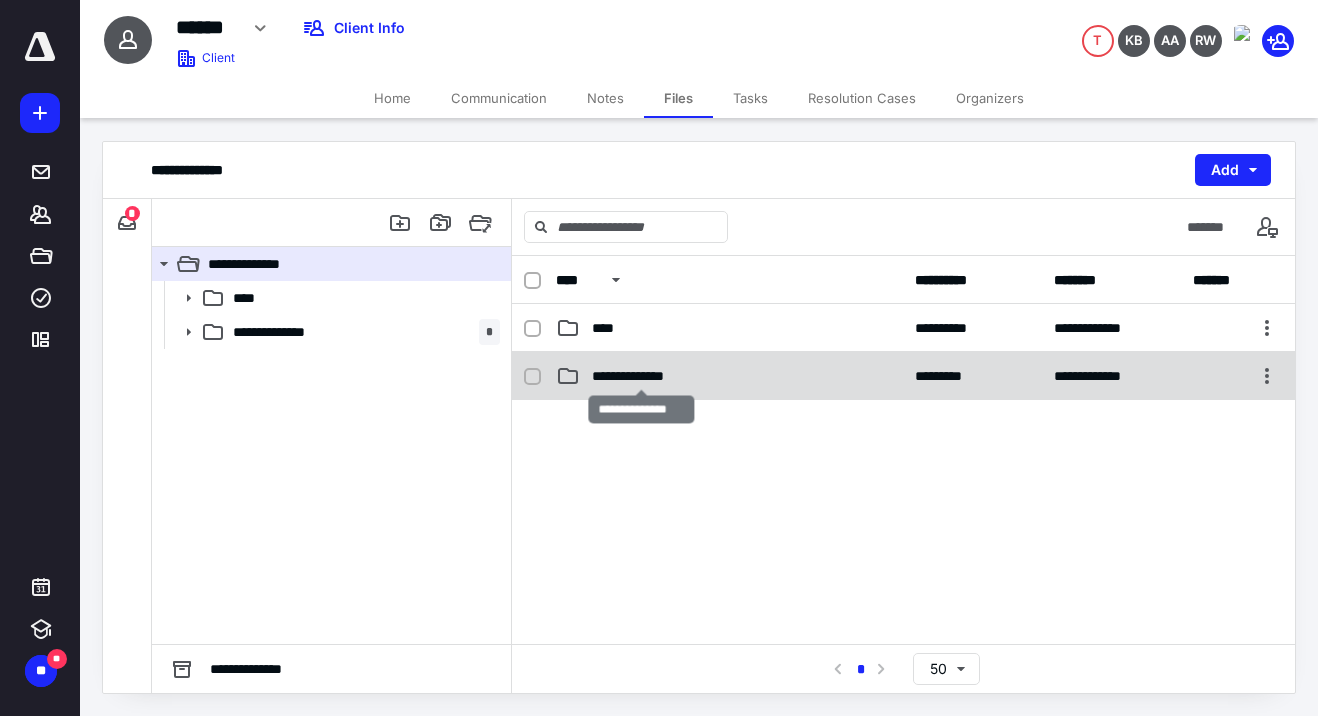 click on "**********" at bounding box center (641, 376) 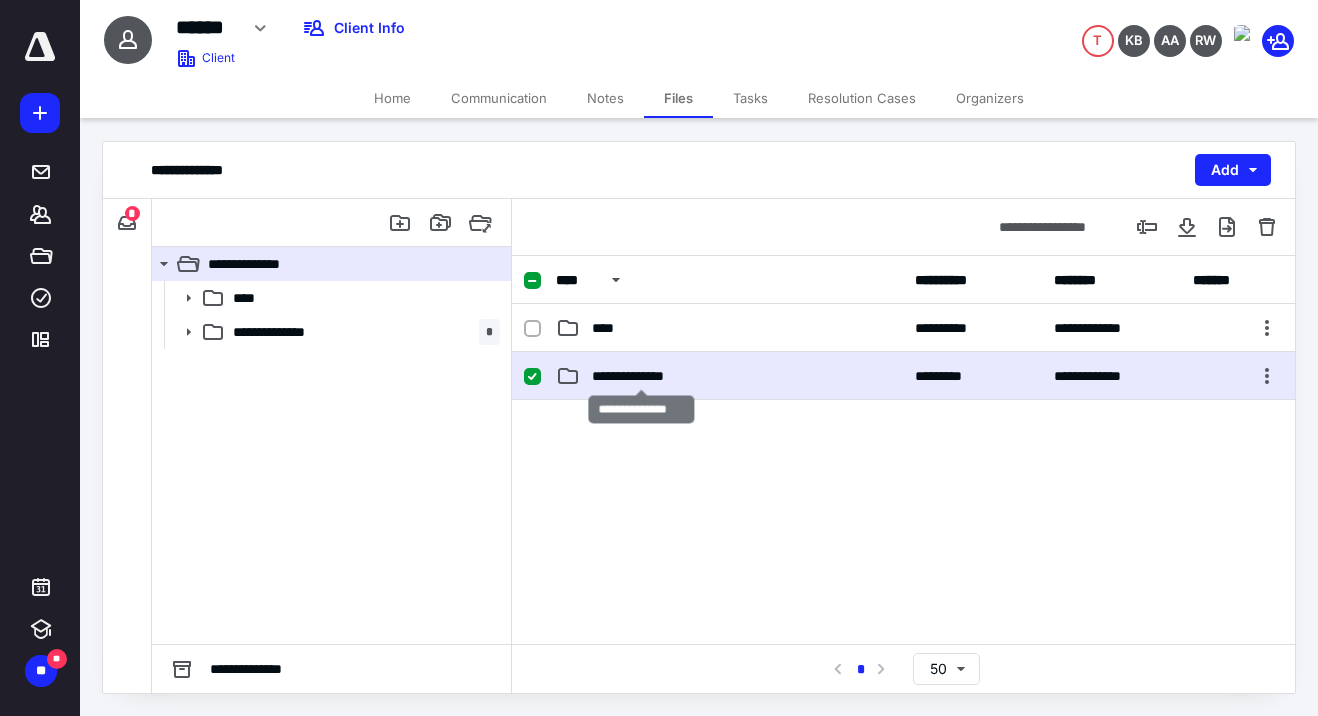 click on "**********" at bounding box center [641, 376] 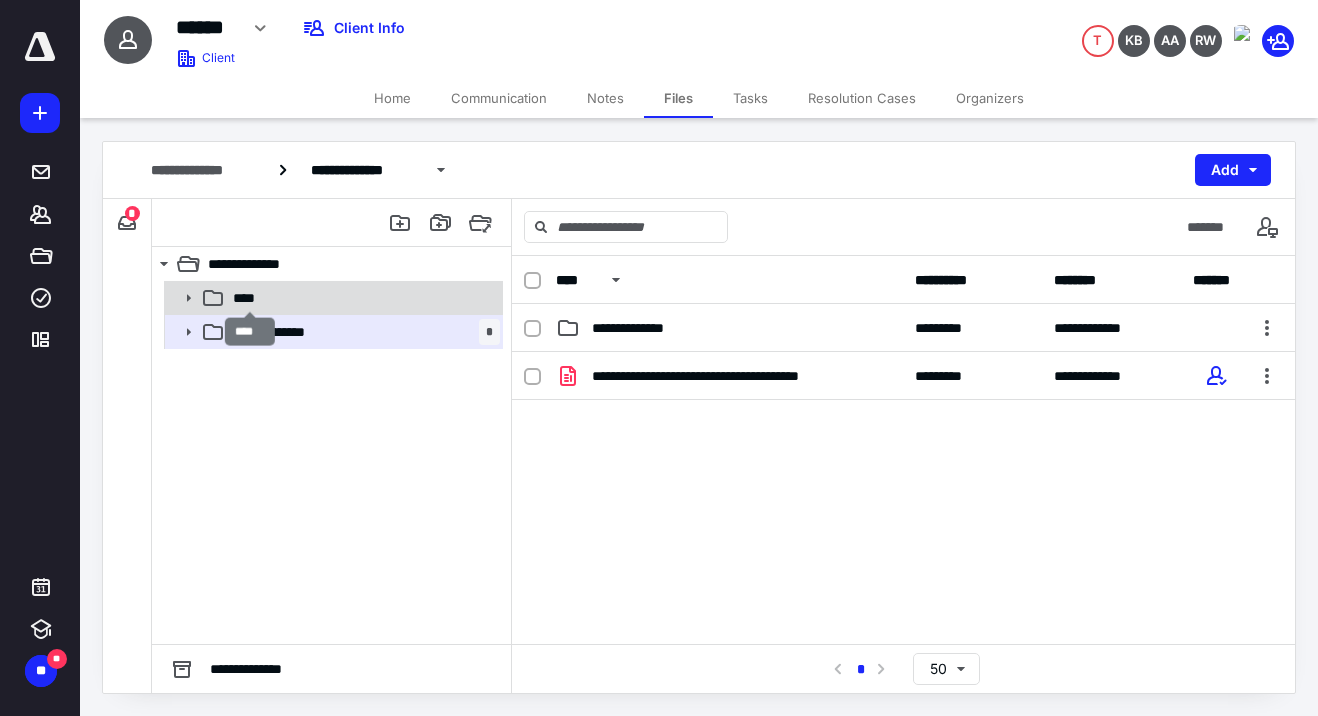 click on "****" at bounding box center (250, 298) 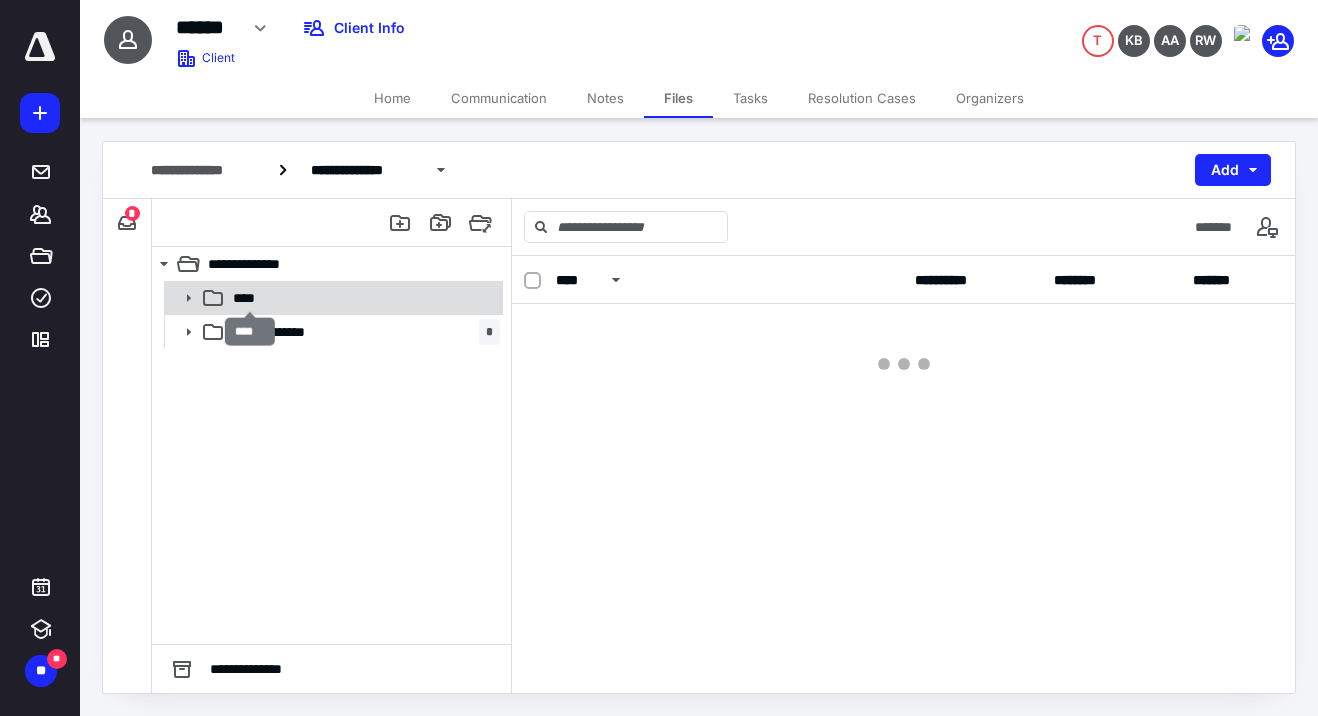 click on "****" at bounding box center (250, 298) 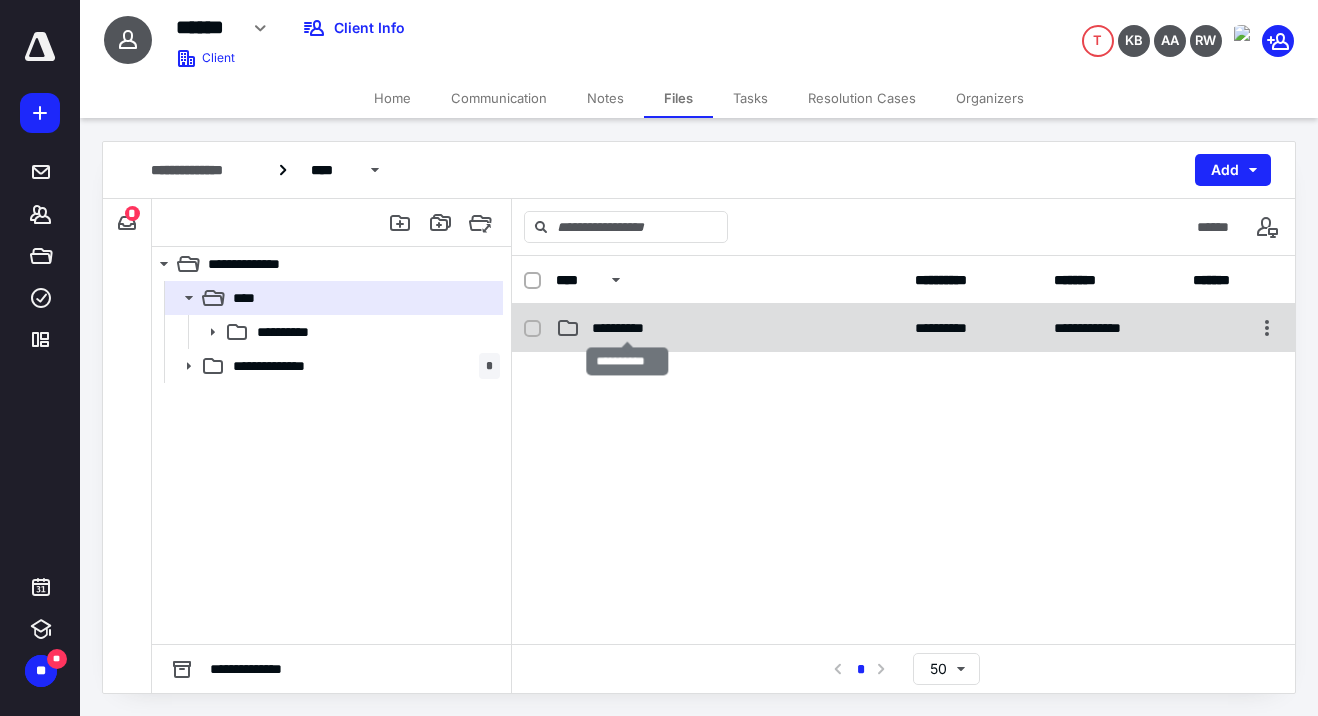 click on "**********" at bounding box center [627, 328] 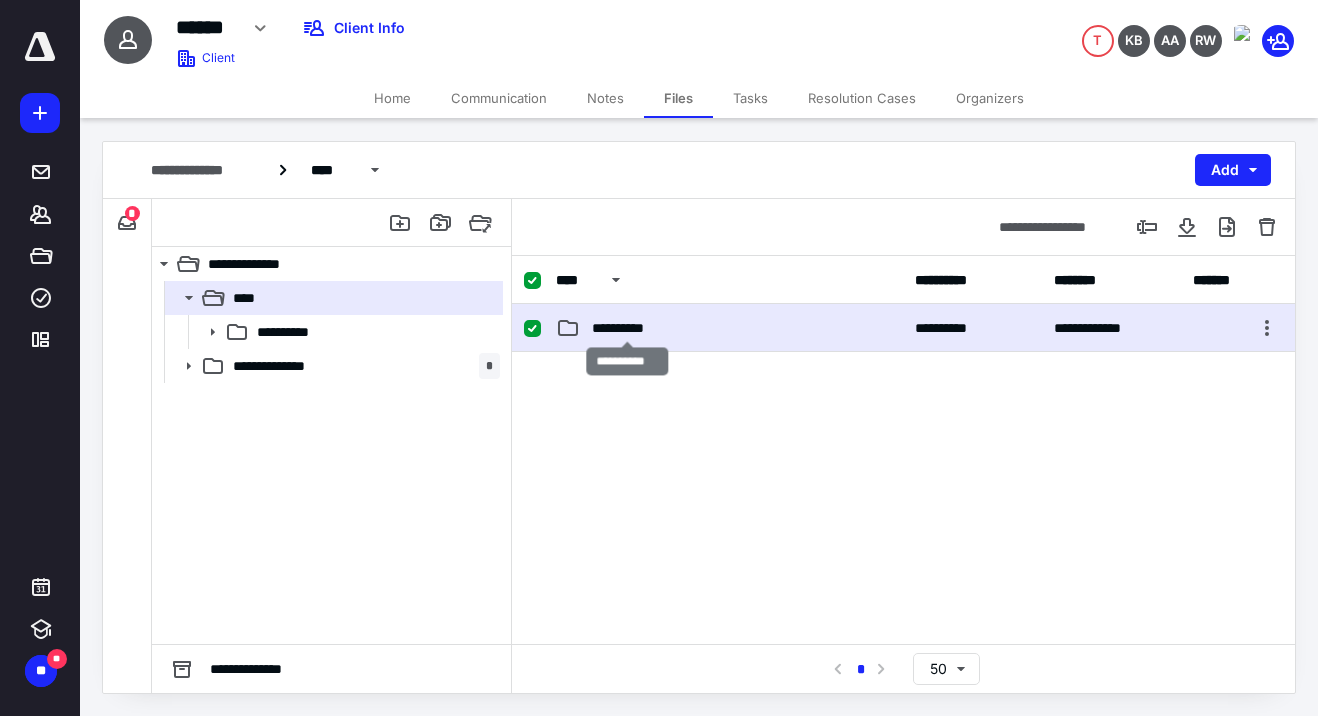 click on "**********" at bounding box center [627, 328] 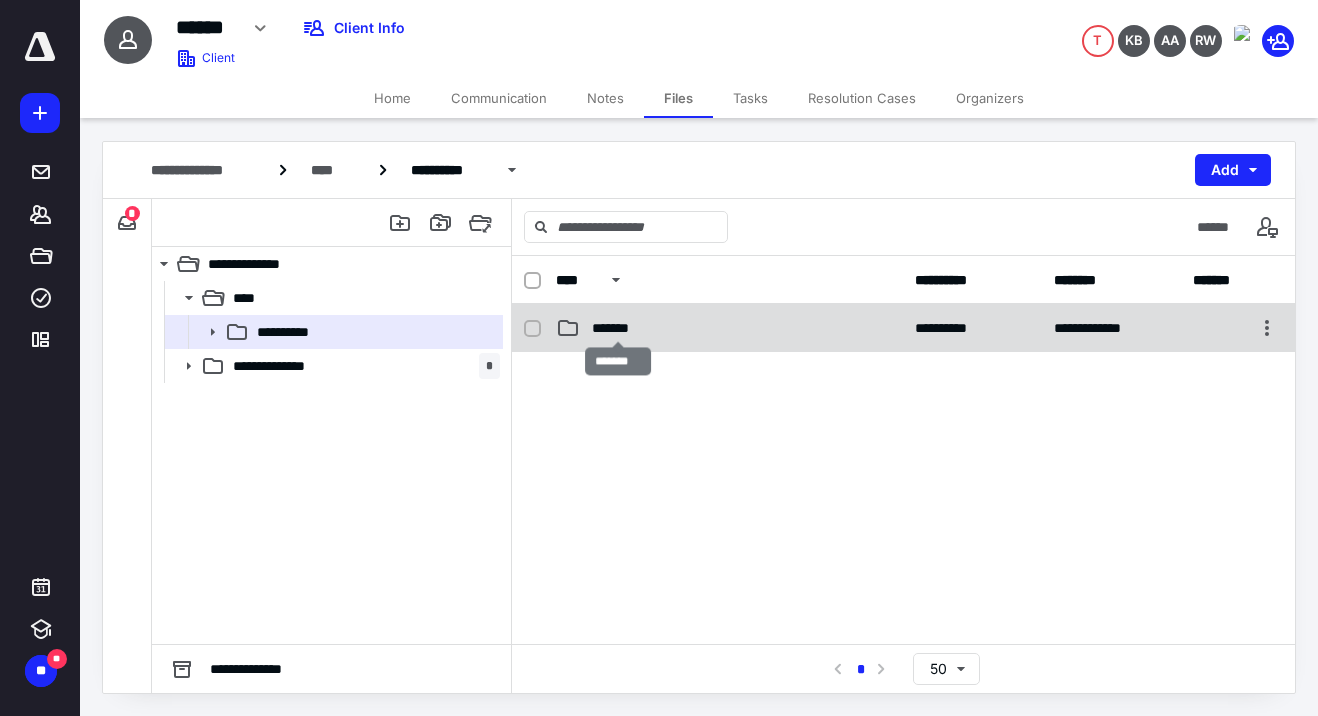 click on "*******" at bounding box center (618, 328) 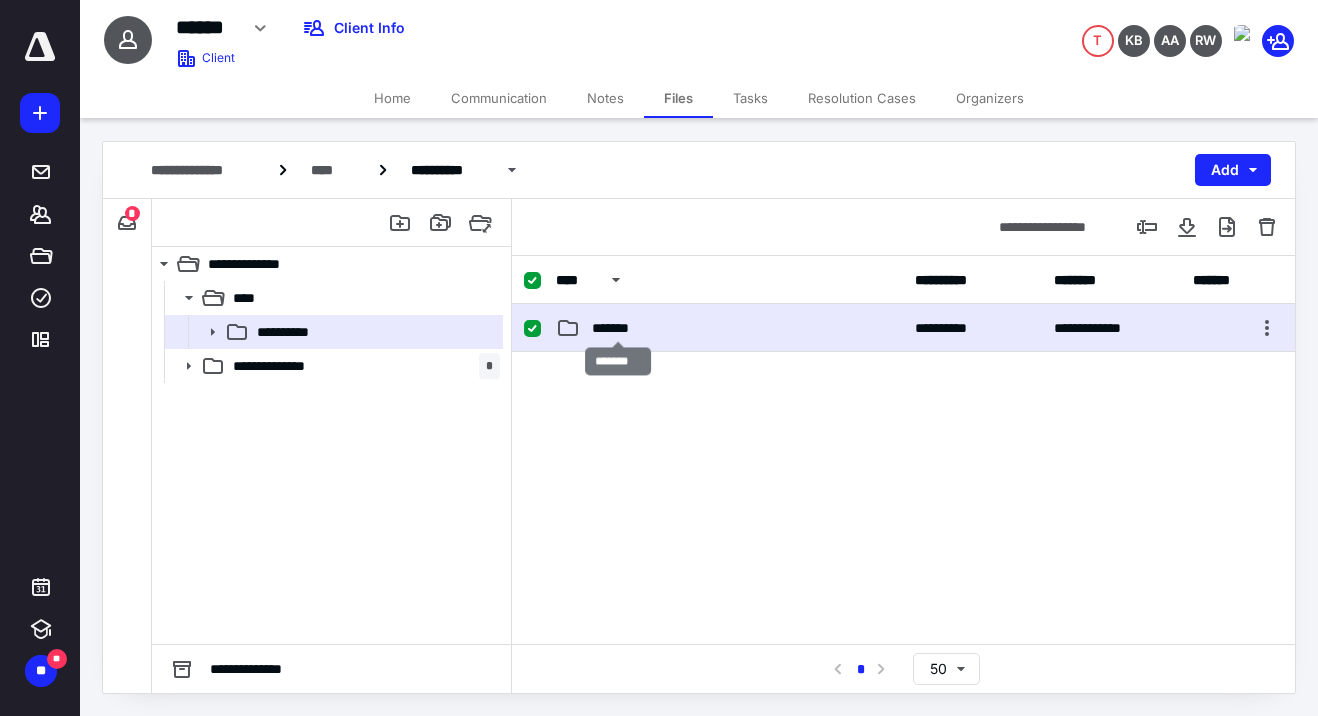 click on "*******" at bounding box center (618, 328) 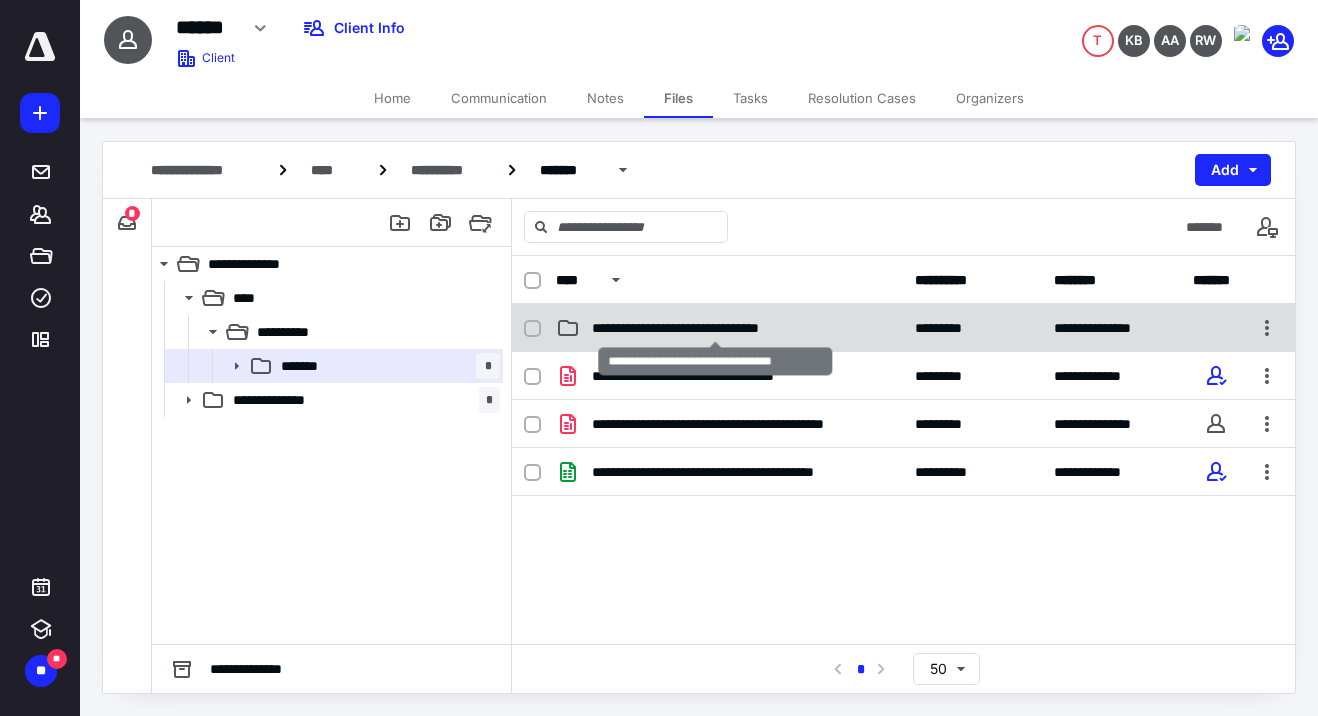 click on "**********" at bounding box center (715, 328) 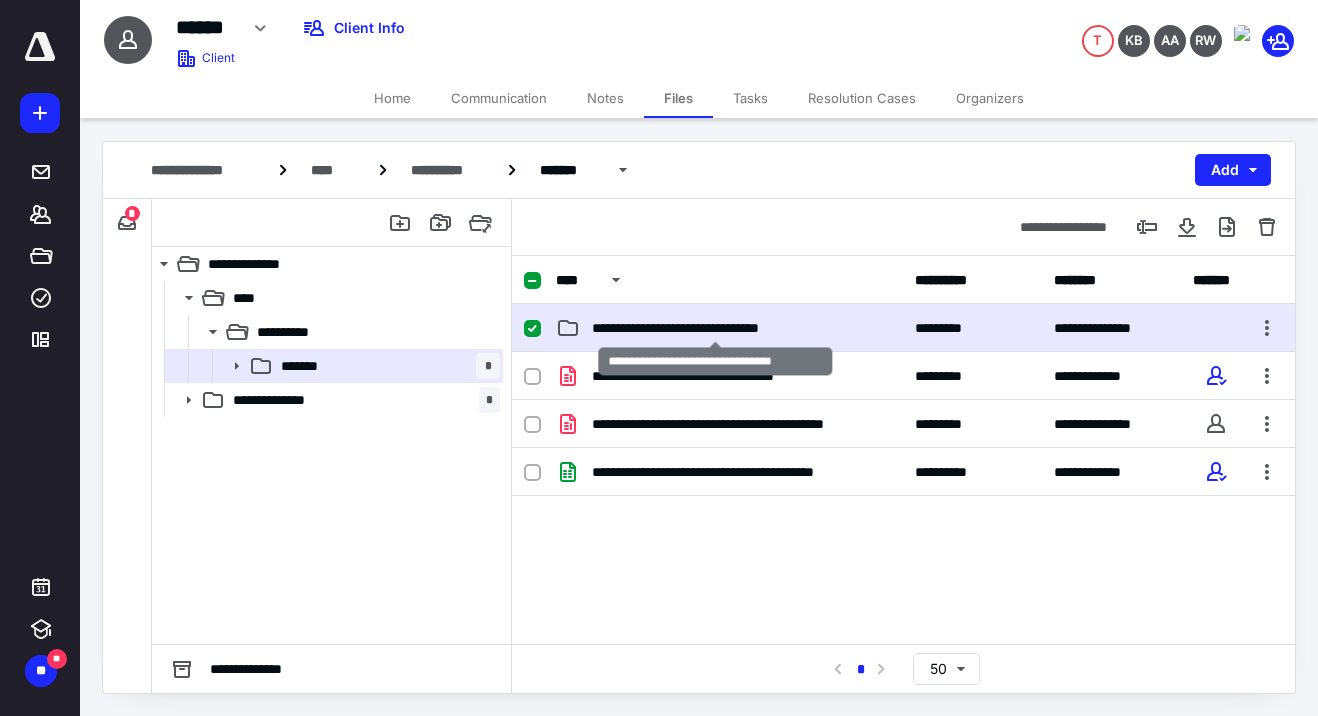 click on "**********" at bounding box center [715, 328] 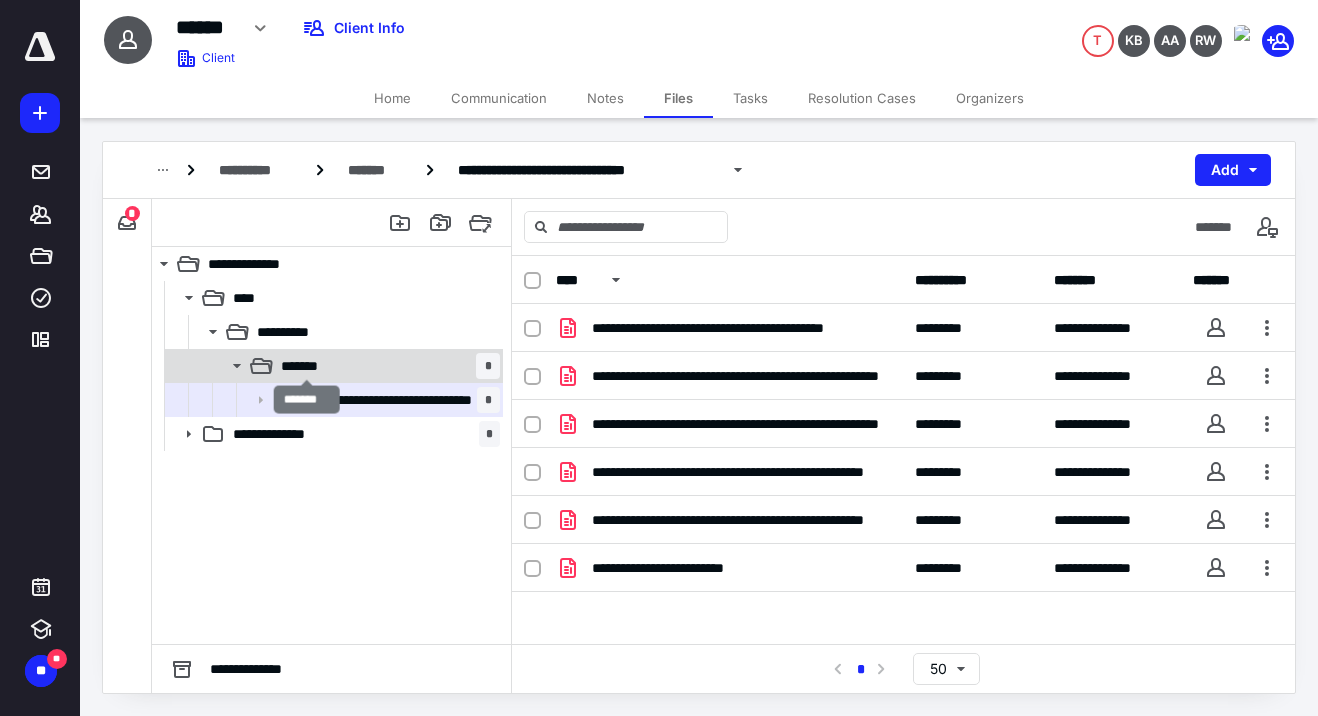click on "*******" at bounding box center (307, 366) 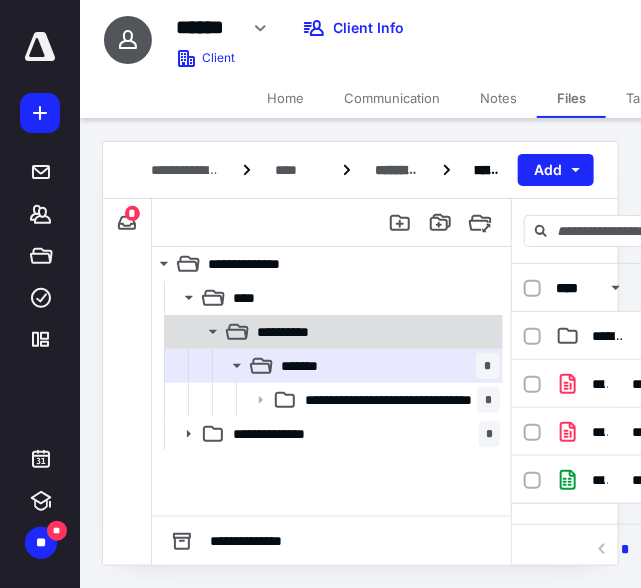 click on "**********" at bounding box center [332, 332] 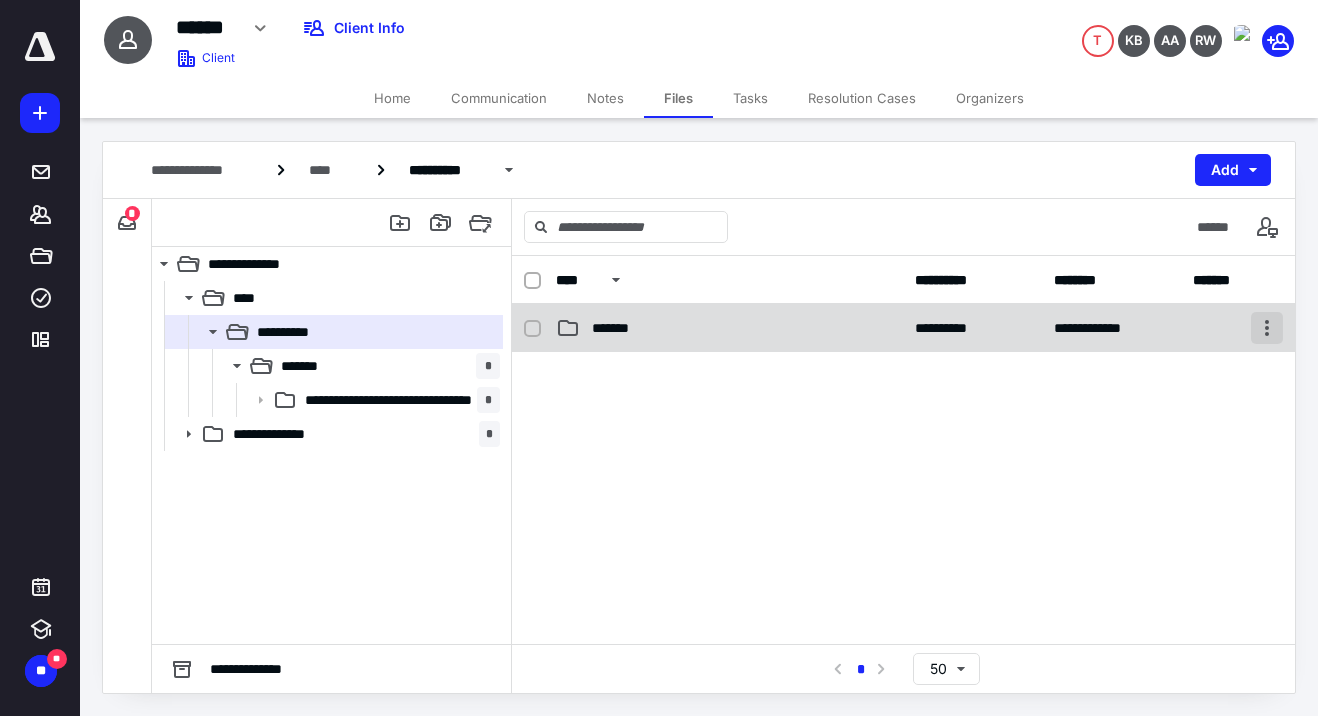 click at bounding box center (1267, 328) 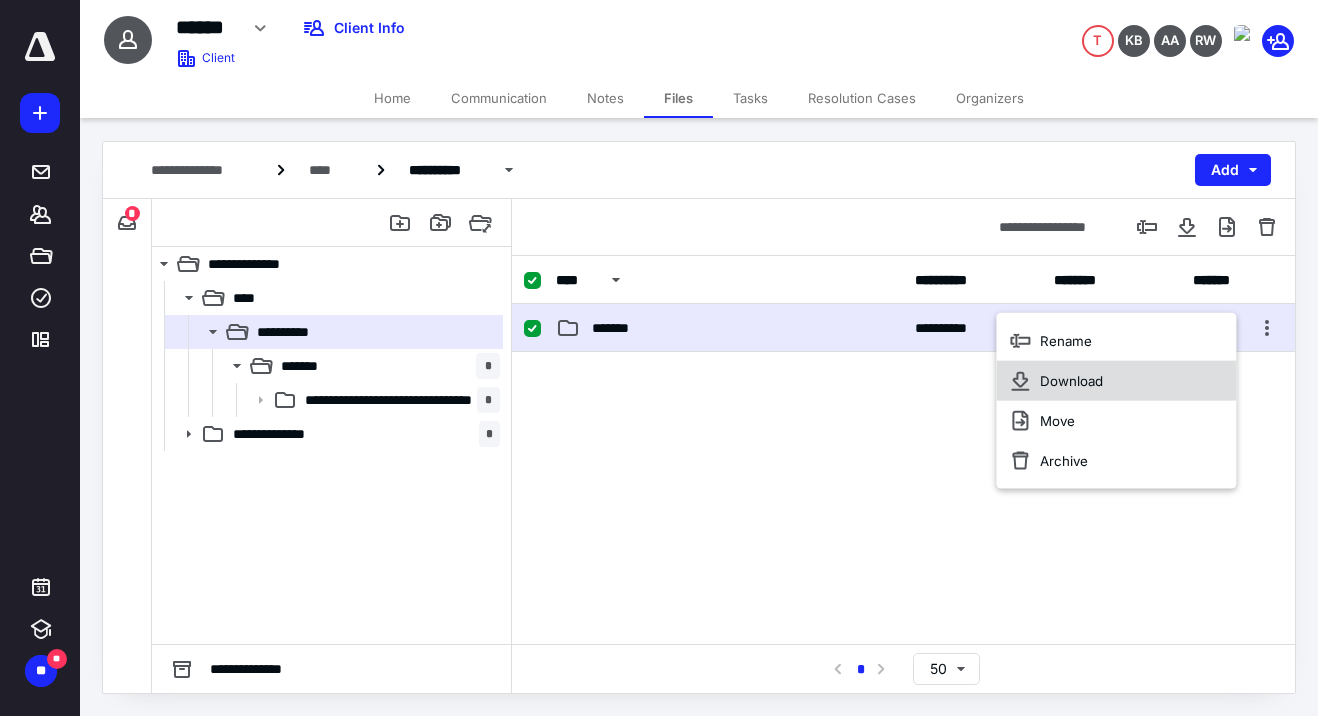 click on "Download" at bounding box center [1071, 381] 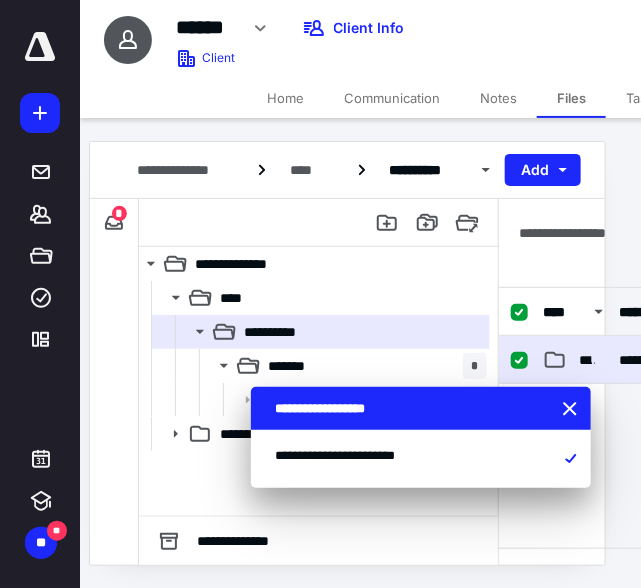 scroll, scrollTop: 0, scrollLeft: 26, axis: horizontal 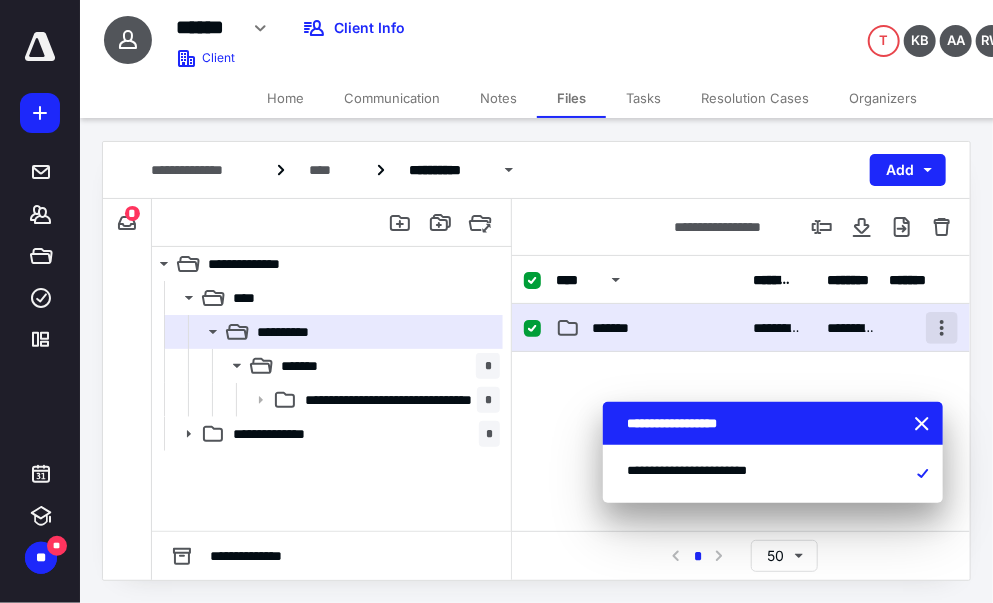 click at bounding box center [942, 328] 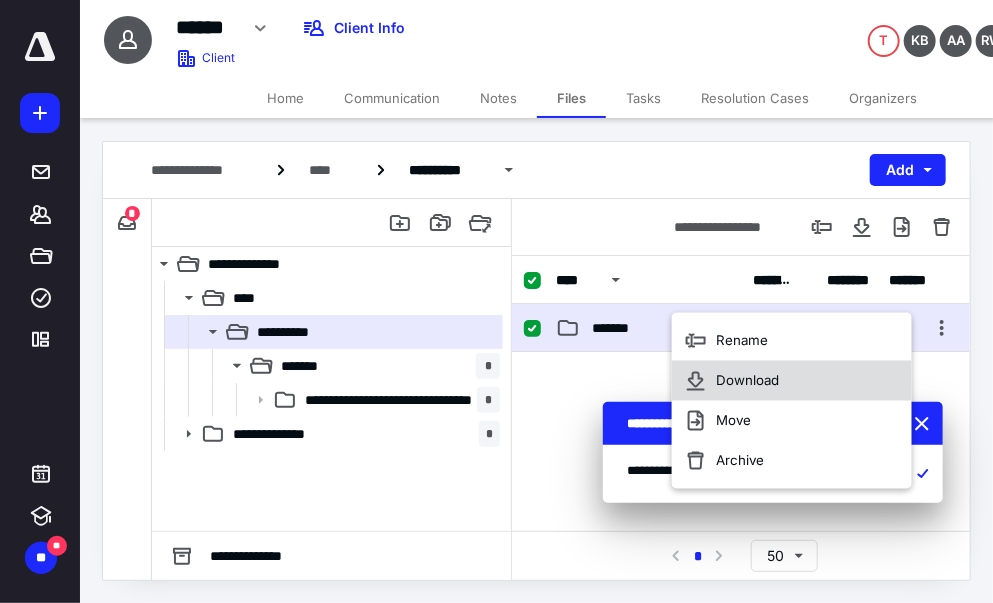 click on "Download" at bounding box center [747, 381] 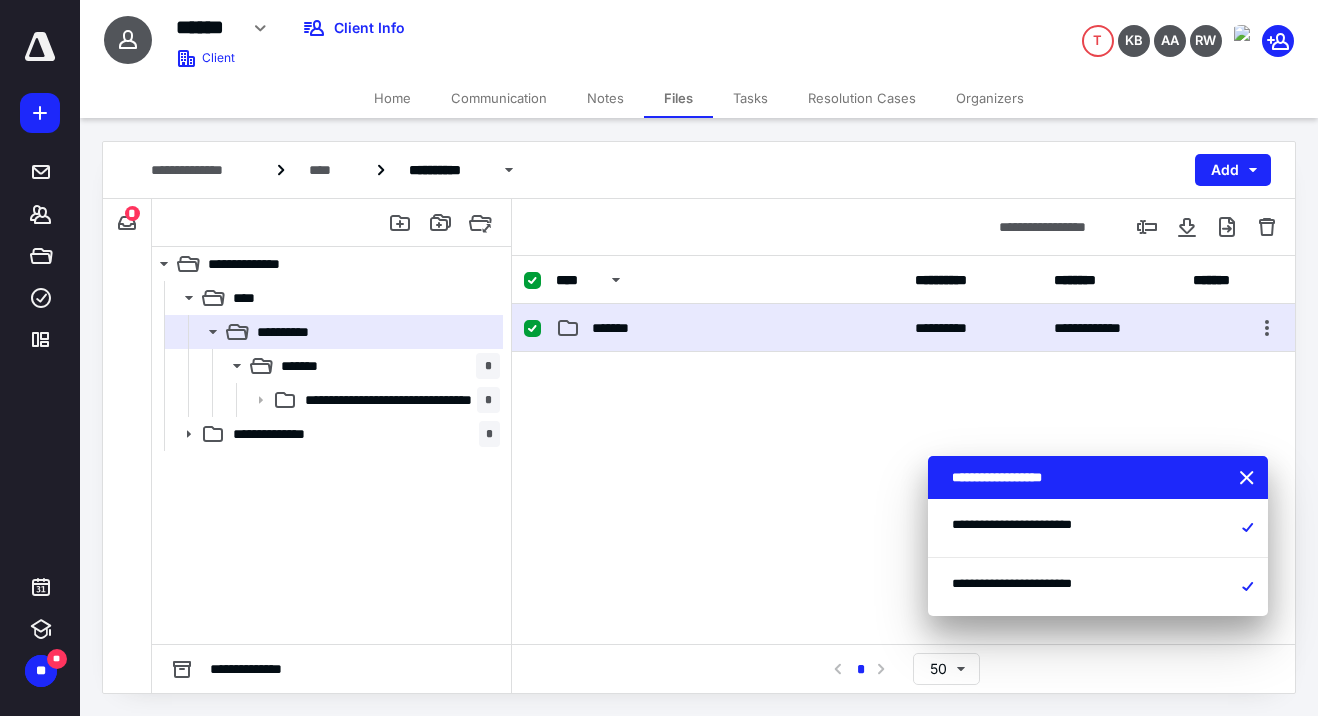 click at bounding box center (903, 502) 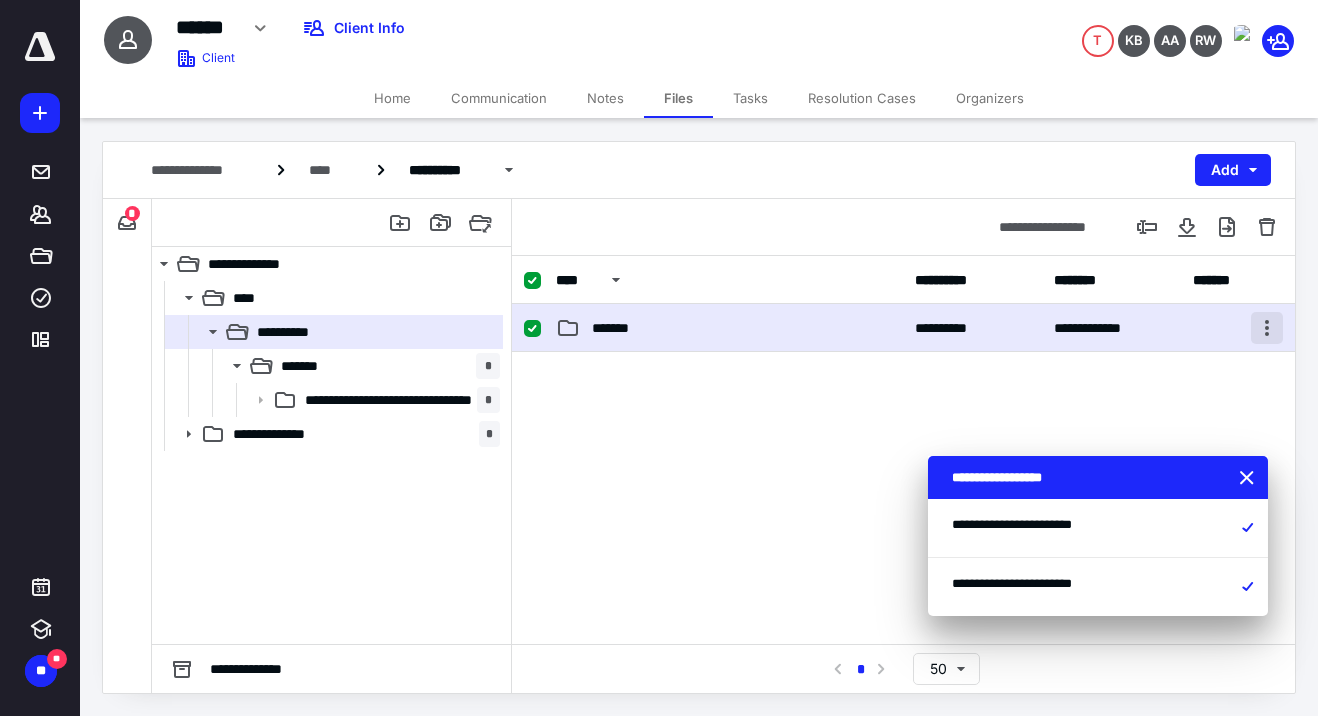 click at bounding box center [1267, 328] 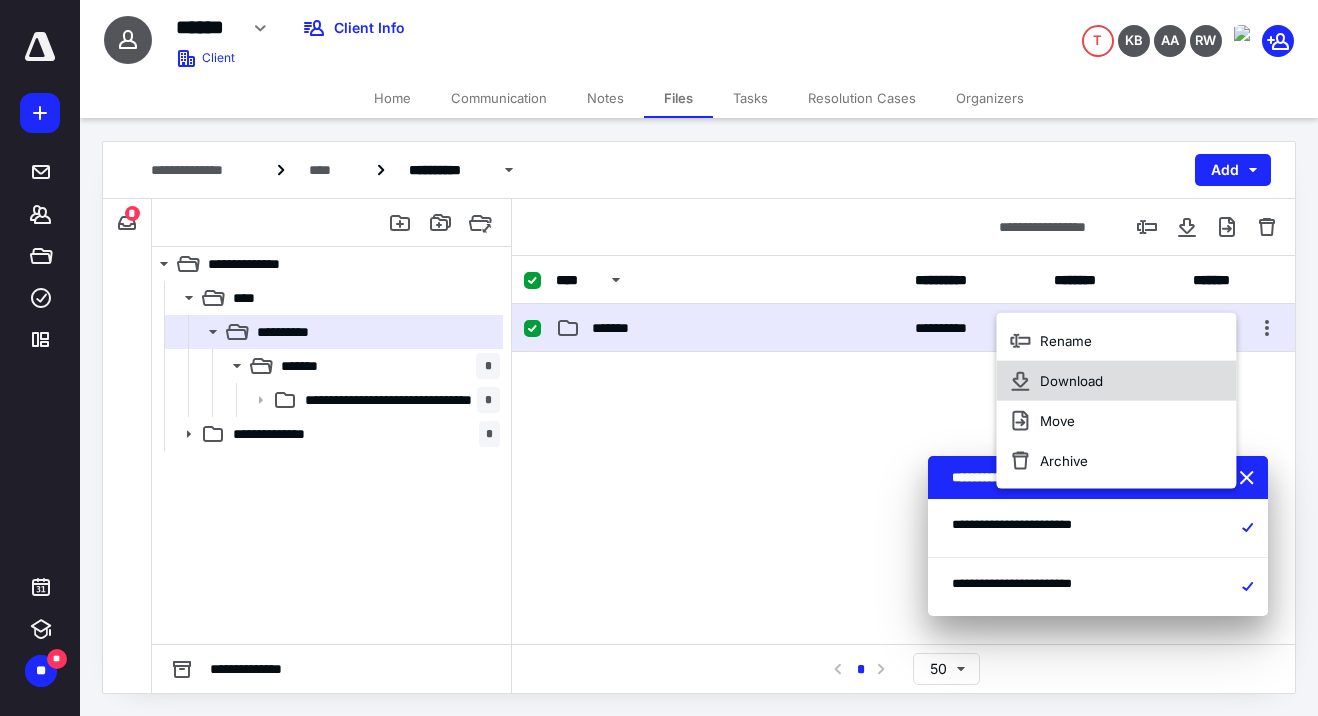 click on "Download" at bounding box center [1071, 381] 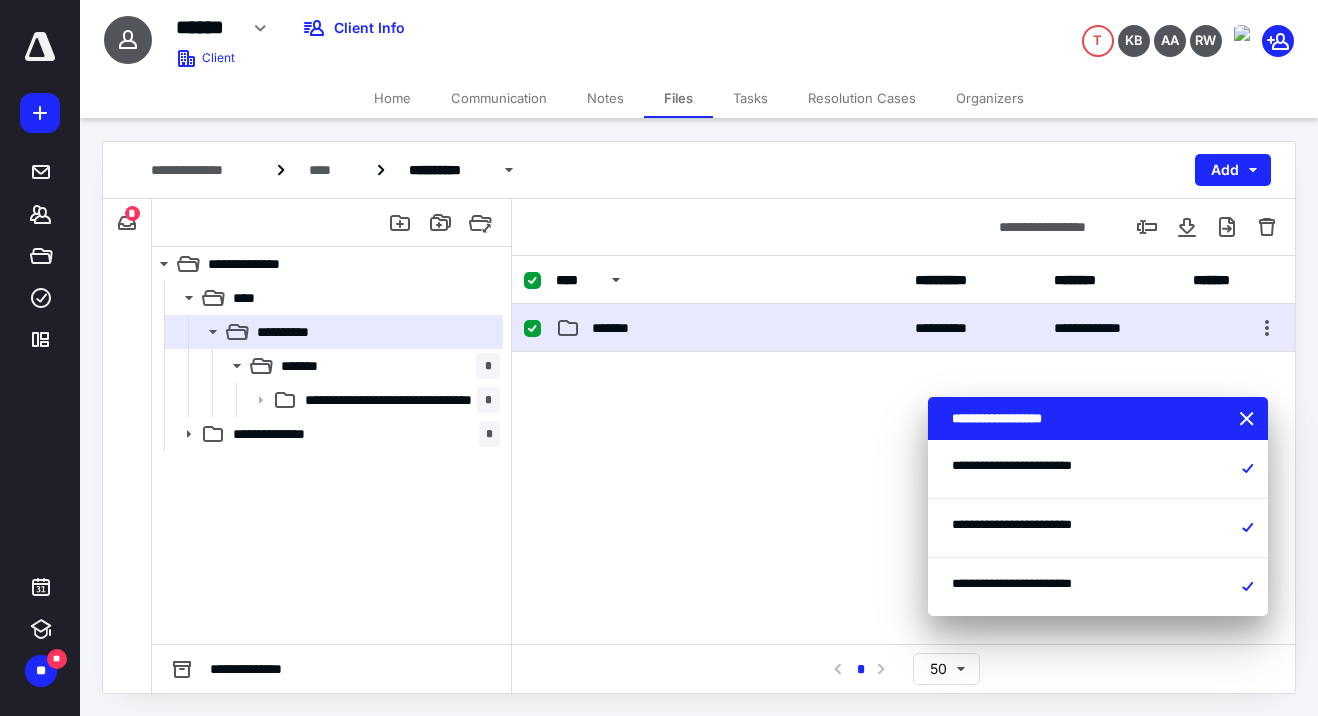 click at bounding box center [903, 502] 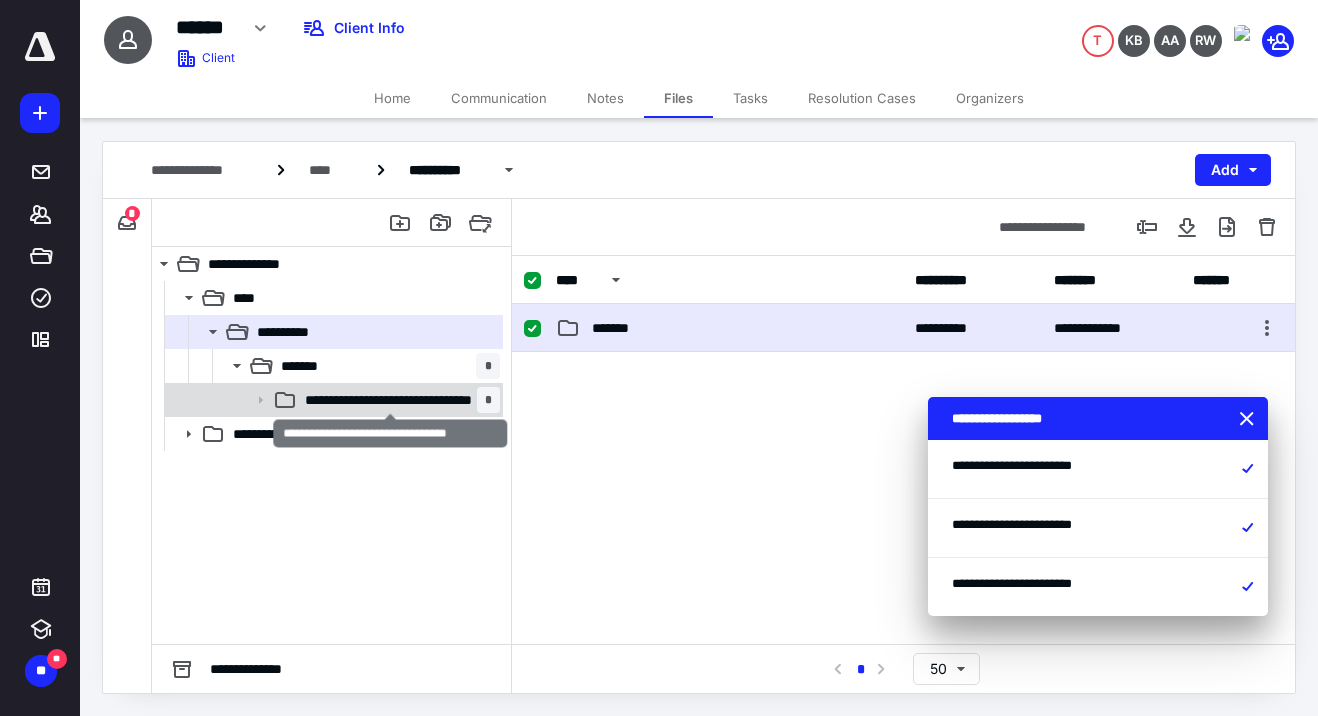 click on "**********" at bounding box center (391, 400) 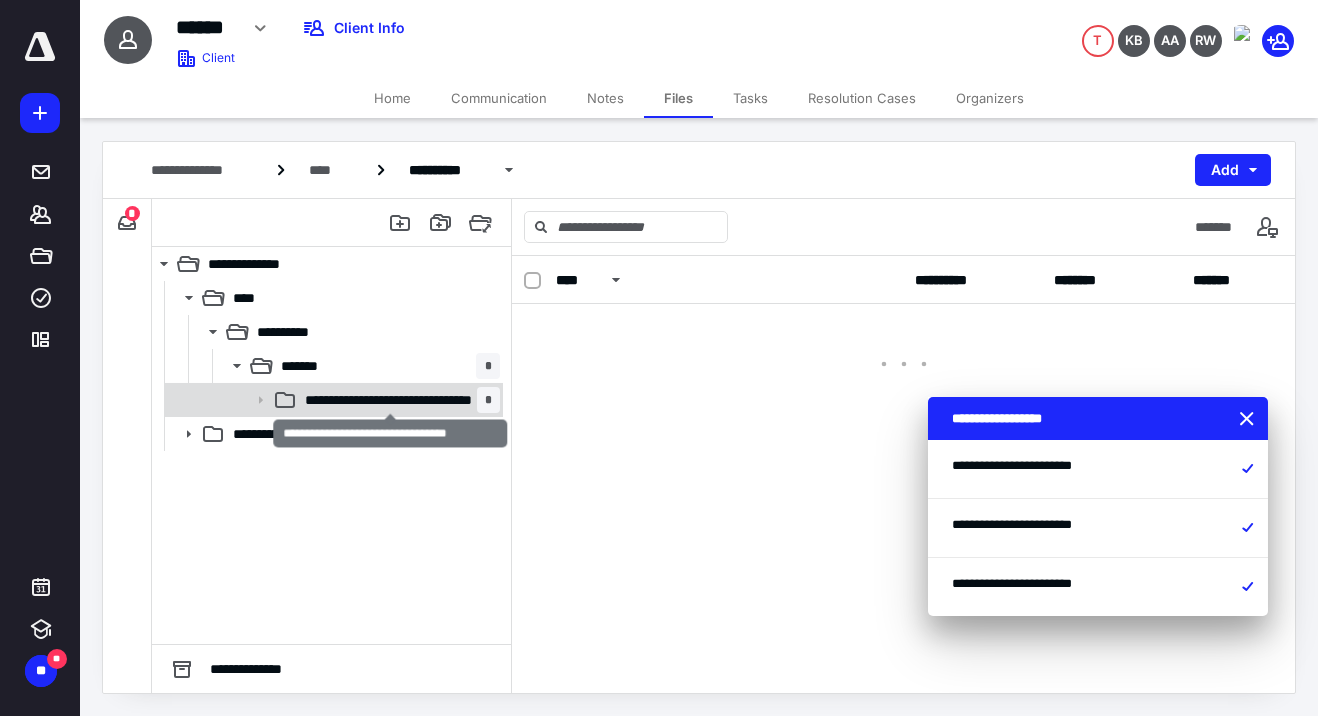 click on "**********" at bounding box center (391, 400) 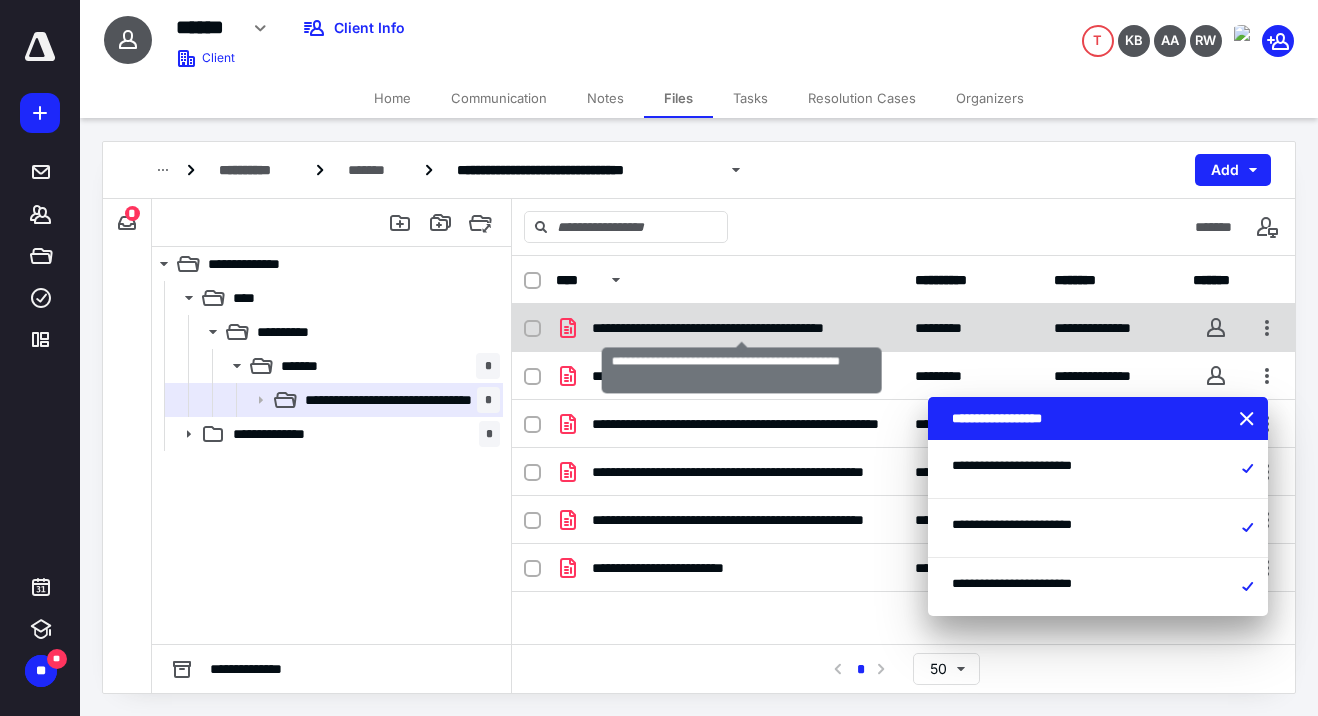 checkbox on "true" 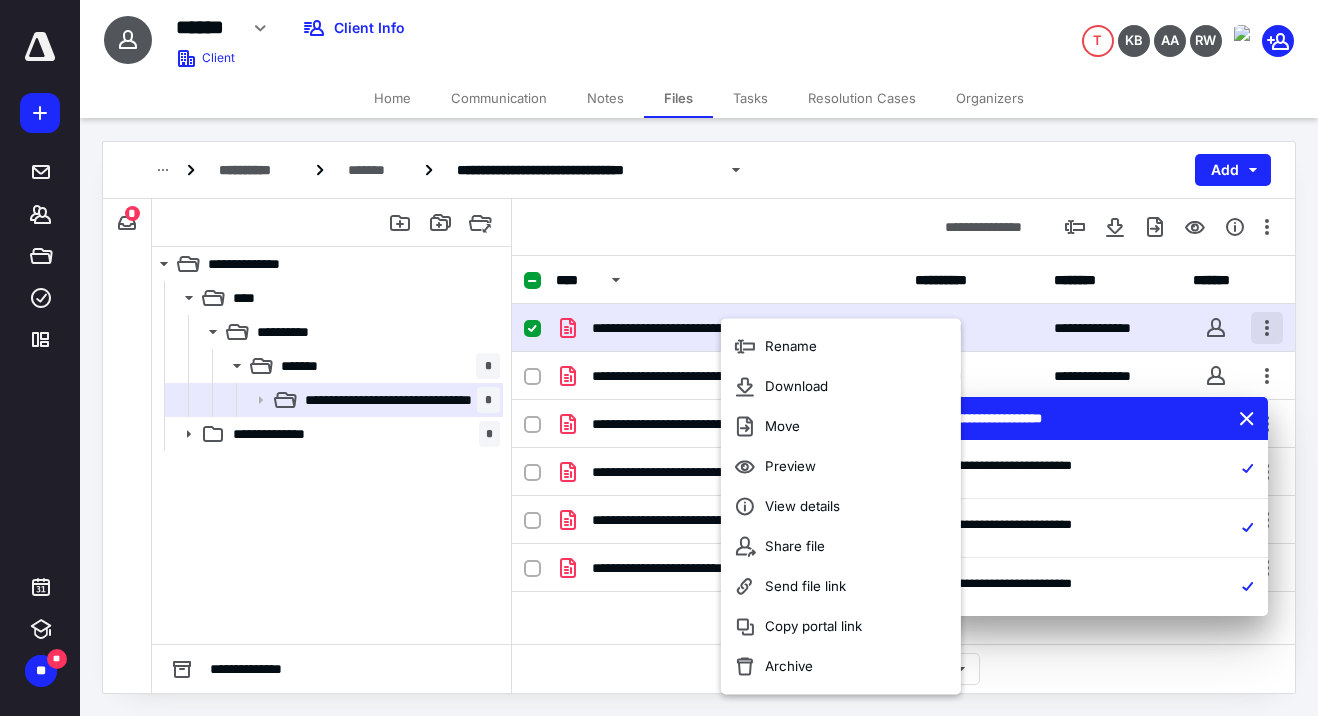 click at bounding box center (1267, 328) 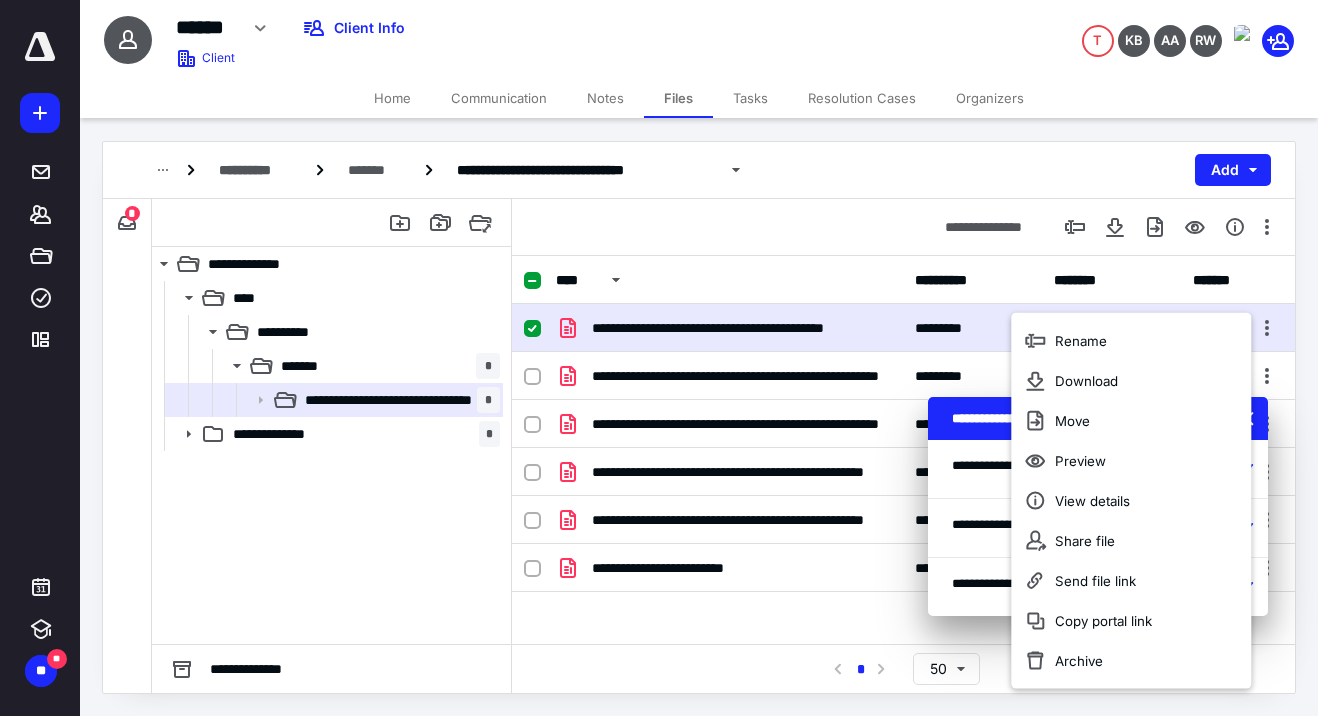 click on "**********" at bounding box center [903, 227] 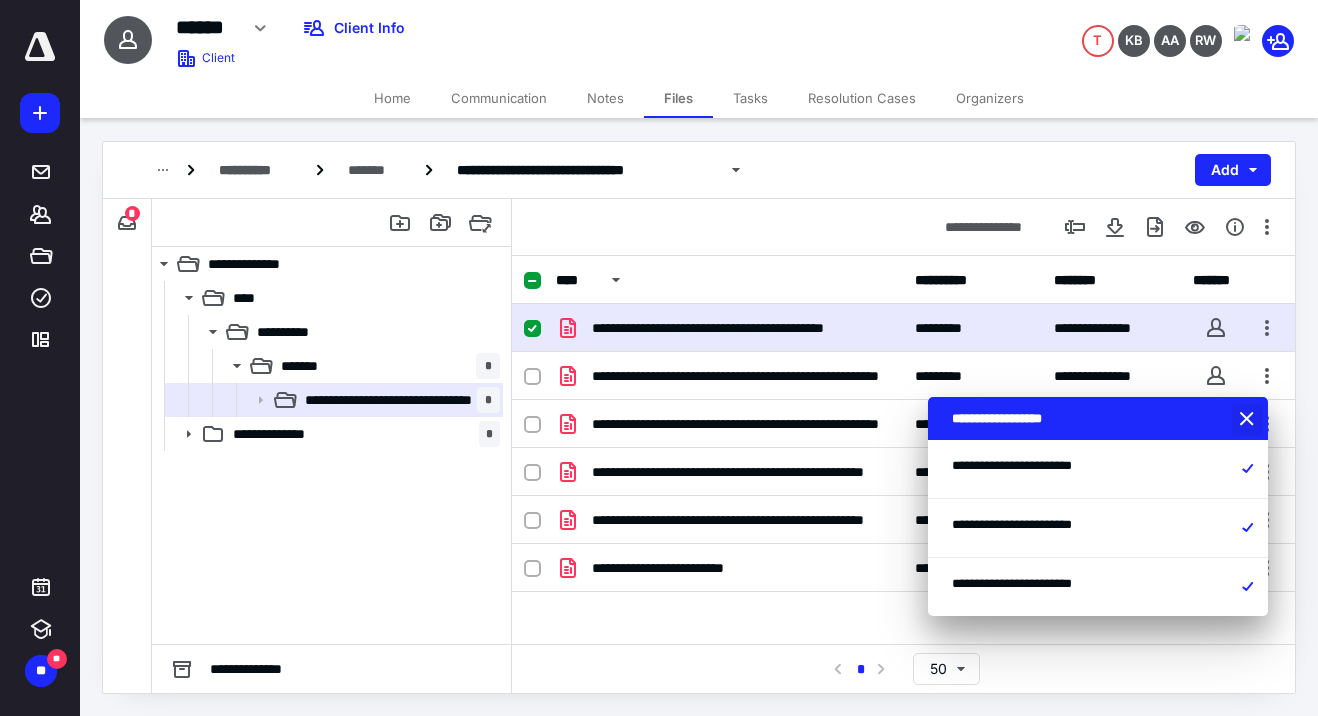 click at bounding box center [1249, 420] 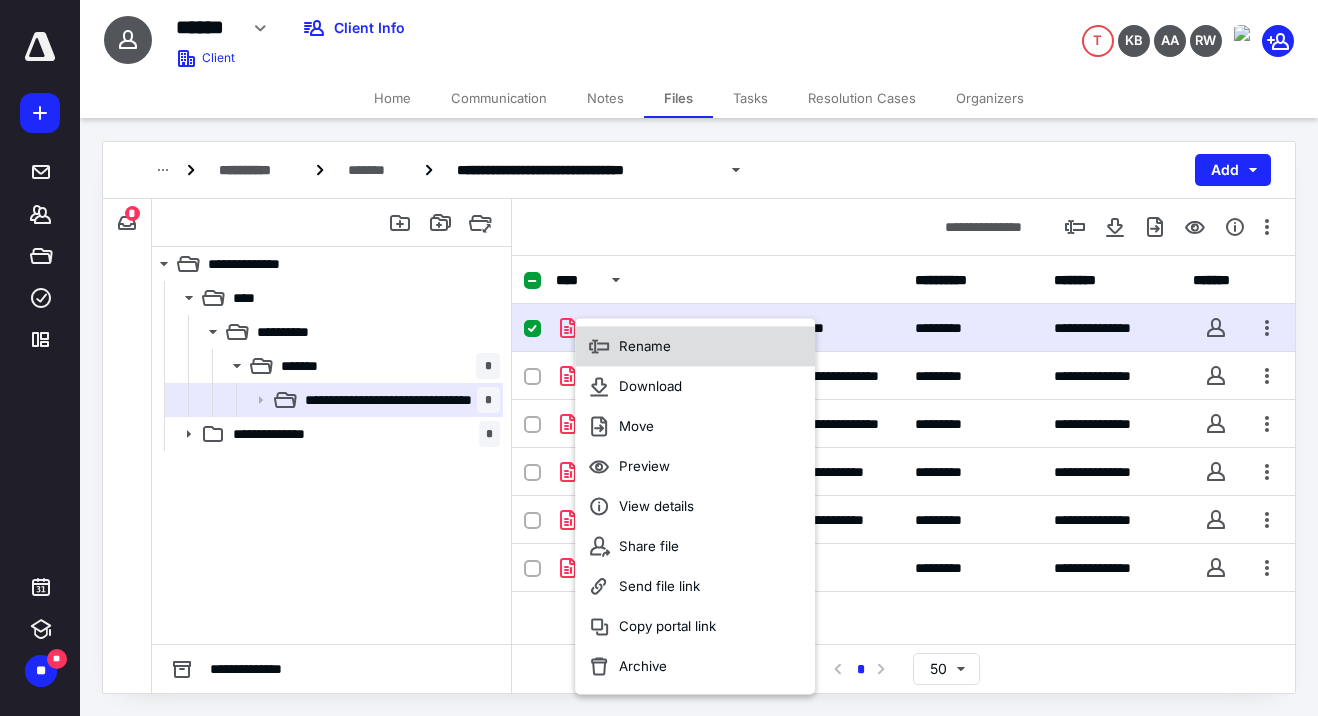 click on "Rename" at bounding box center (695, 346) 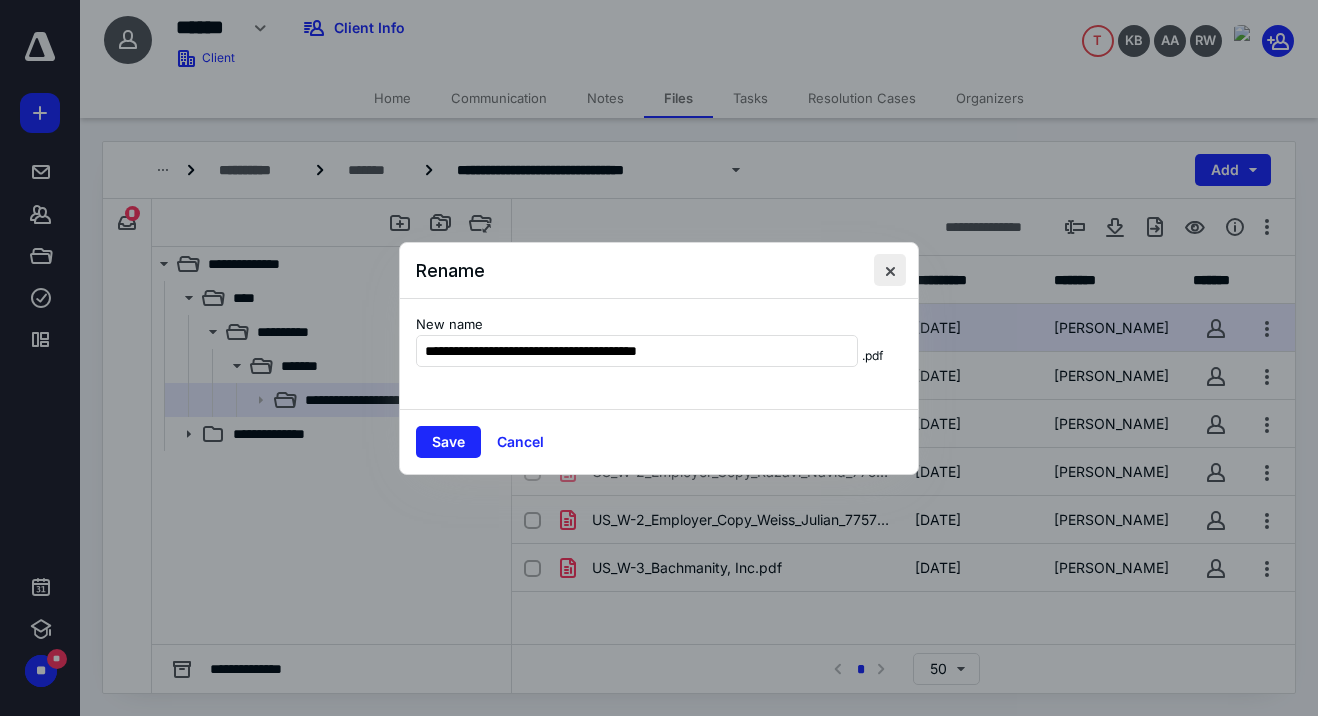 click at bounding box center [890, 270] 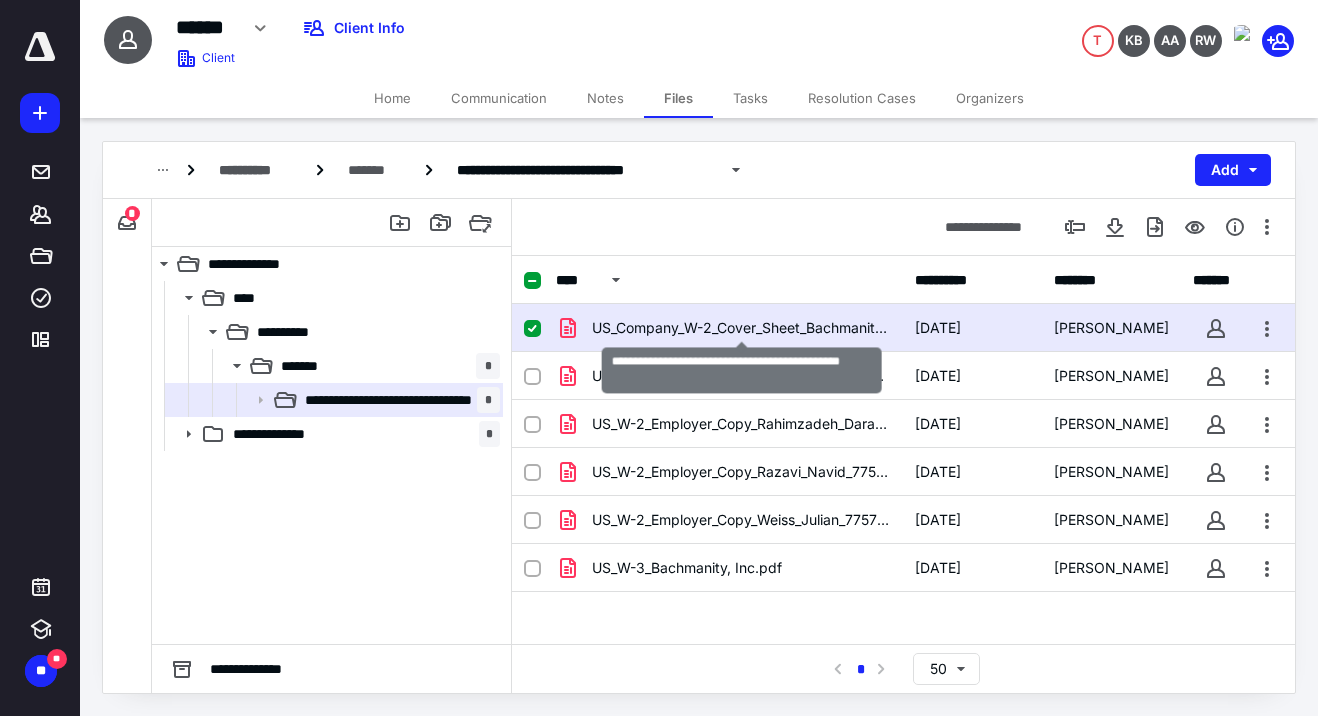 click on "US_Company_W-2_Cover_Sheet_Bachmanity, Inc.pdf" at bounding box center (742, 328) 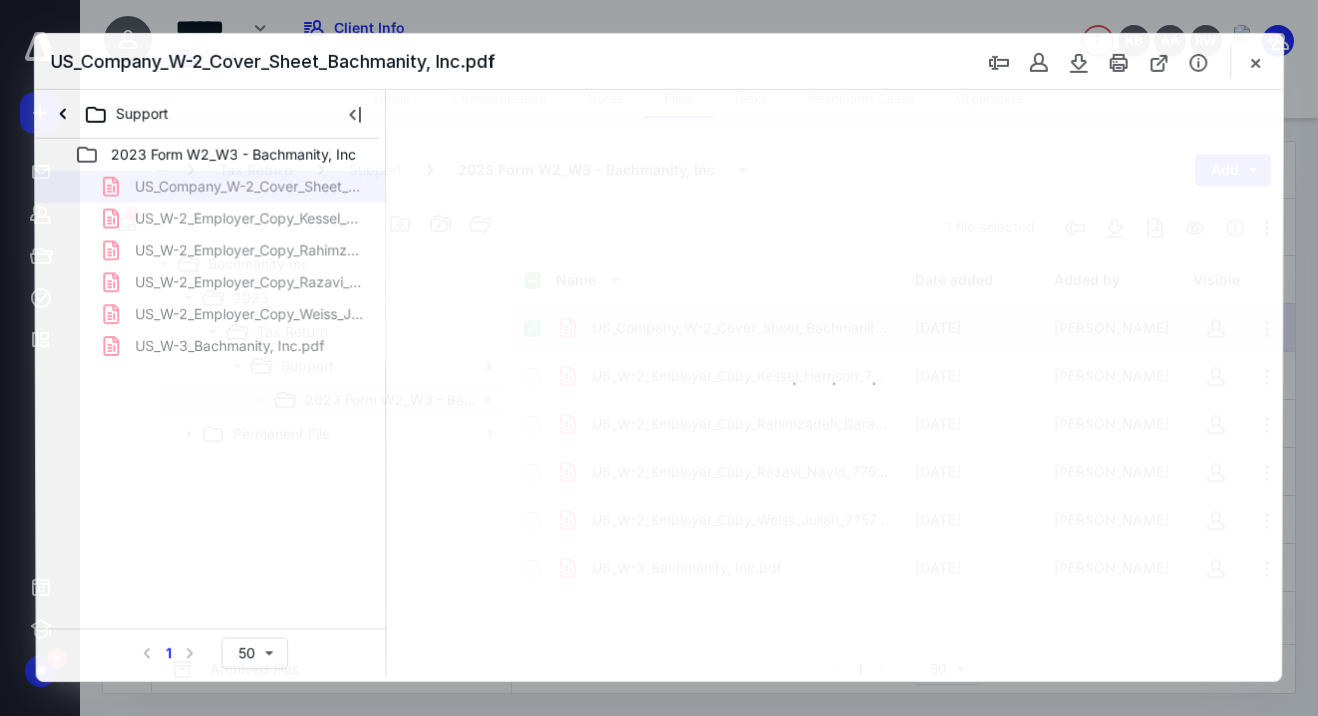 scroll, scrollTop: 0, scrollLeft: 0, axis: both 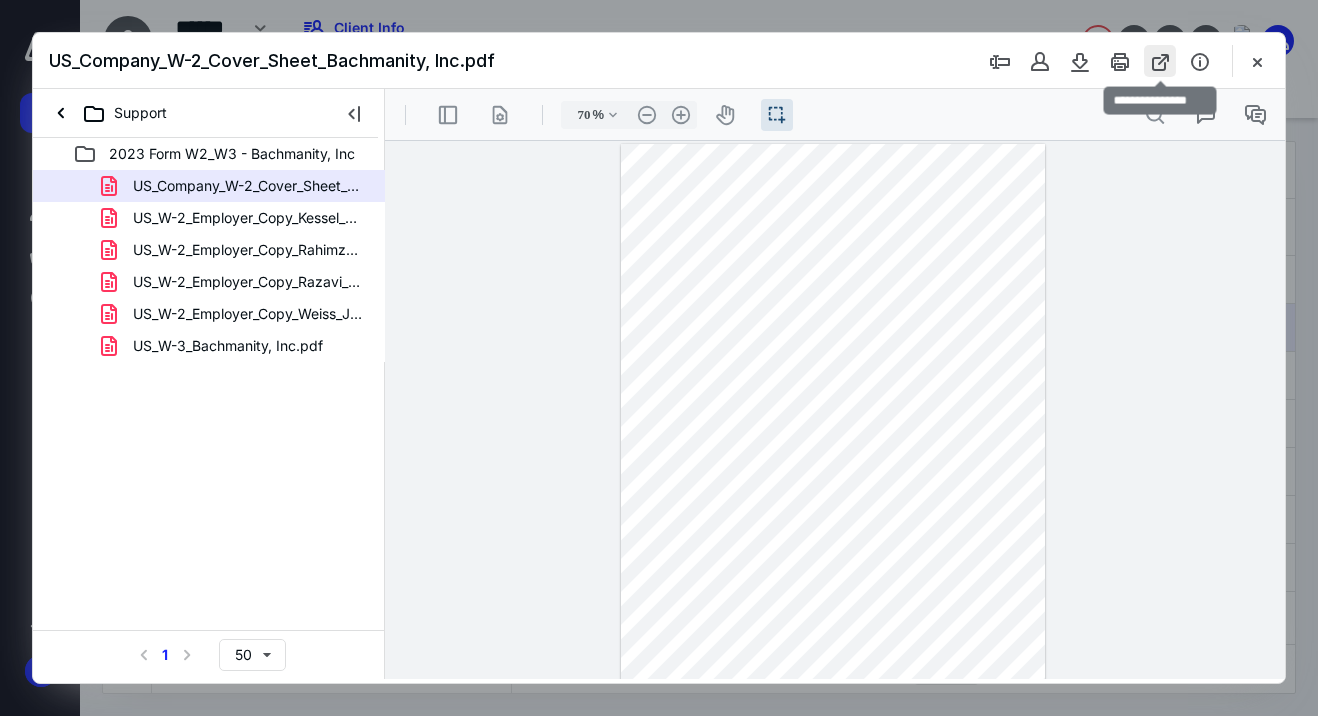 click at bounding box center [1160, 61] 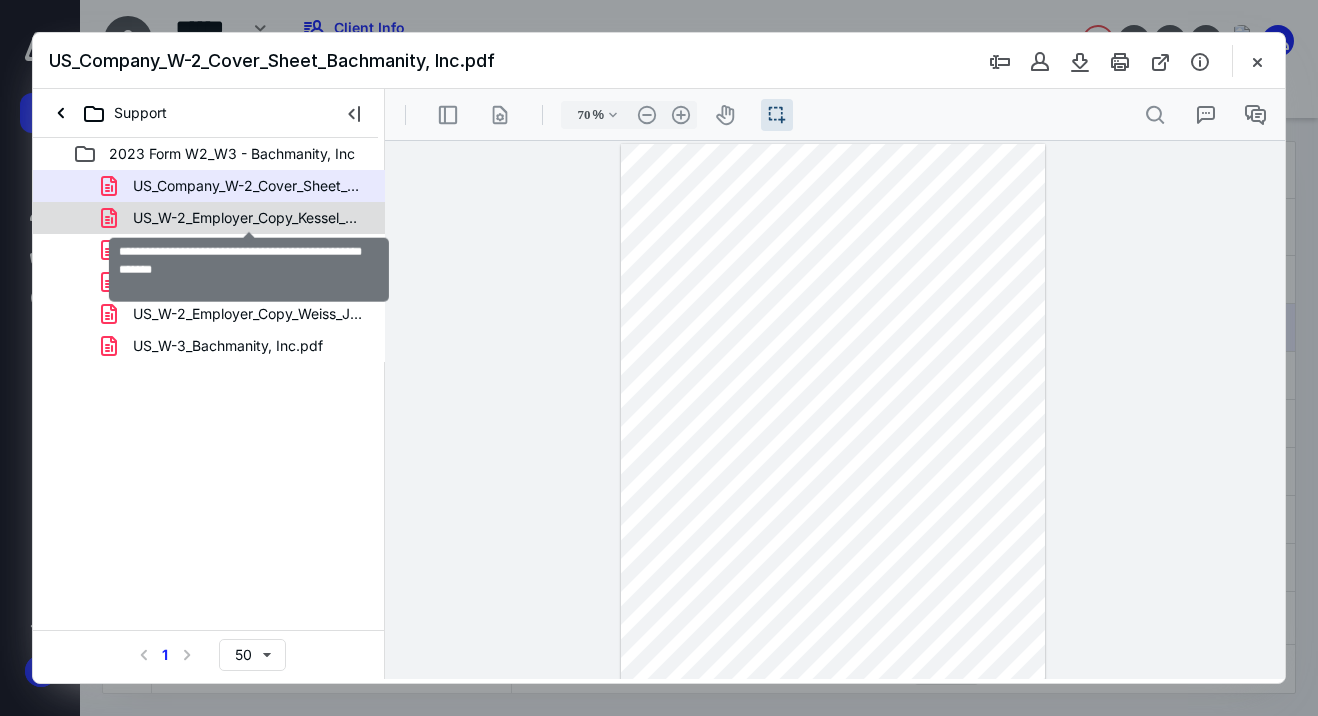 click on "US_W-2_Employer_Copy_Kessel_Harrison_7757869439557092.pdf" at bounding box center [249, 218] 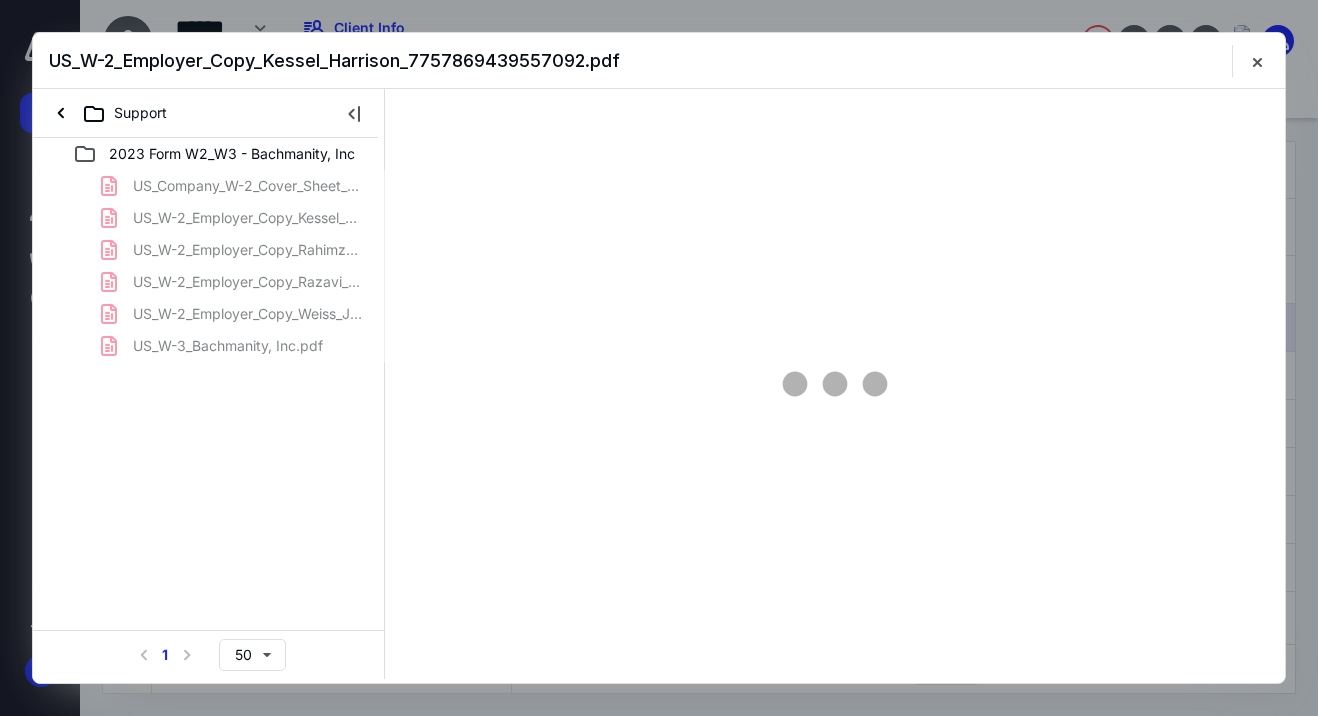 click on "US_Company_W-2_Cover_Sheet_Bachmanity, Inc.pdf US_W-2_Employer_Copy_Kessel_Harrison_7757869439557092.pdf US_W-2_Employer_Copy_Rahimzadeh_Dara_7757869439089946.pdf US_W-2_Employer_Copy_Razavi_Navid_7757869439686537.pdf US_W-2_Employer_Copy_Weiss_Julian_7757869439155843.pdf US_W-3_Bachmanity, Inc.pdf" at bounding box center [209, 266] 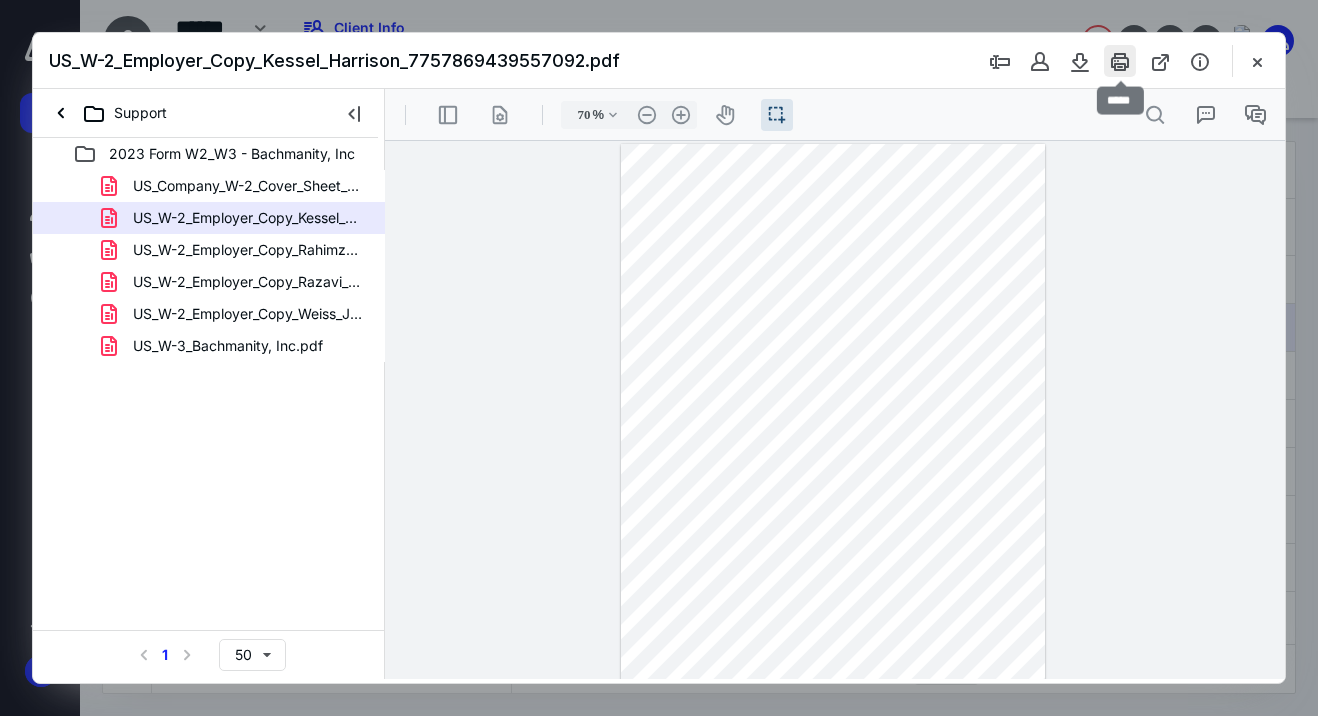 click at bounding box center [1120, 61] 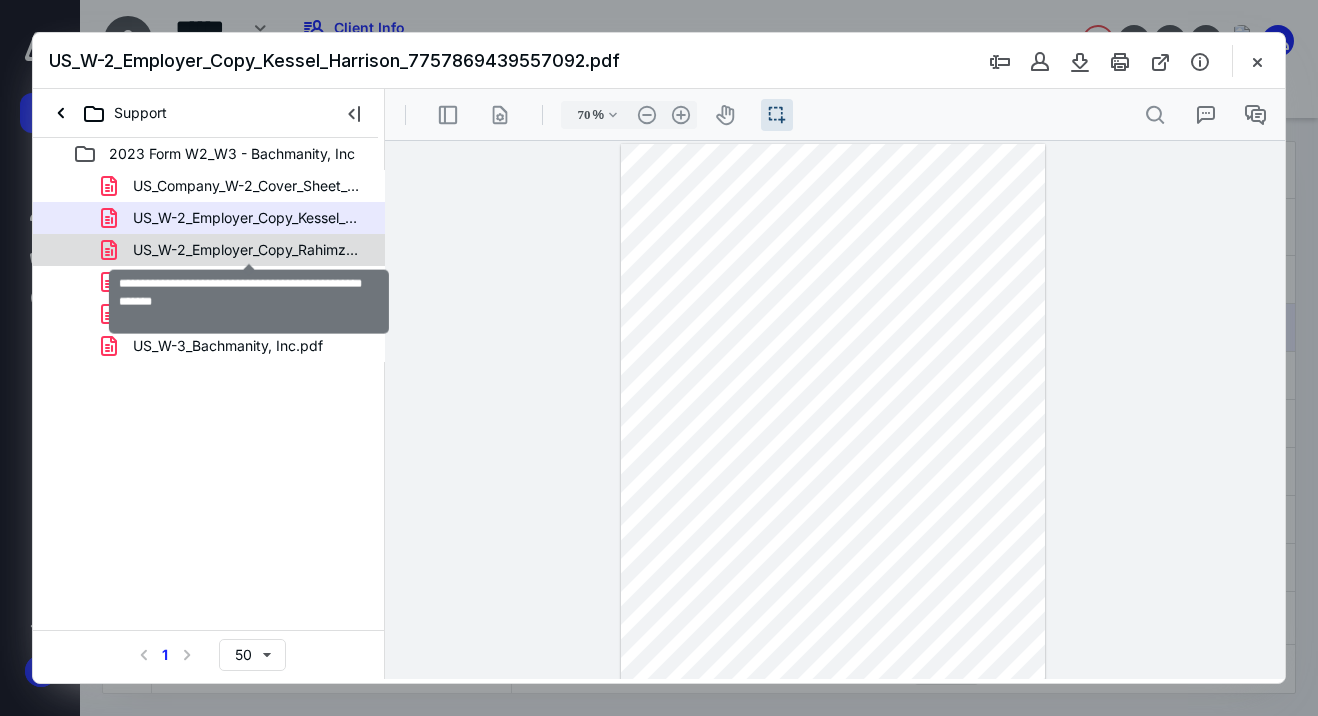 click on "US_W-2_Employer_Copy_Rahimzadeh_Dara_7757869439089946.pdf" at bounding box center [249, 250] 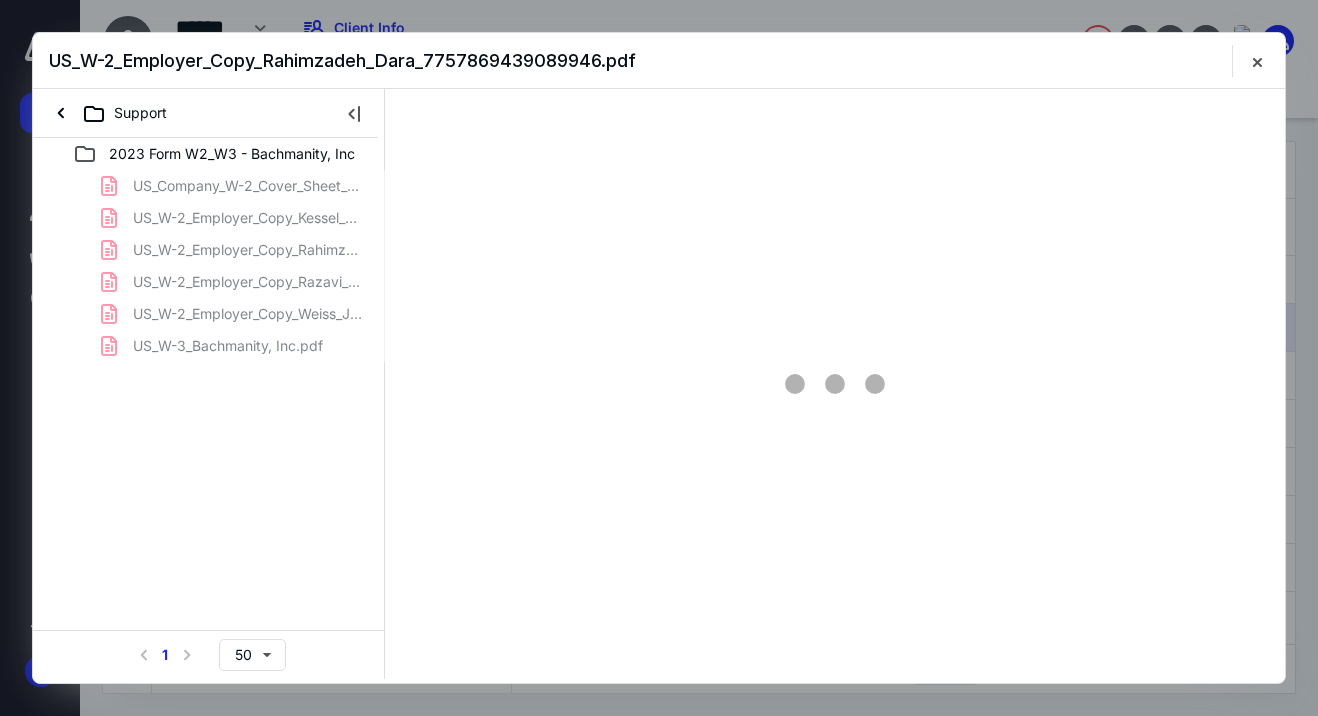 click on "US_Company_W-2_Cover_Sheet_Bachmanity, Inc.pdf US_W-2_Employer_Copy_Kessel_Harrison_7757869439557092.pdf US_W-2_Employer_Copy_Rahimzadeh_Dara_7757869439089946.pdf US_W-2_Employer_Copy_Razavi_Navid_7757869439686537.pdf US_W-2_Employer_Copy_Weiss_Julian_7757869439155843.pdf US_W-3_Bachmanity, Inc.pdf" at bounding box center [209, 266] 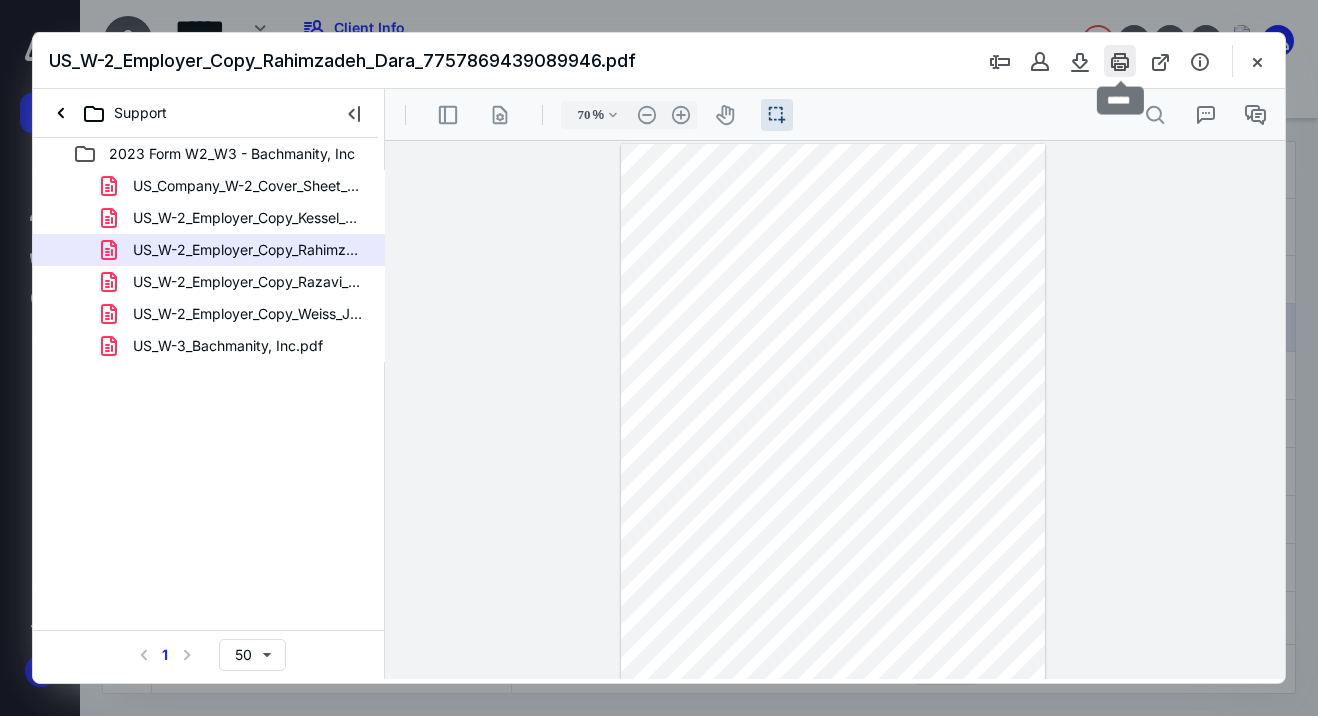click at bounding box center (1120, 61) 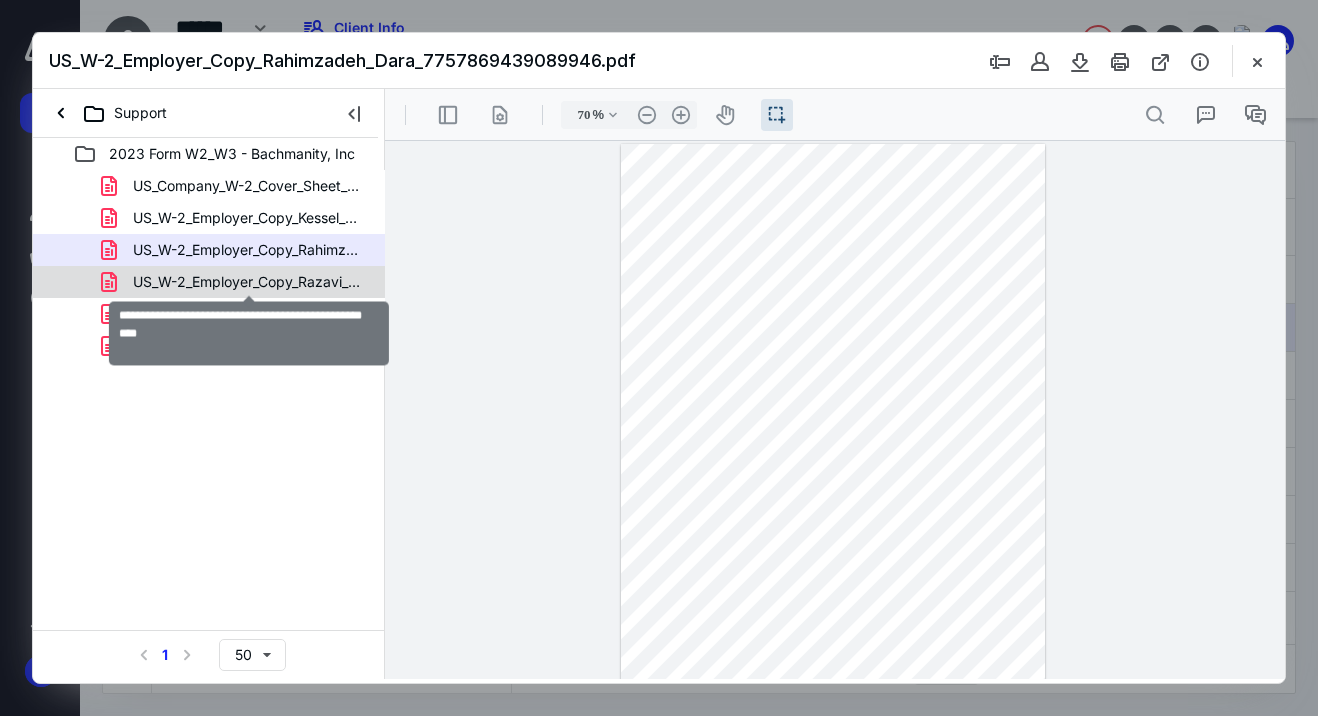 click on "US_W-2_Employer_Copy_Razavi_Navid_7757869439686537.pdf" at bounding box center [249, 282] 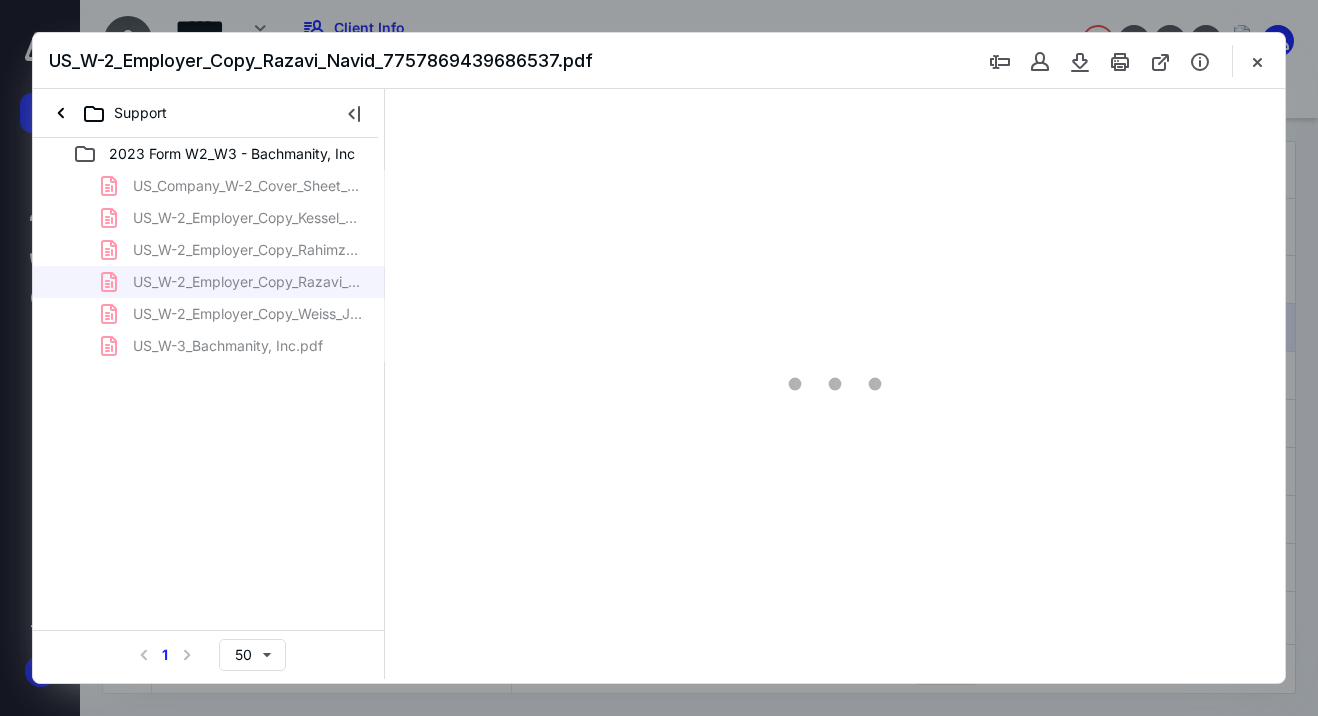click on "US_Company_W-2_Cover_Sheet_Bachmanity, Inc.pdf US_W-2_Employer_Copy_Kessel_Harrison_7757869439557092.pdf US_W-2_Employer_Copy_Rahimzadeh_Dara_7757869439089946.pdf US_W-2_Employer_Copy_Razavi_Navid_7757869439686537.pdf US_W-2_Employer_Copy_Weiss_Julian_7757869439155843.pdf US_W-3_Bachmanity, Inc.pdf" at bounding box center (209, 266) 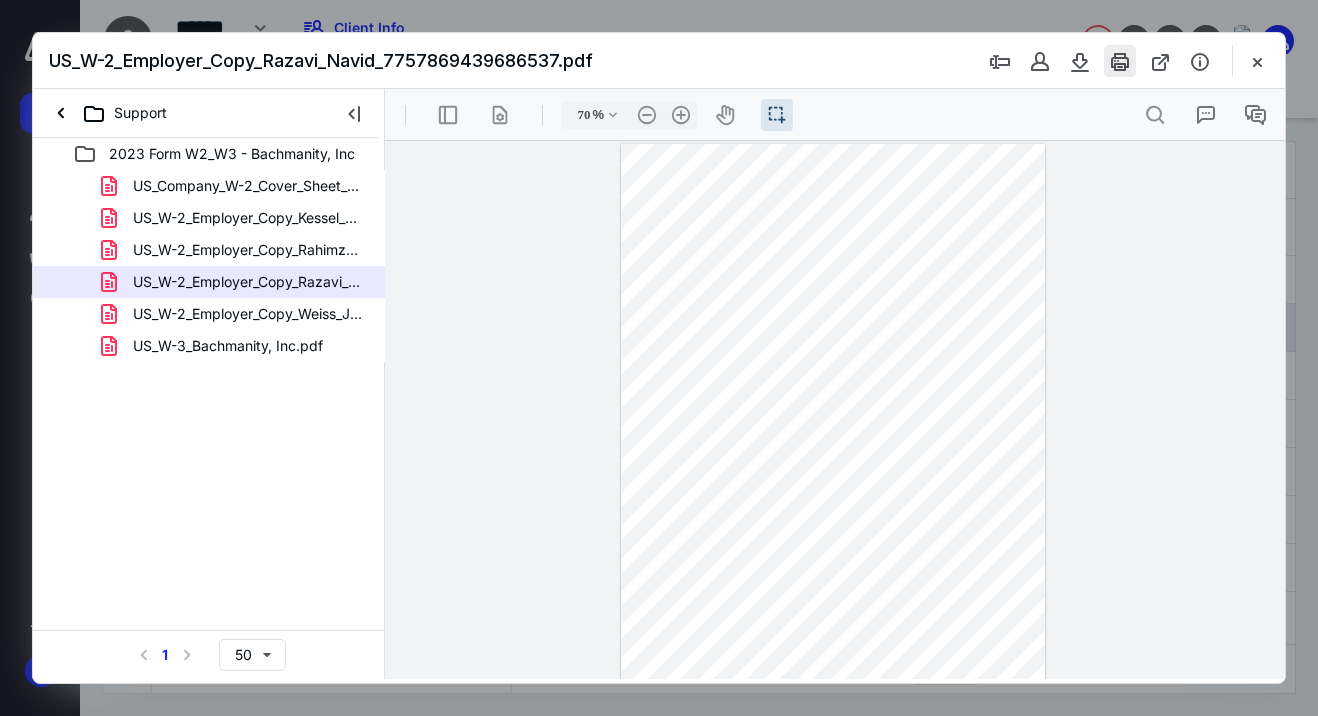 click at bounding box center [1120, 61] 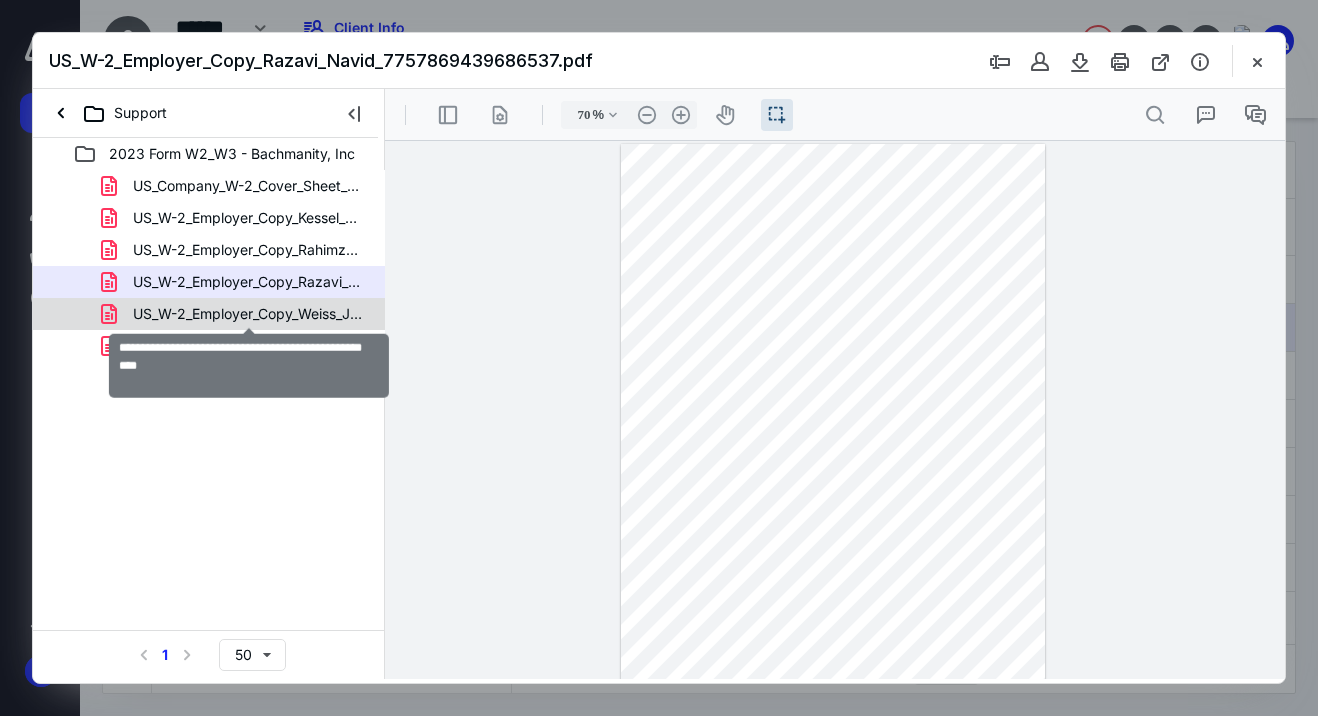 click on "US_W-2_Employer_Copy_Weiss_Julian_7757869439155843.pdf" at bounding box center [249, 314] 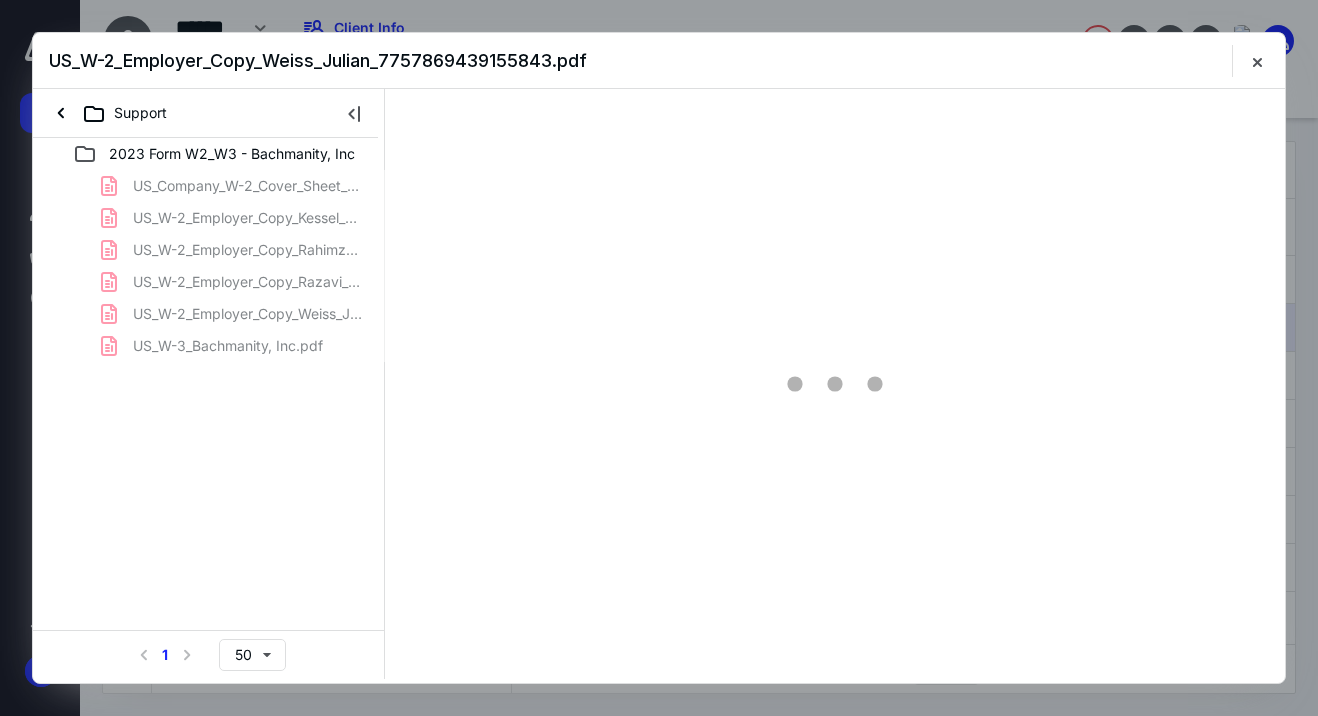 click on "US_Company_W-2_Cover_Sheet_Bachmanity, Inc.pdf US_W-2_Employer_Copy_Kessel_Harrison_7757869439557092.pdf US_W-2_Employer_Copy_Rahimzadeh_Dara_7757869439089946.pdf US_W-2_Employer_Copy_Razavi_Navid_7757869439686537.pdf US_W-2_Employer_Copy_Weiss_Julian_7757869439155843.pdf US_W-3_Bachmanity, Inc.pdf" at bounding box center (209, 266) 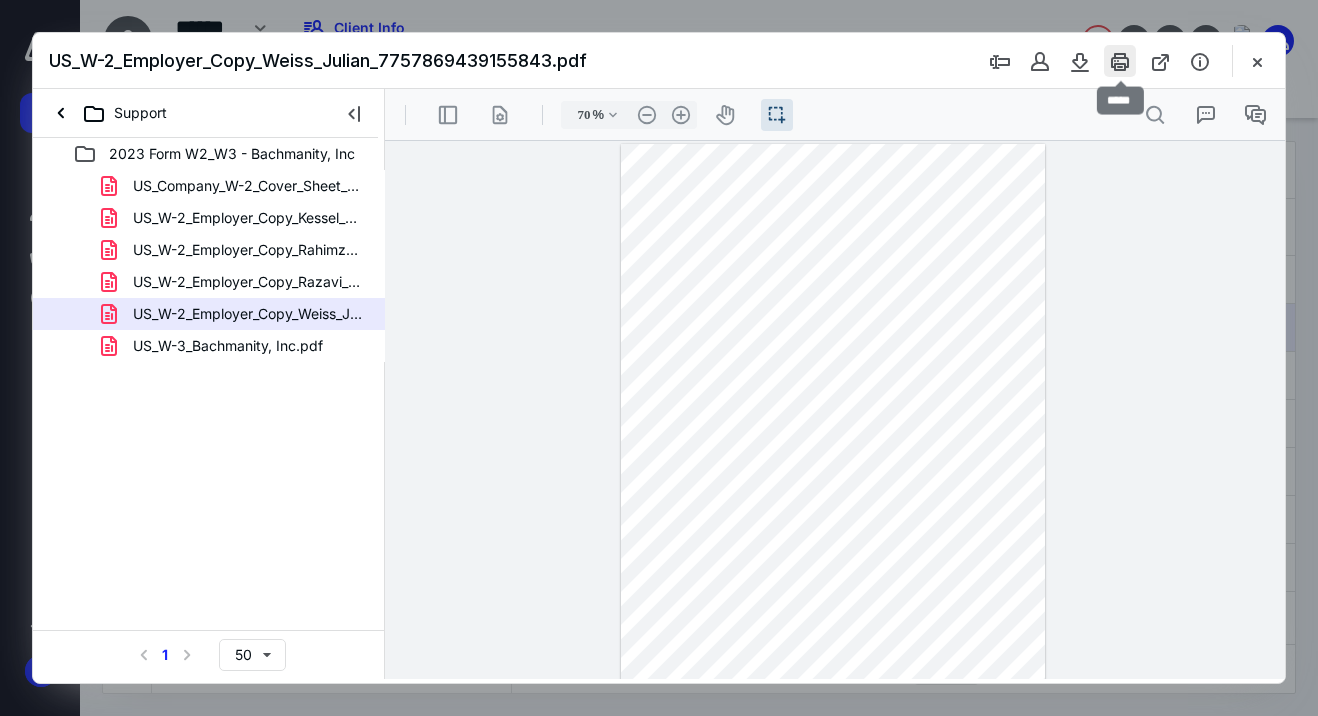 click at bounding box center (1120, 61) 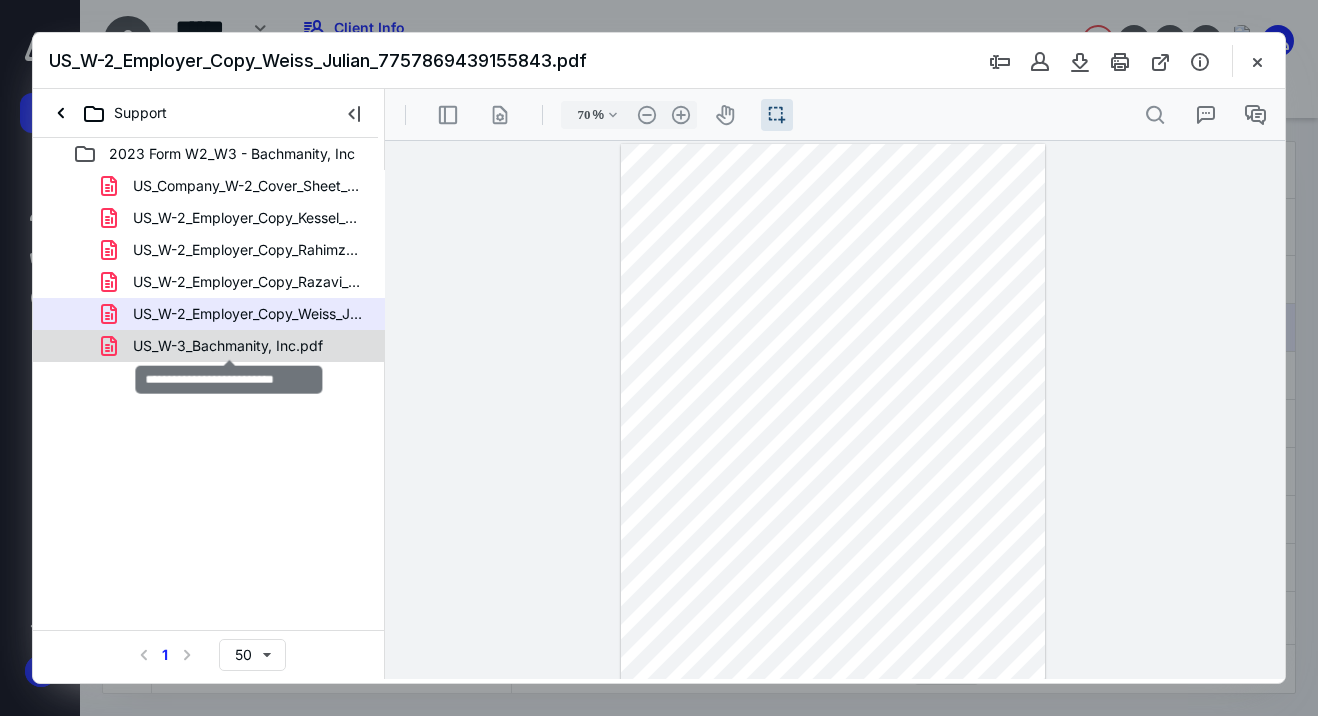 click on "US_W-3_Bachmanity, Inc.pdf" at bounding box center (228, 346) 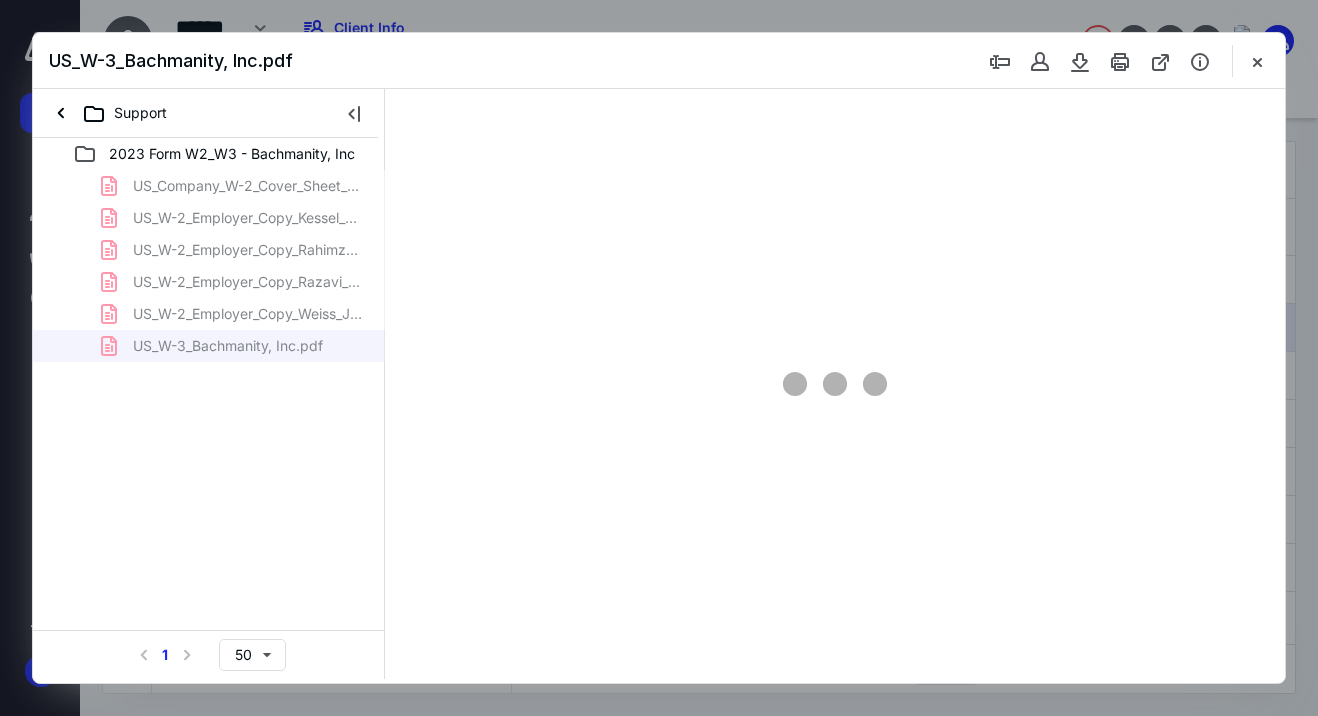 click on "US_Company_W-2_Cover_Sheet_Bachmanity, Inc.pdf US_W-2_Employer_Copy_Kessel_Harrison_7757869439557092.pdf US_W-2_Employer_Copy_Rahimzadeh_Dara_7757869439089946.pdf US_W-2_Employer_Copy_Razavi_Navid_7757869439686537.pdf US_W-2_Employer_Copy_Weiss_Julian_7757869439155843.pdf US_W-3_Bachmanity, Inc.pdf" at bounding box center [209, 266] 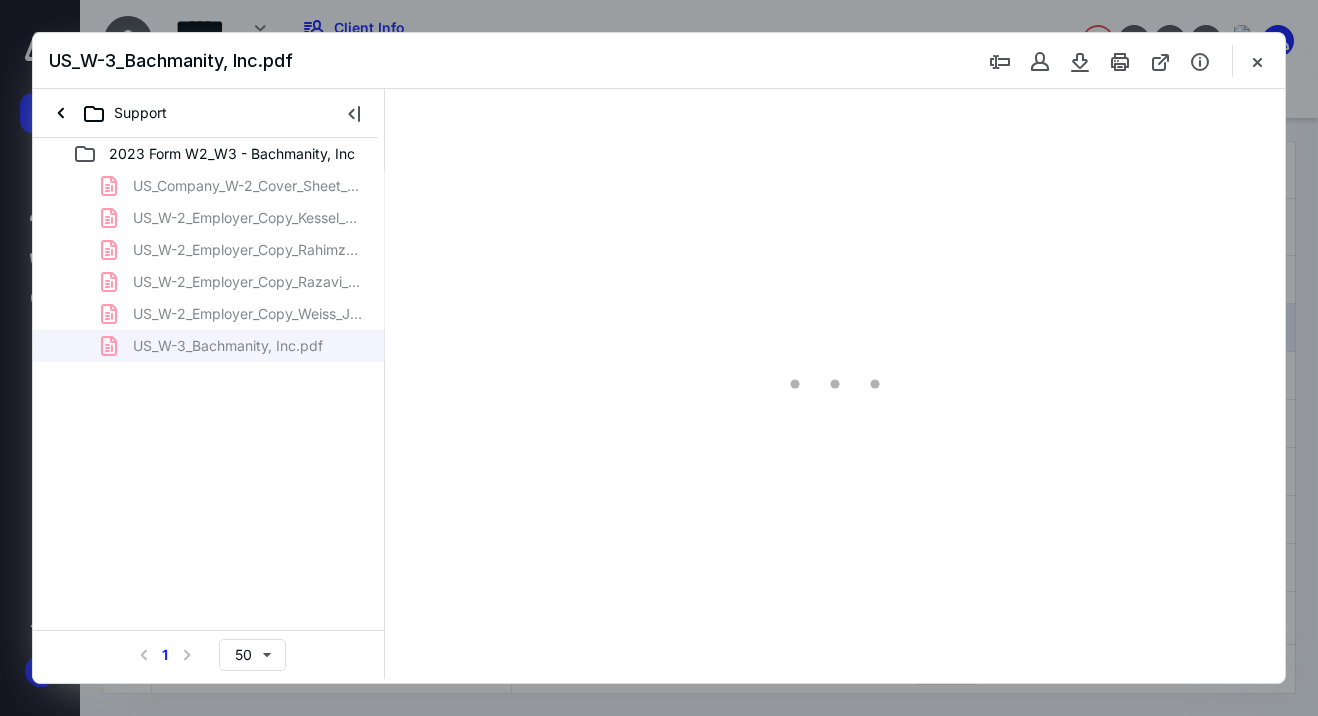 type on "70" 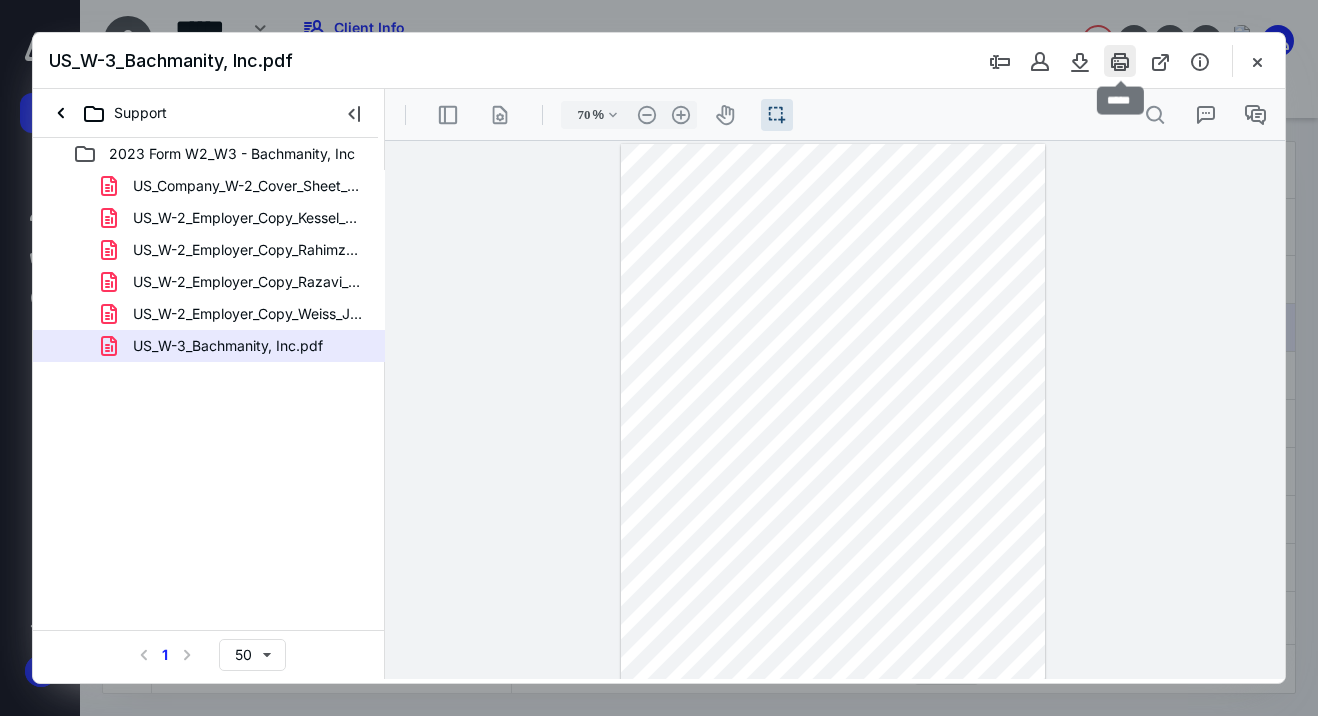 click at bounding box center (1120, 61) 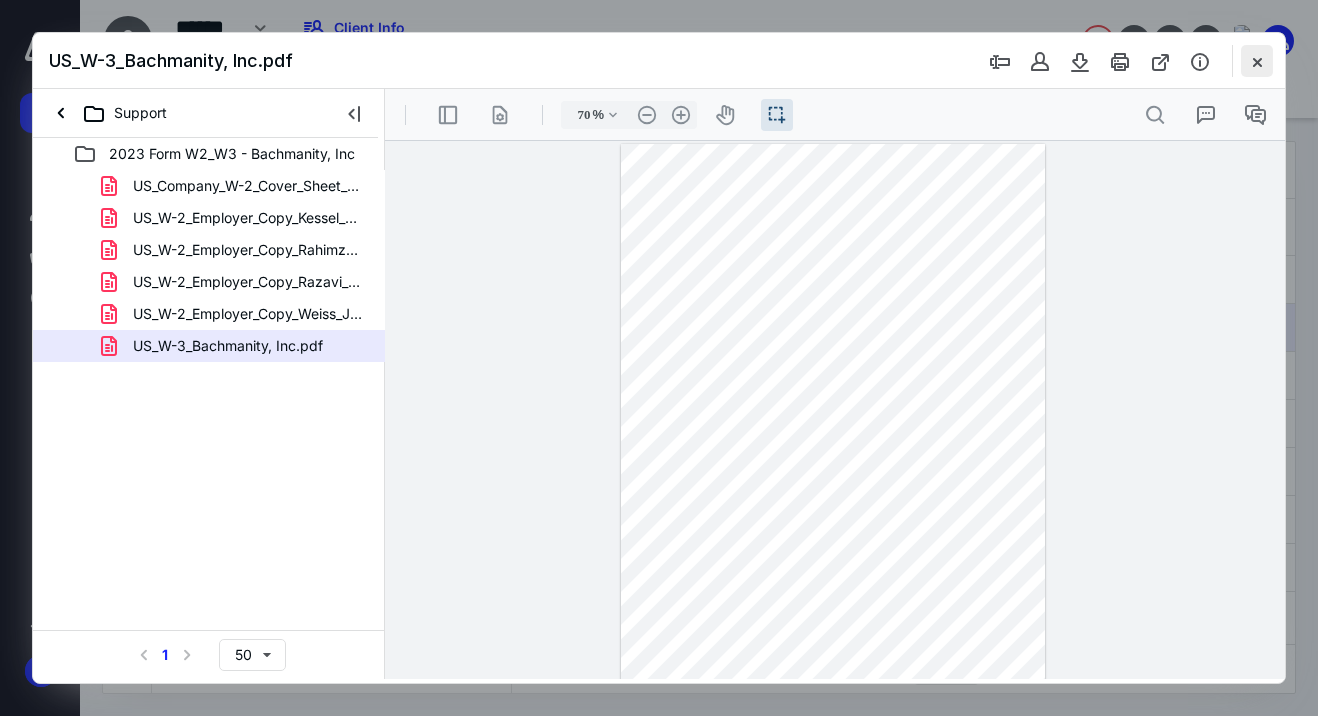 click at bounding box center (1257, 61) 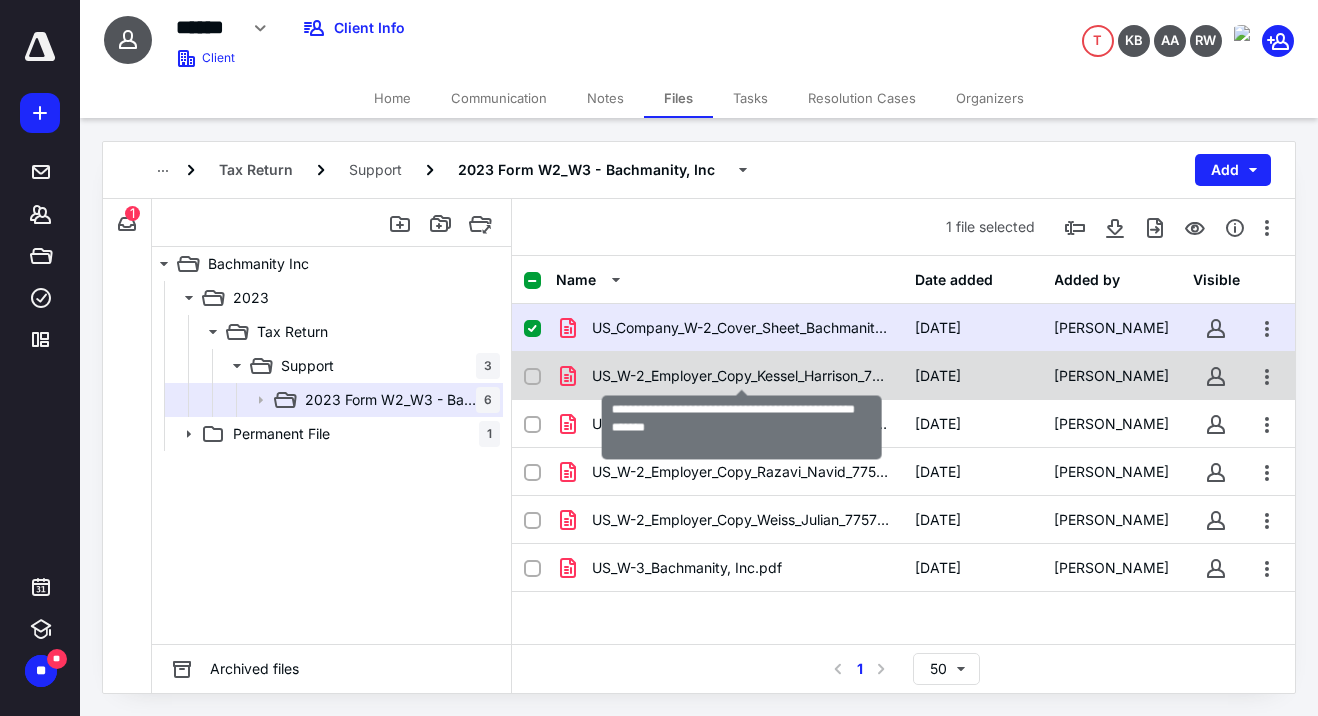click on "US_W-2_Employer_Copy_Kessel_Harrison_7757869439557092.pdf" at bounding box center [742, 376] 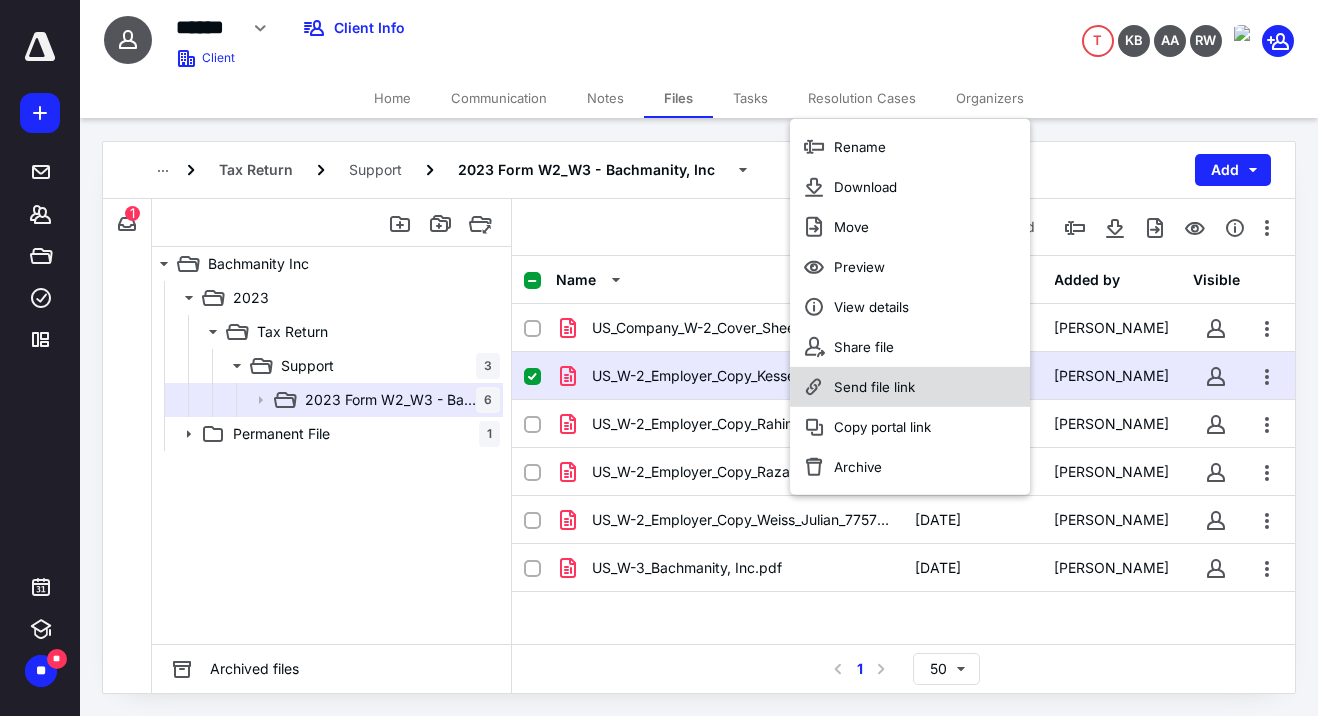 click on "Send file link" at bounding box center (910, 387) 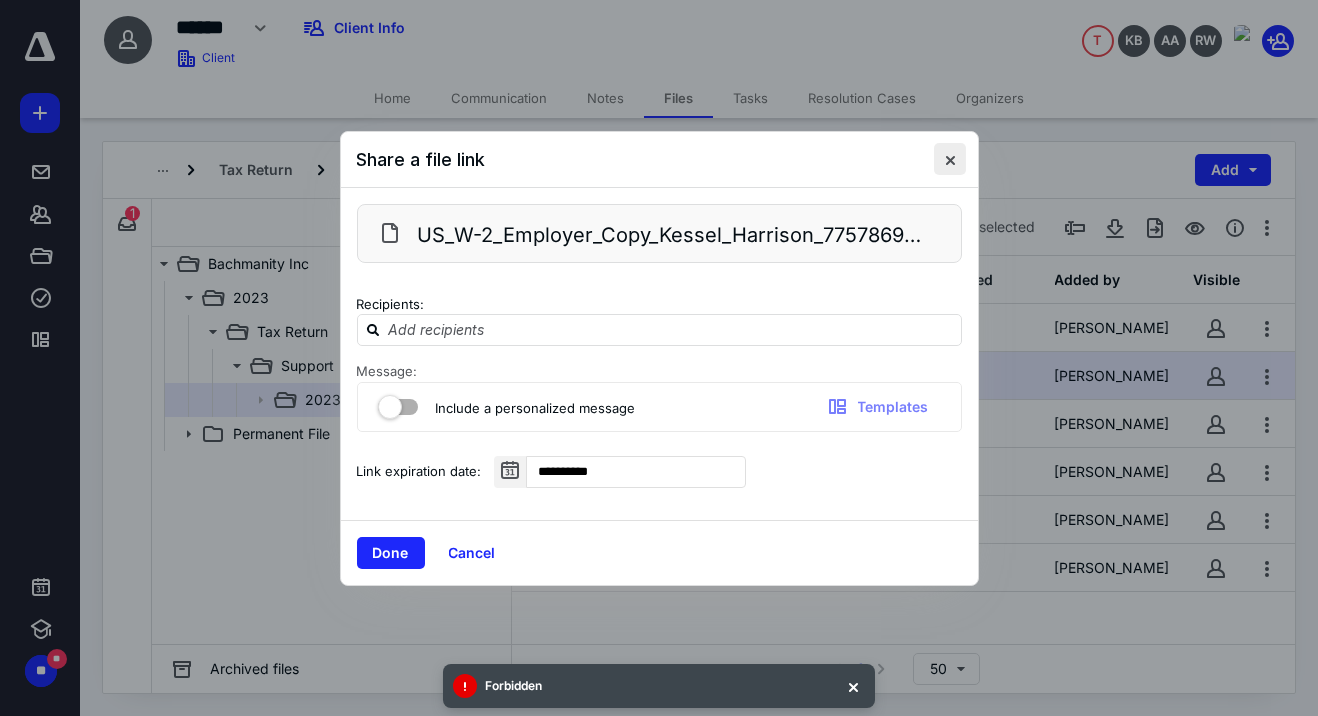 click at bounding box center [950, 159] 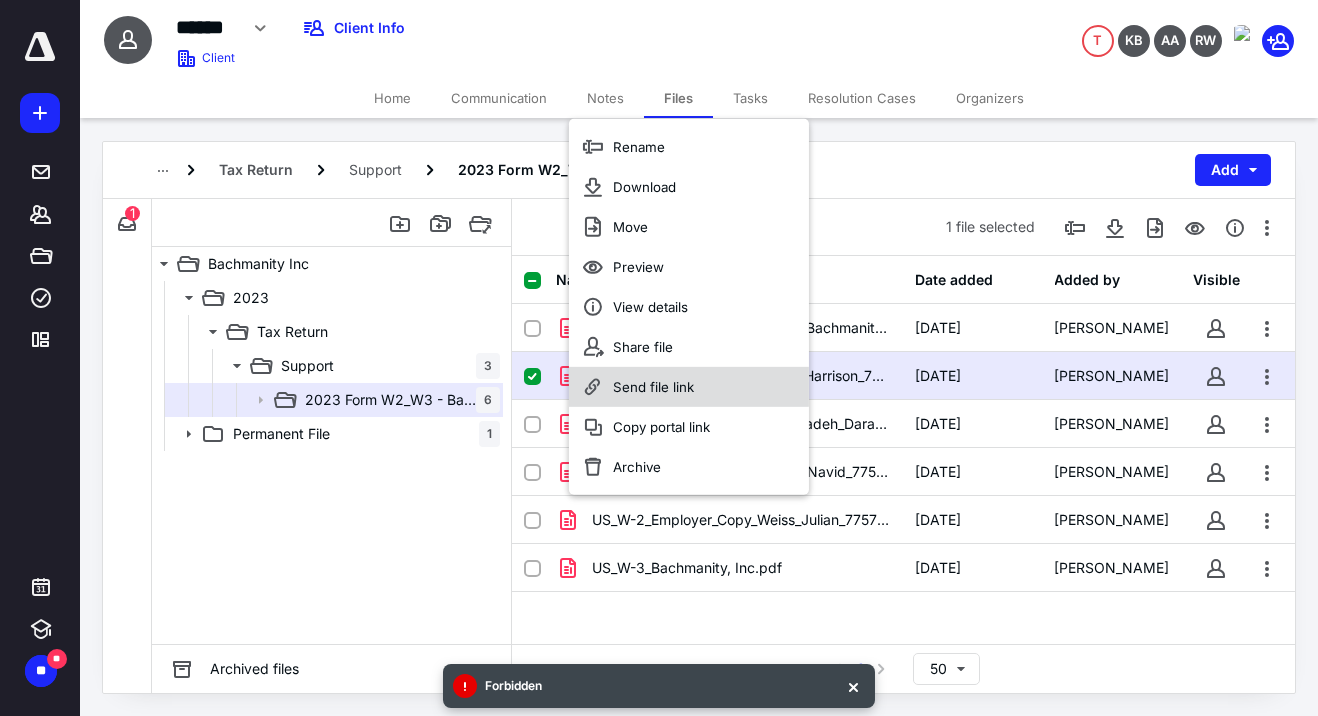 click on "Send file link" at bounding box center [689, 387] 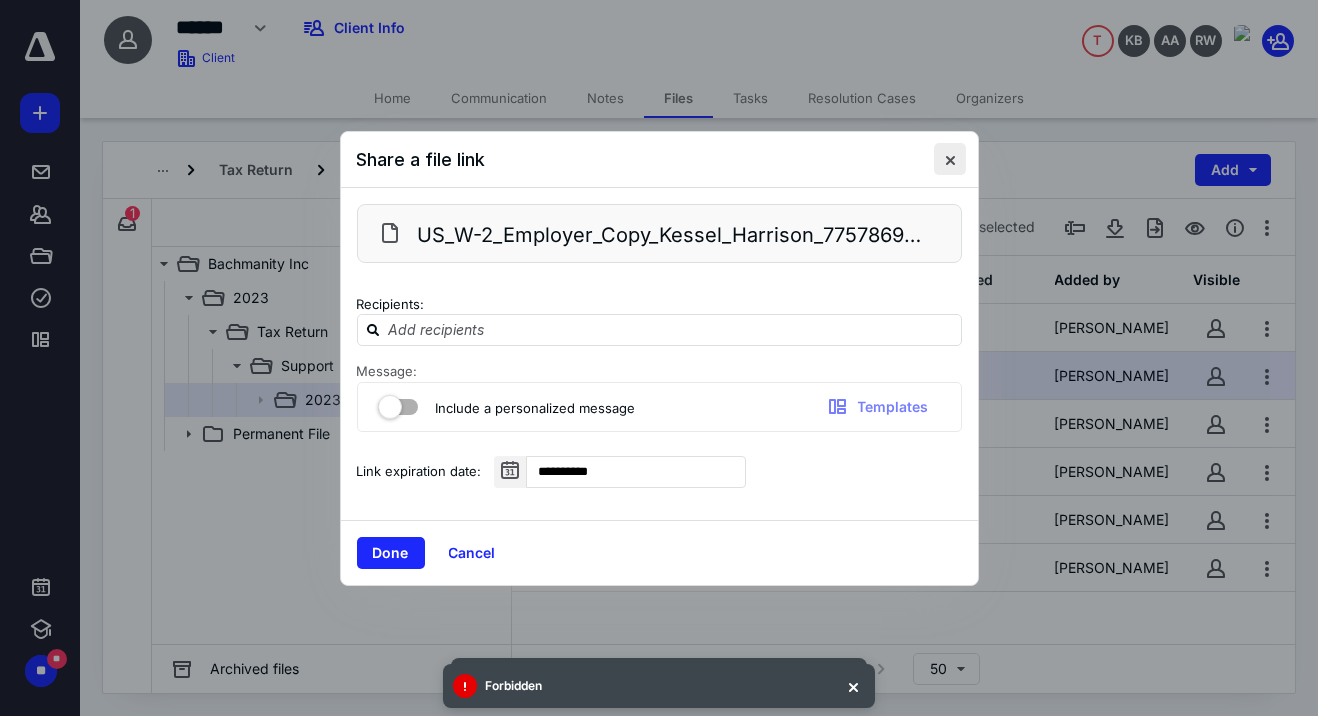 click at bounding box center (950, 159) 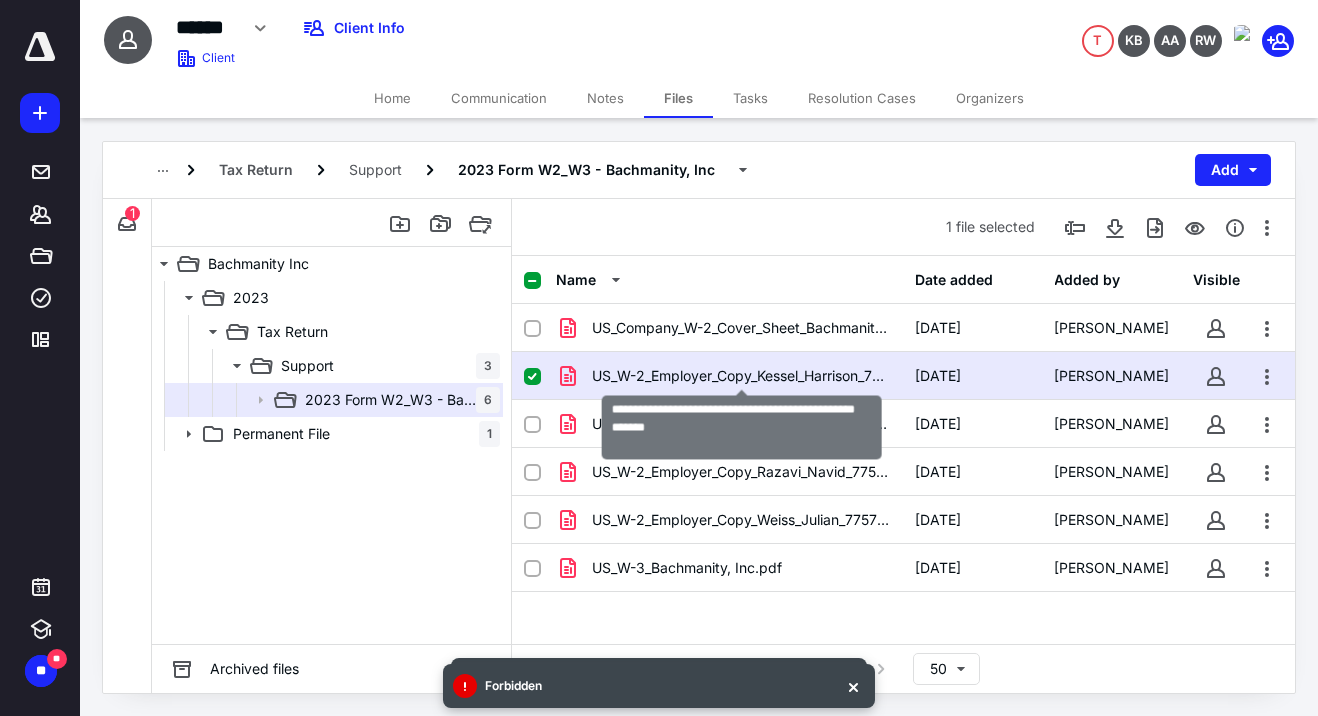 click on "US_W-2_Employer_Copy_Kessel_Harrison_7757869439557092.pdf" at bounding box center (742, 376) 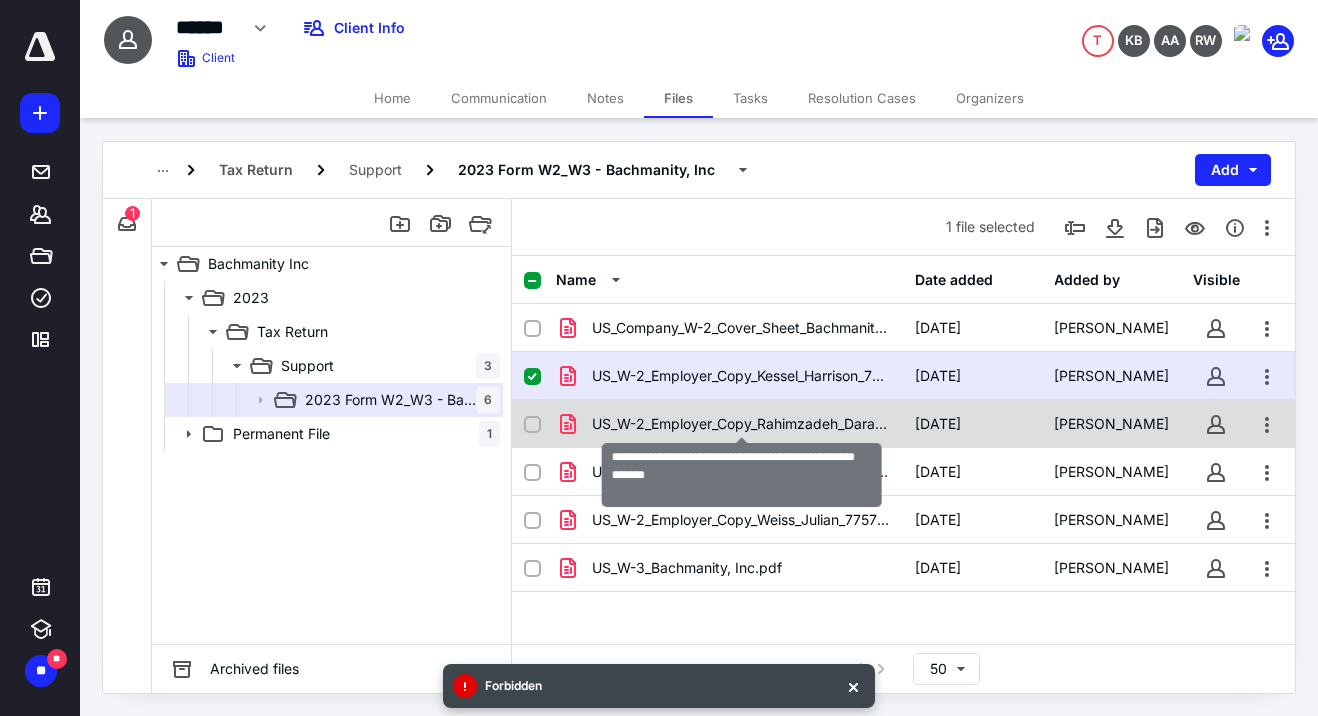 click on "US_W-2_Employer_Copy_Rahimzadeh_Dara_7757869439089946.pdf" at bounding box center (742, 424) 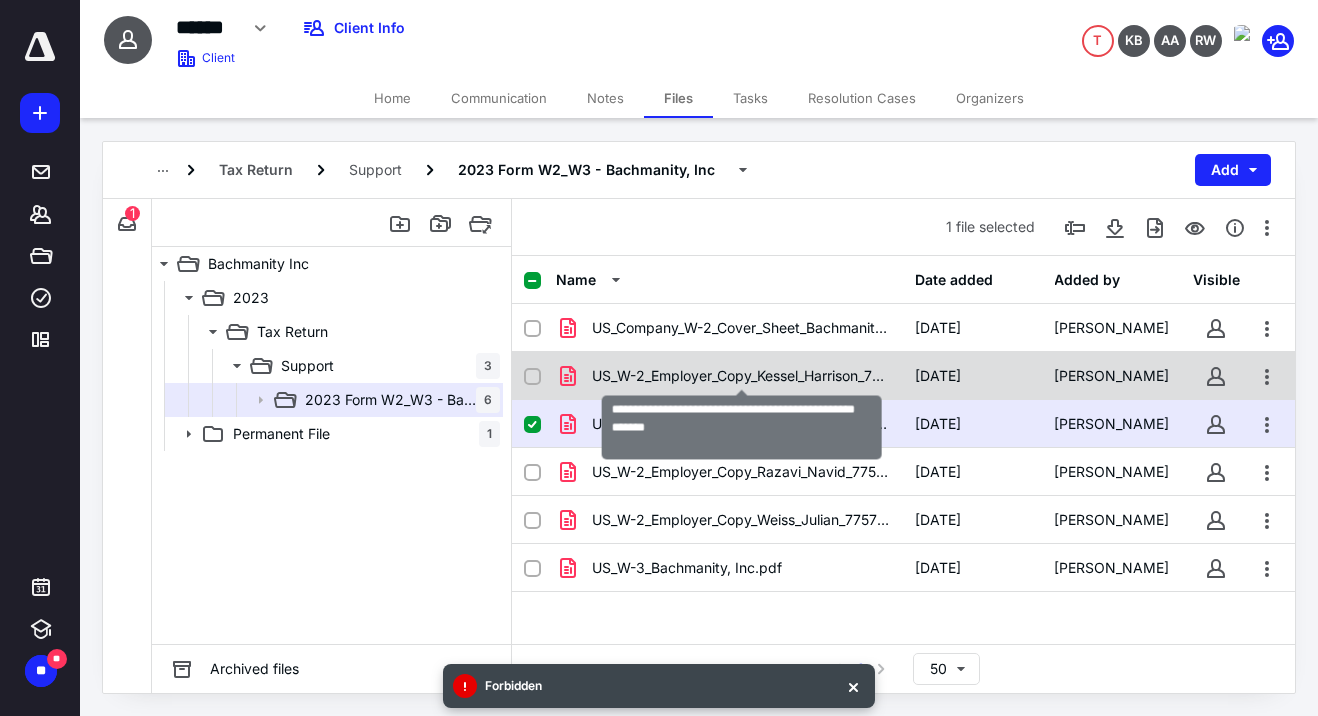 click on "US_W-2_Employer_Copy_Kessel_Harrison_7757869439557092.pdf" at bounding box center [742, 376] 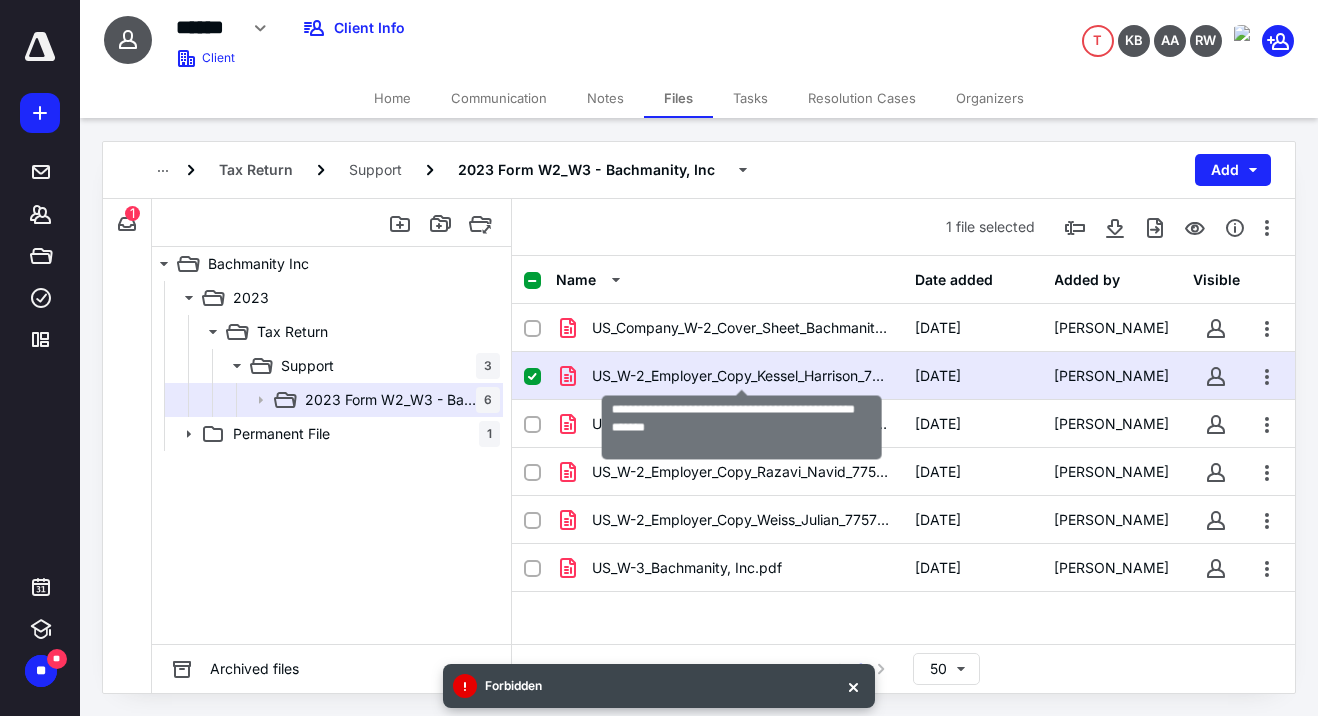 click on "US_W-2_Employer_Copy_Kessel_Harrison_7757869439557092.pdf" at bounding box center (742, 376) 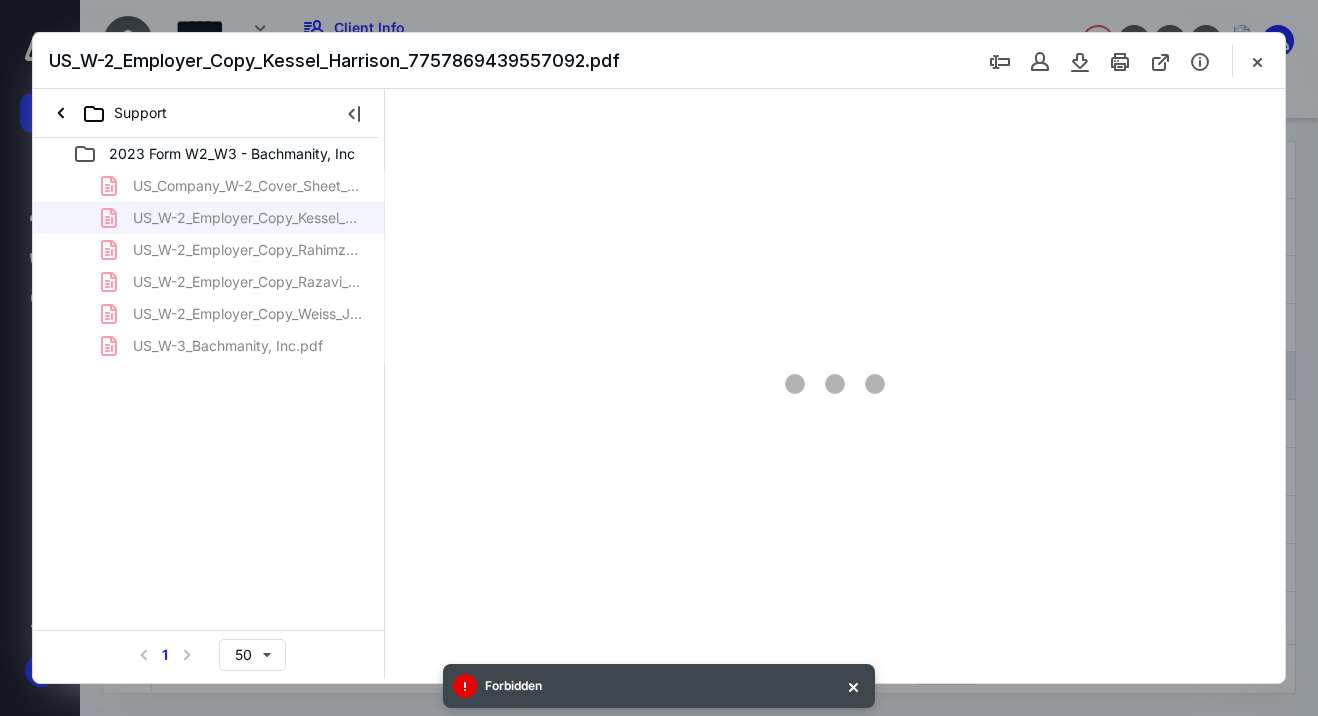 scroll, scrollTop: 0, scrollLeft: 0, axis: both 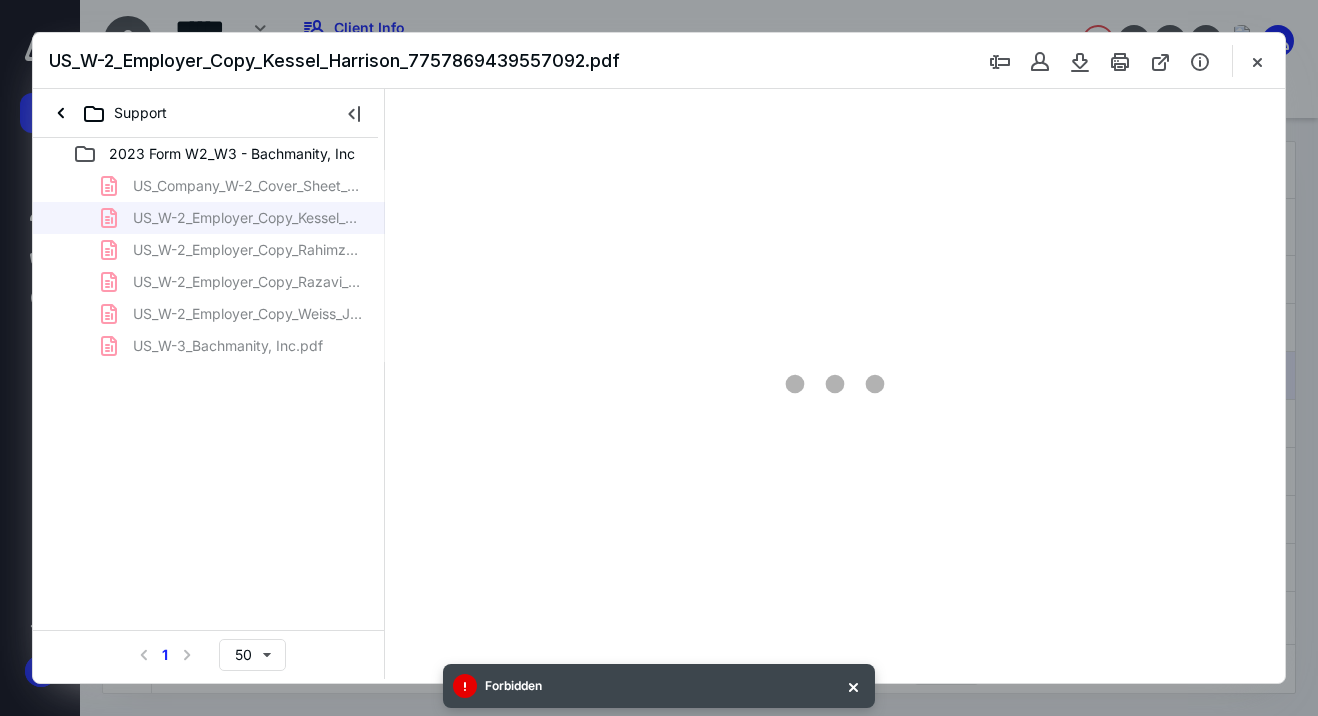 type on "70" 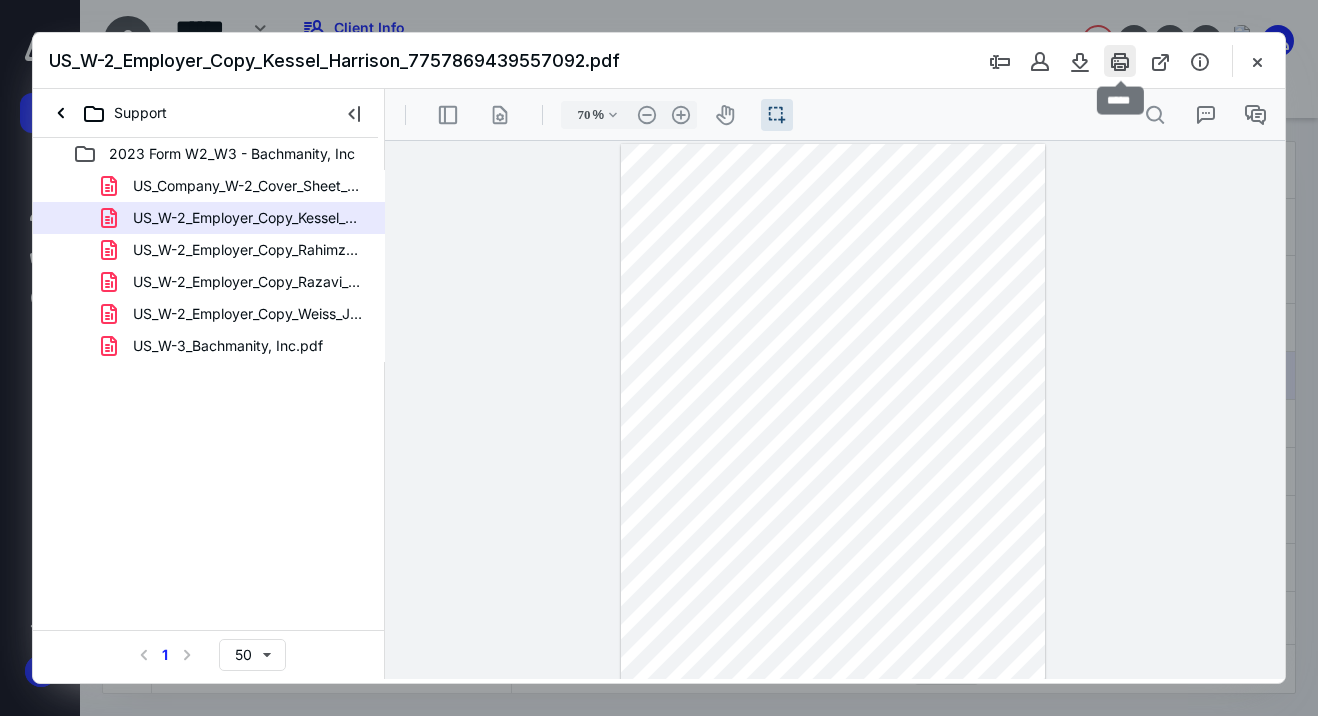 click at bounding box center [1120, 61] 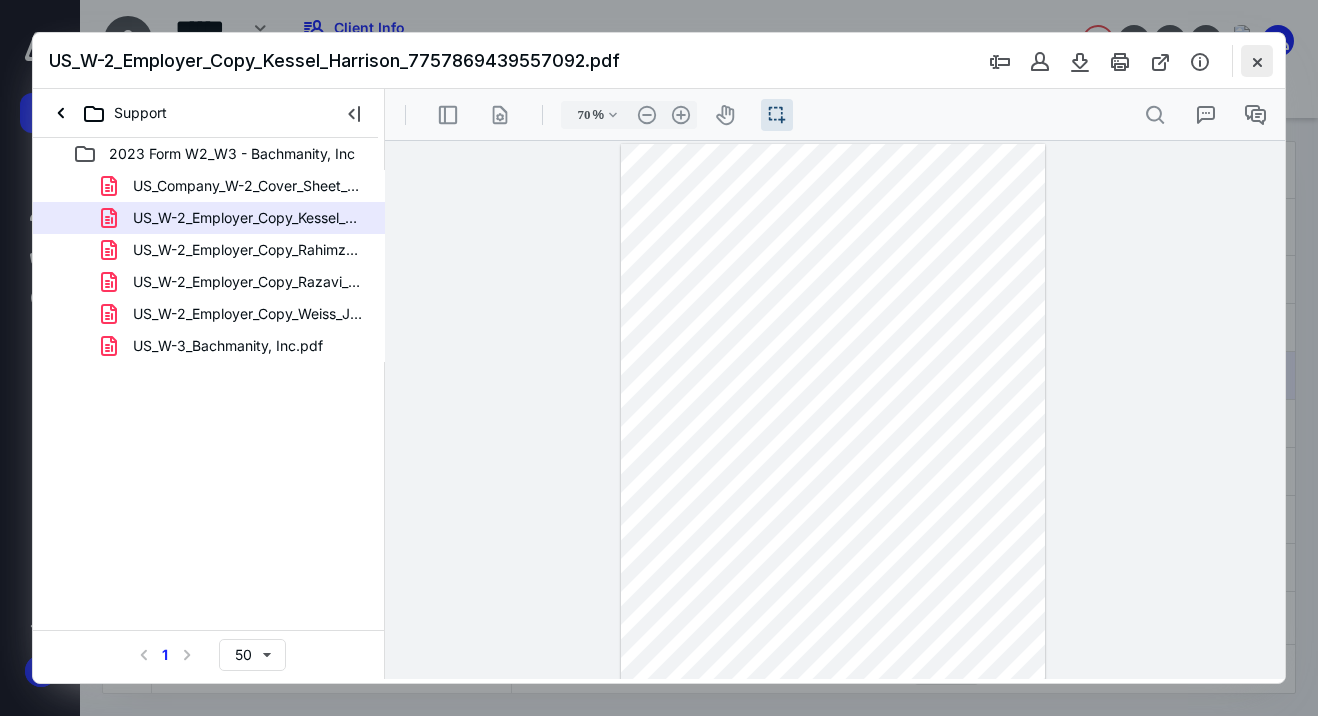 click at bounding box center (1257, 61) 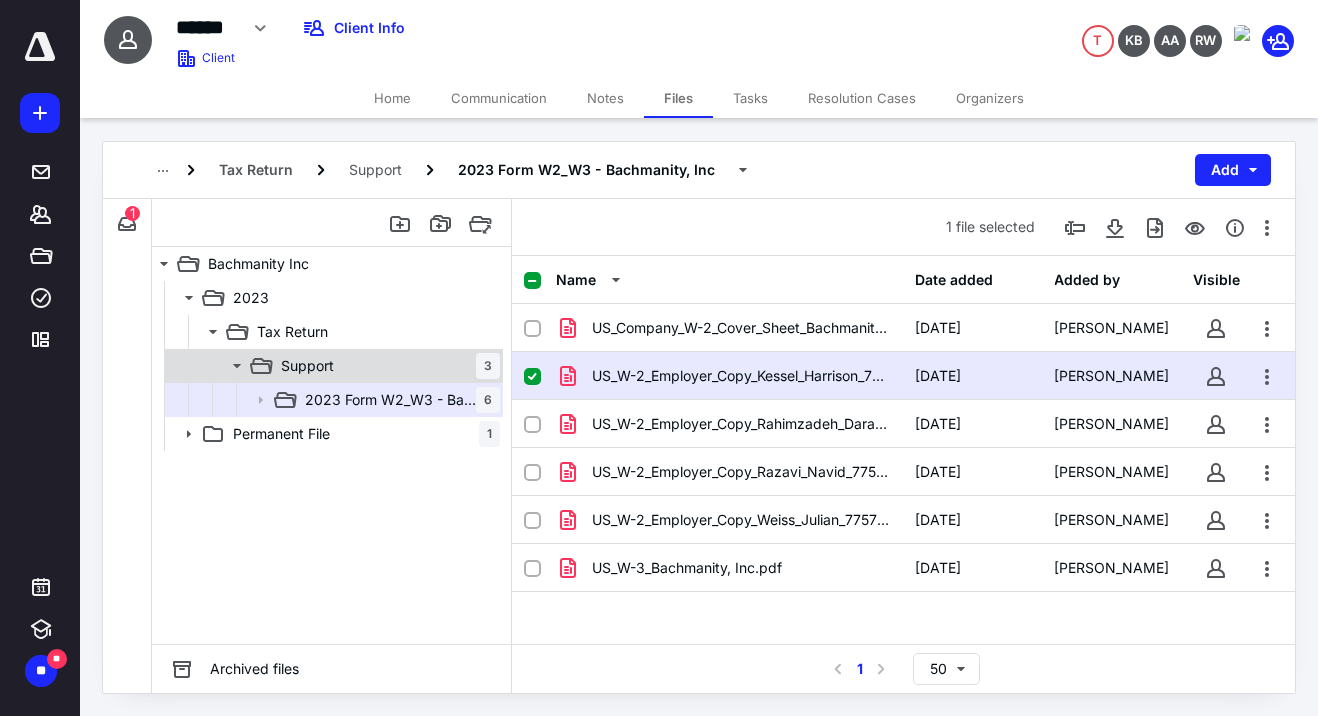 click on "Support 3" at bounding box center [386, 366] 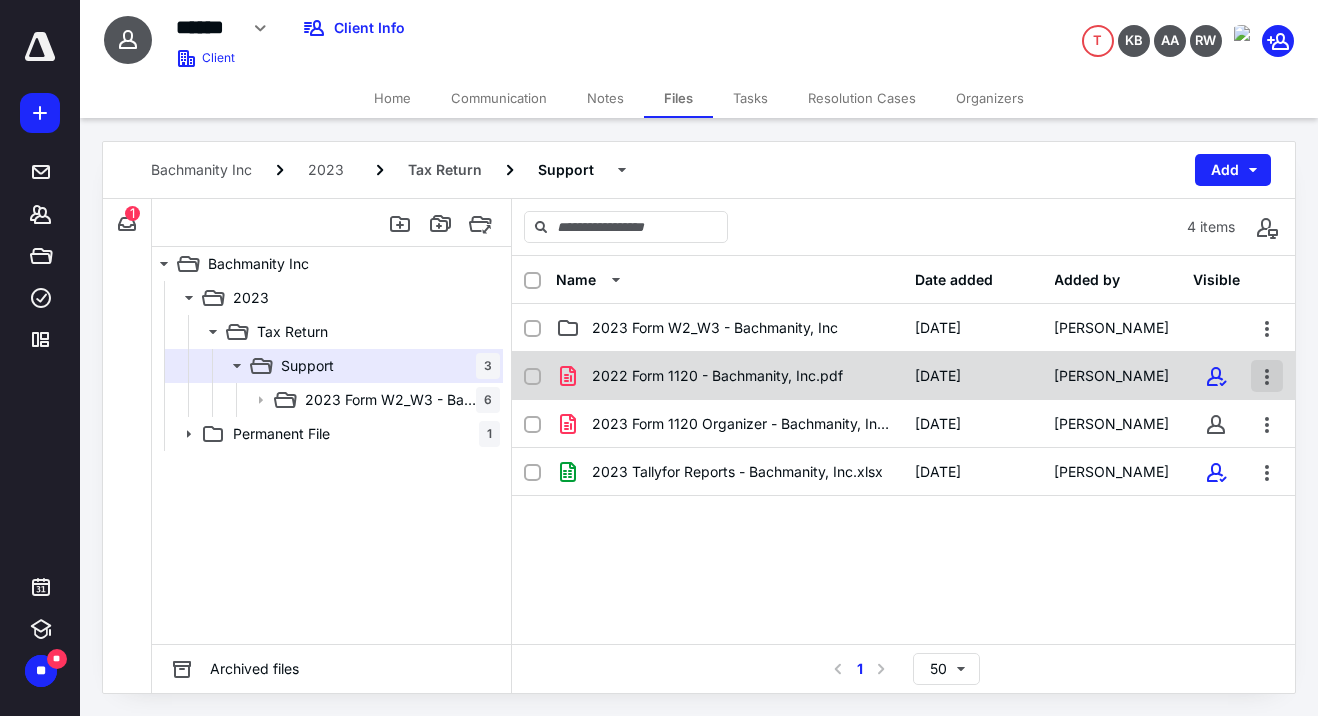 click at bounding box center [1267, 376] 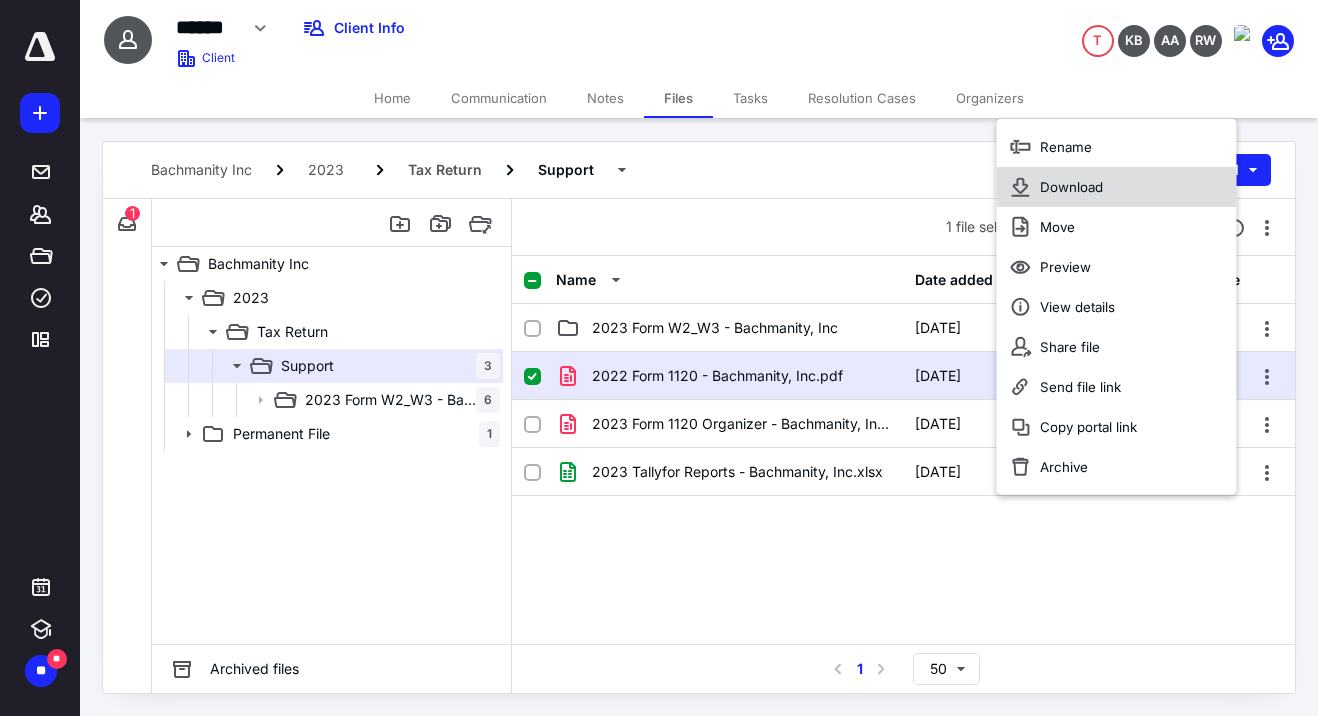click on "Download" at bounding box center (1116, 187) 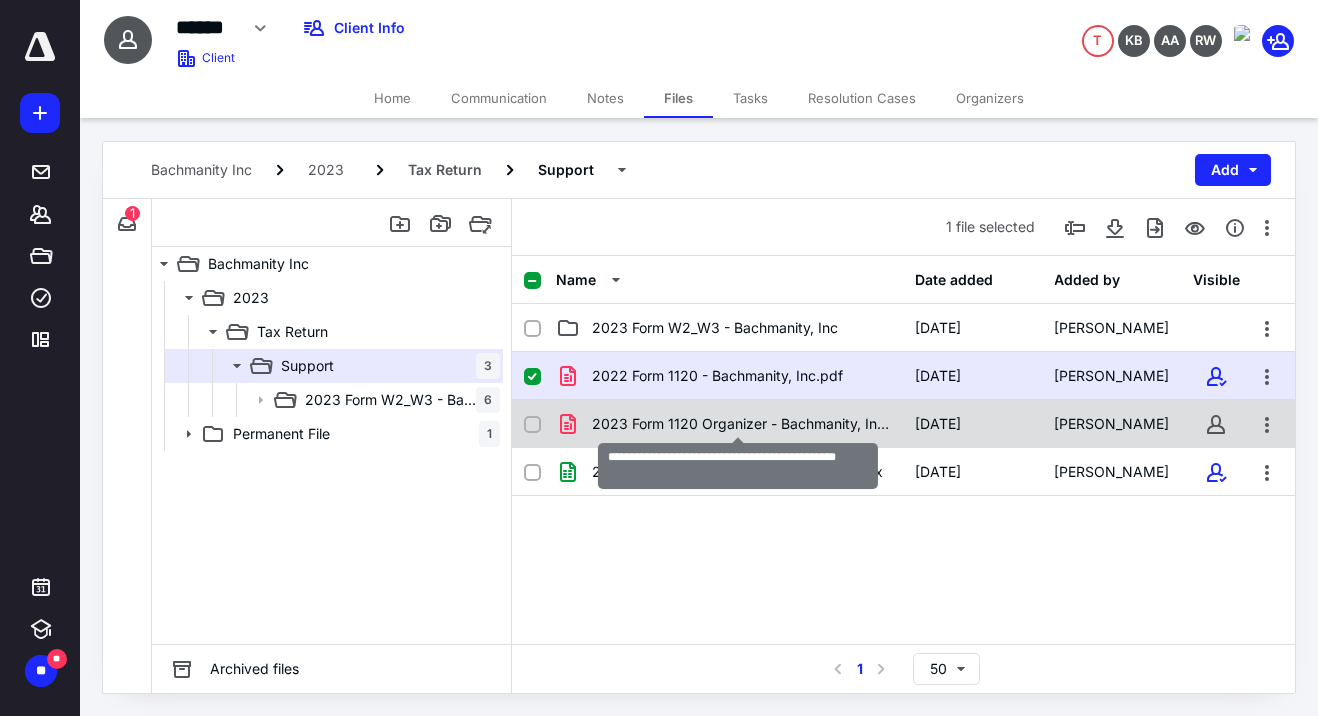 click on "2023 Form 1120 Organizer - Bachmanity, Inc.pdf" at bounding box center (742, 424) 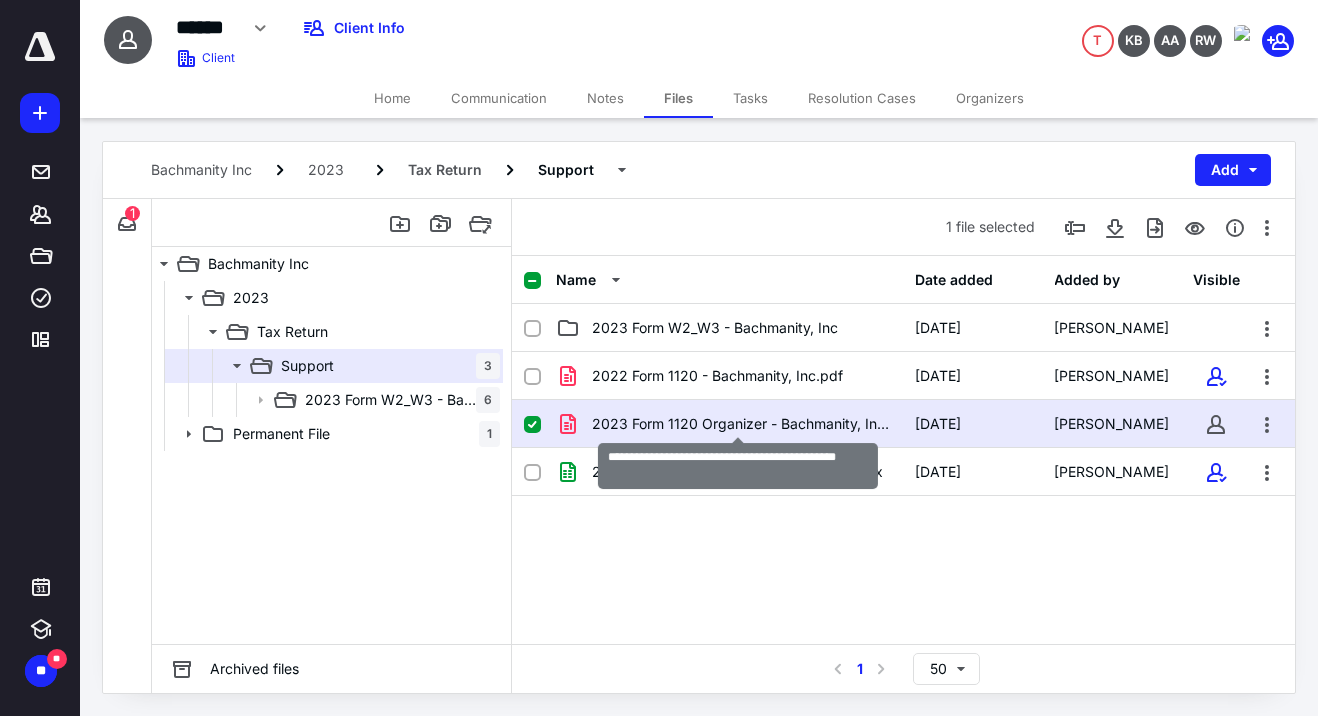 click on "2023 Form 1120 Organizer - Bachmanity, Inc.pdf" at bounding box center [742, 424] 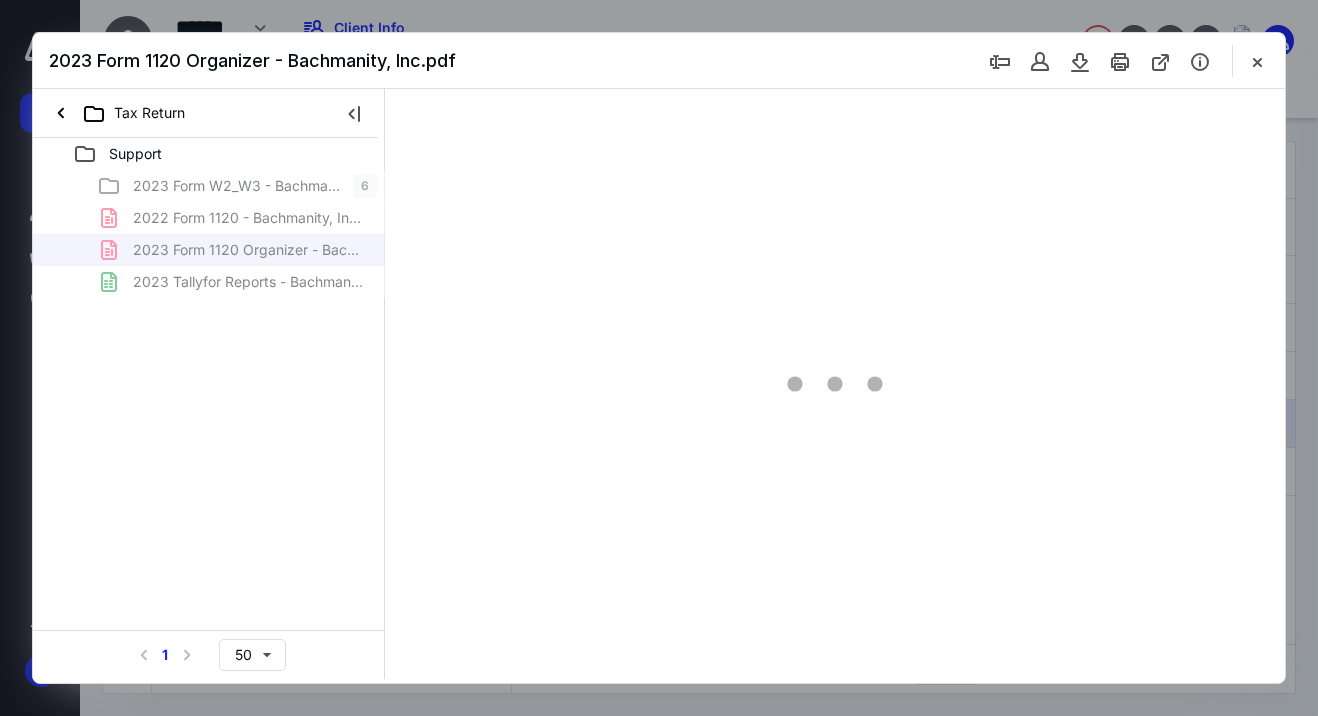 scroll, scrollTop: 0, scrollLeft: 0, axis: both 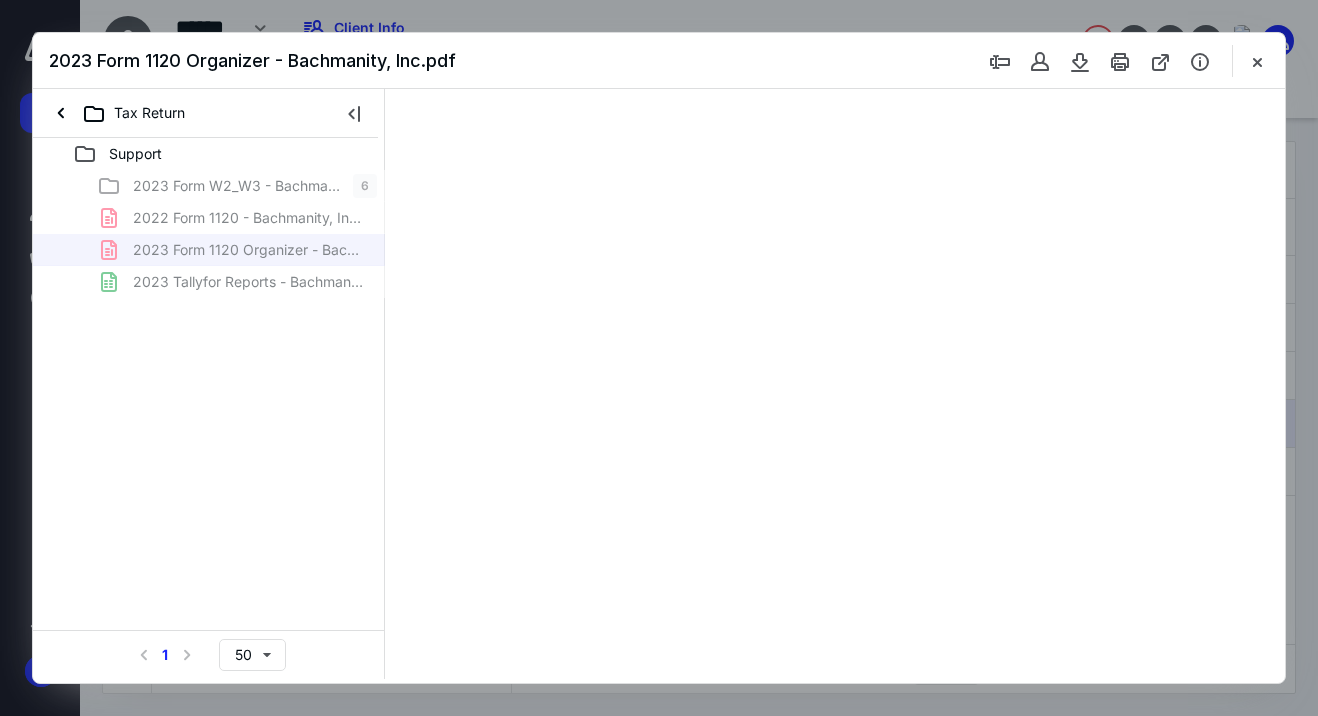 type on "70" 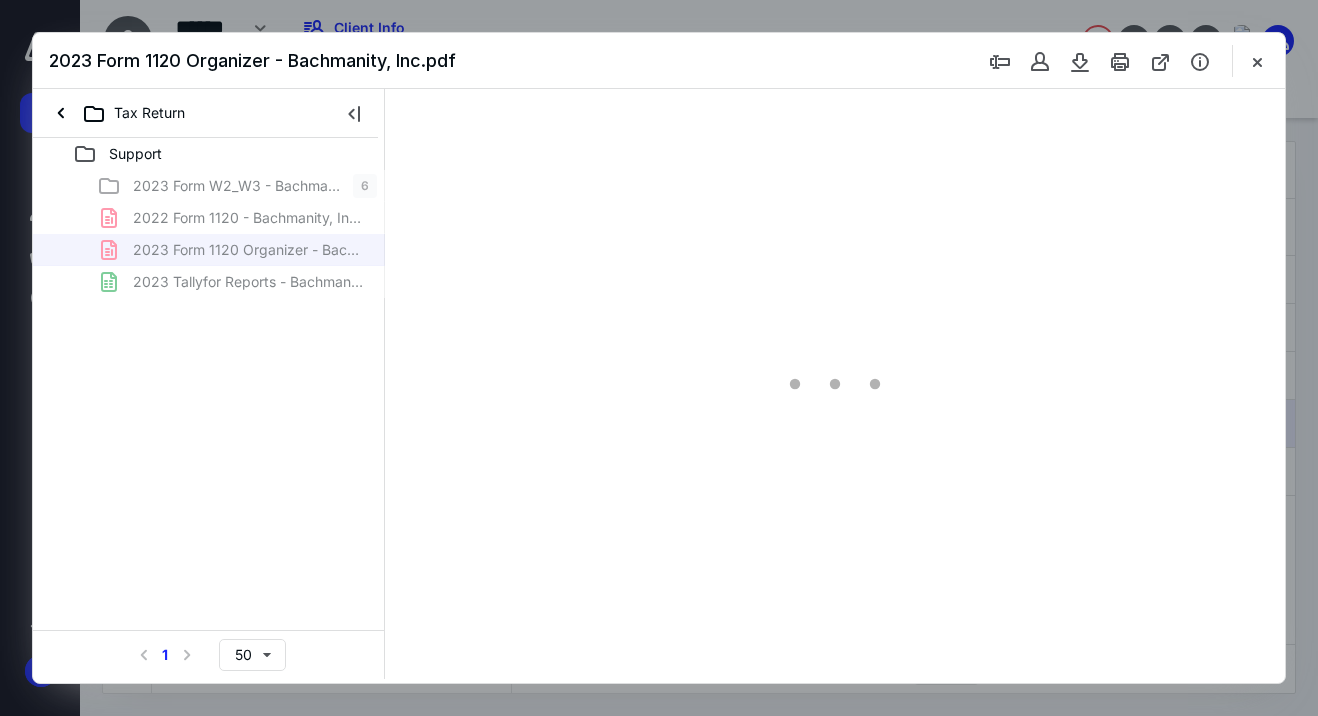scroll, scrollTop: 38, scrollLeft: 0, axis: vertical 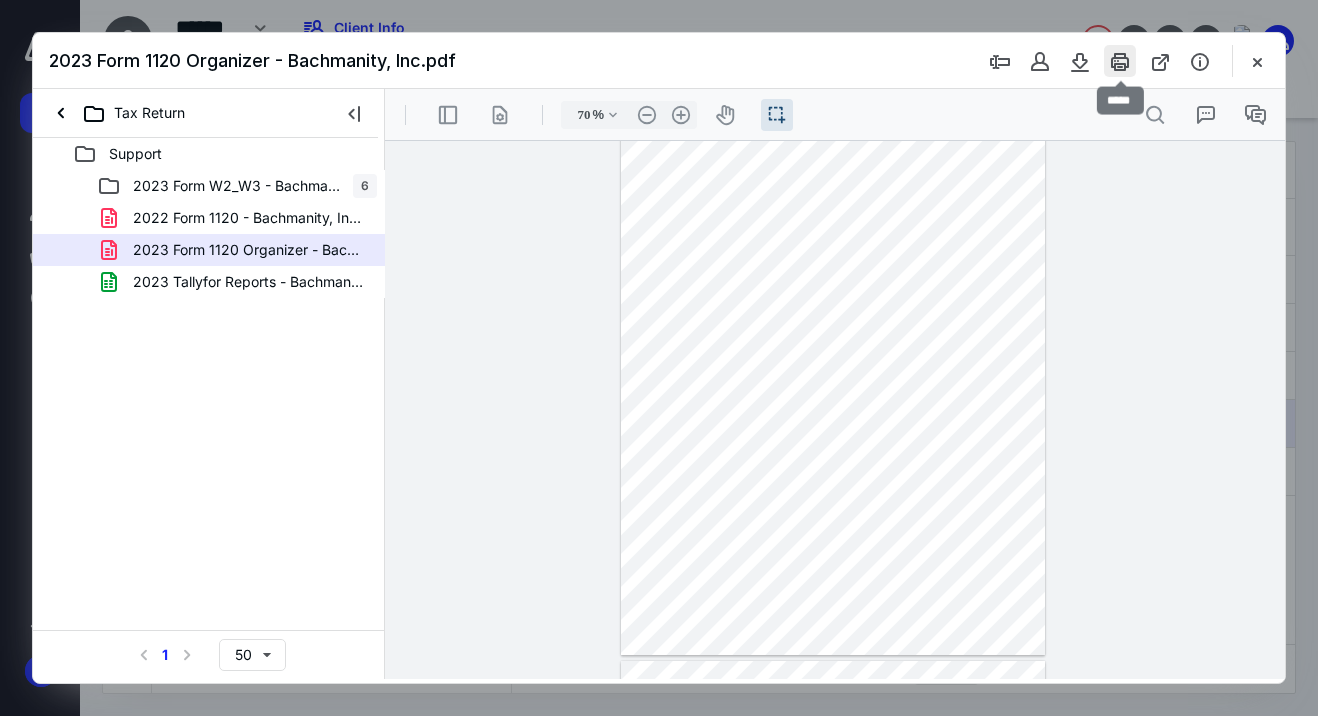 click at bounding box center (1120, 61) 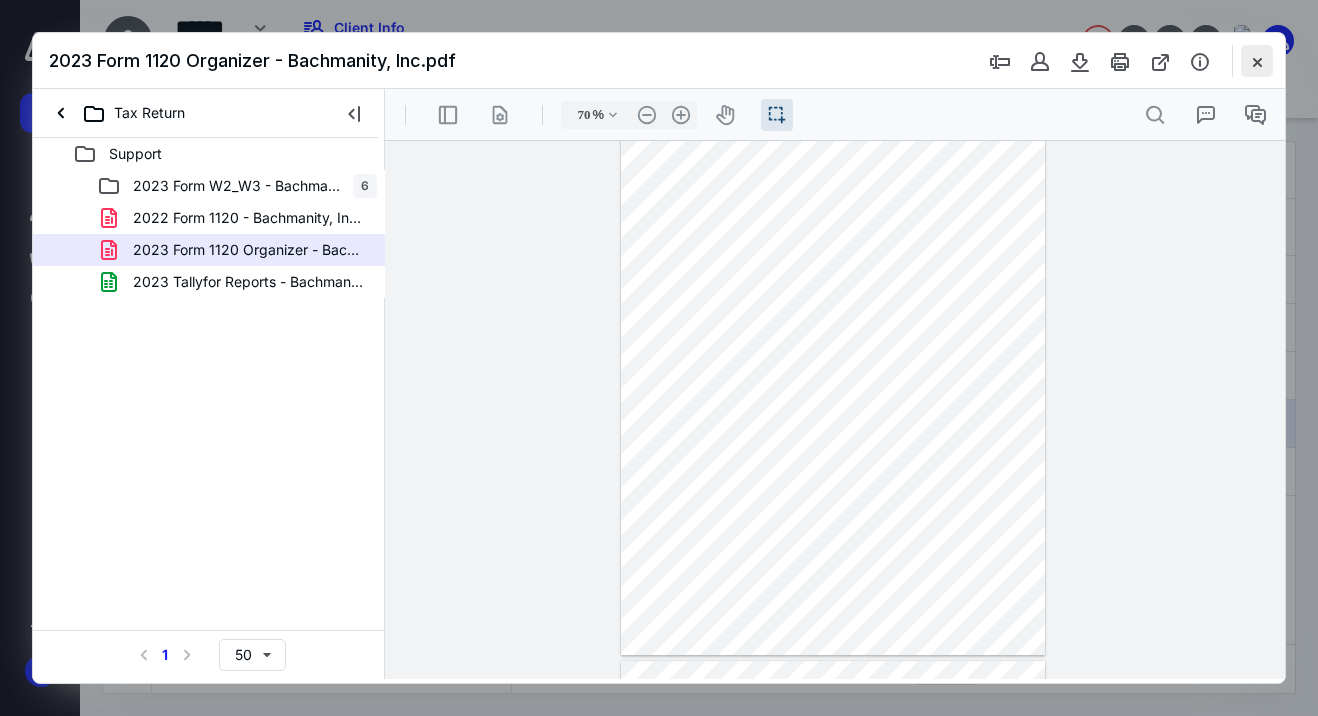 click at bounding box center [1257, 61] 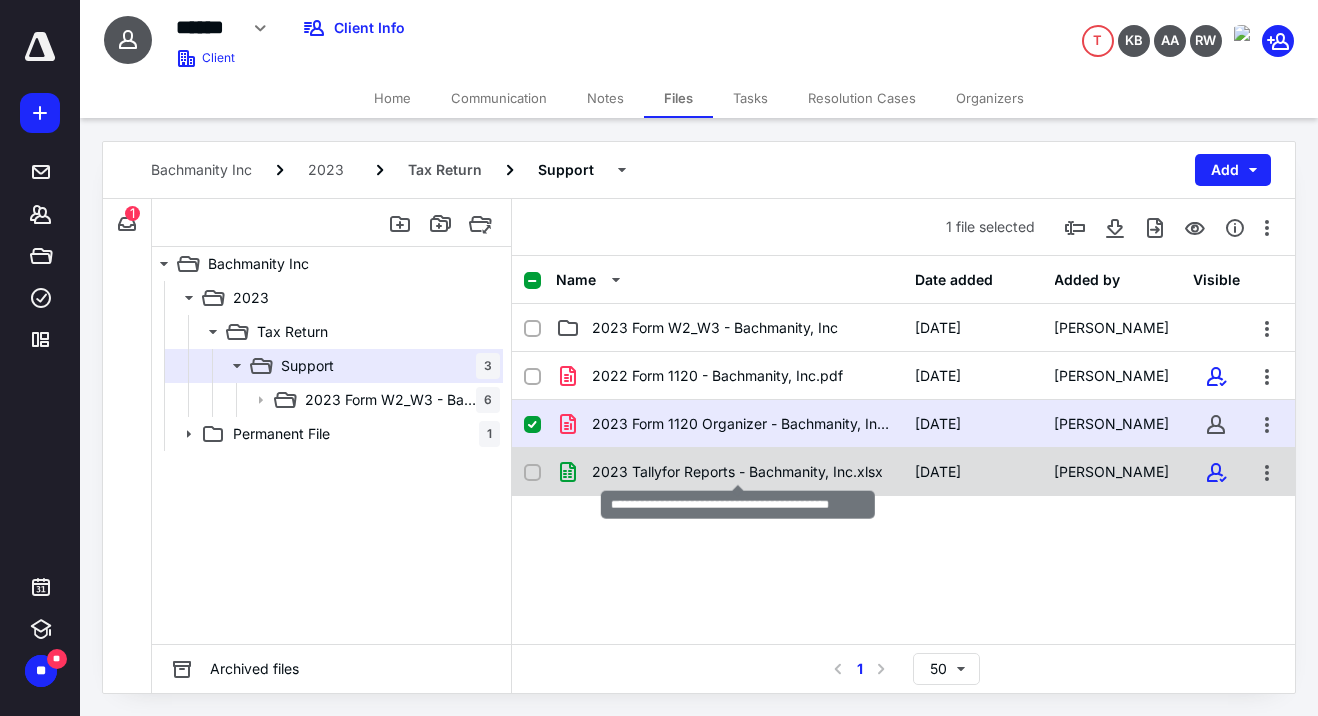 click on "2023 Tallyfor Reports - Bachmanity, Inc.xlsx" at bounding box center [737, 472] 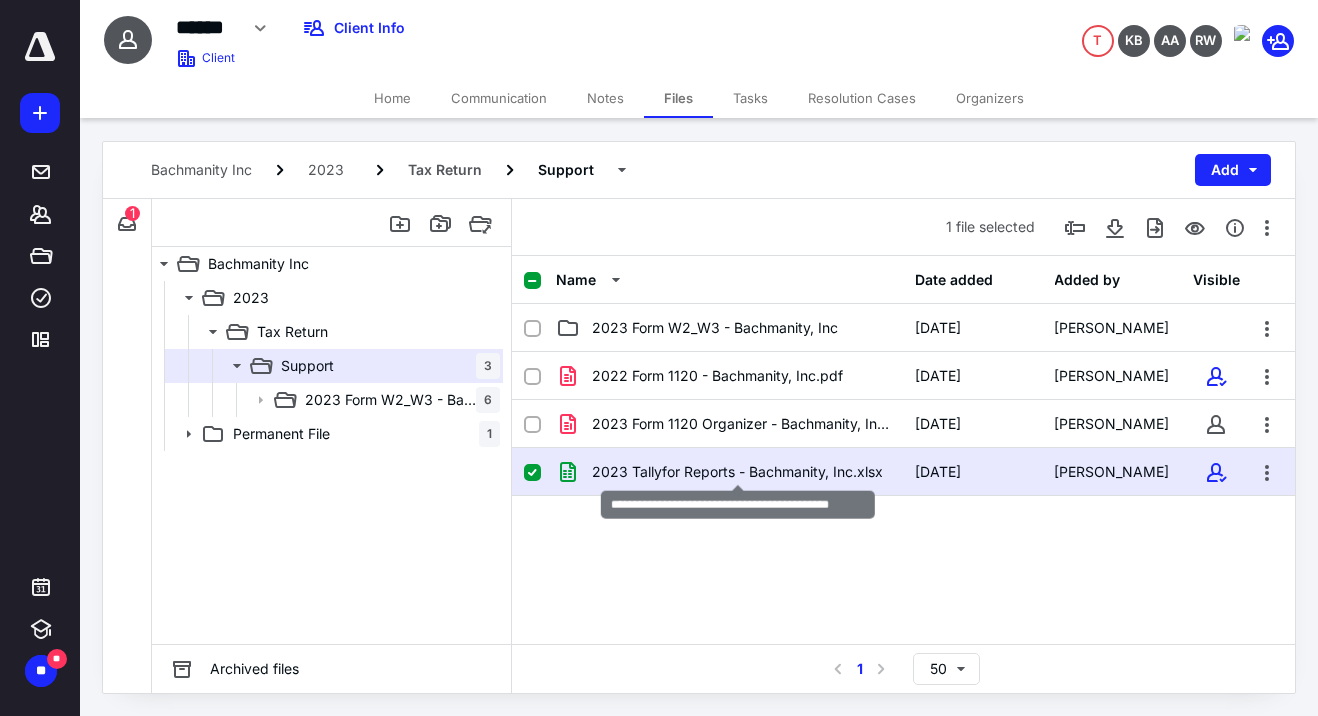 click on "2023 Tallyfor Reports - Bachmanity, Inc.xlsx" at bounding box center (737, 472) 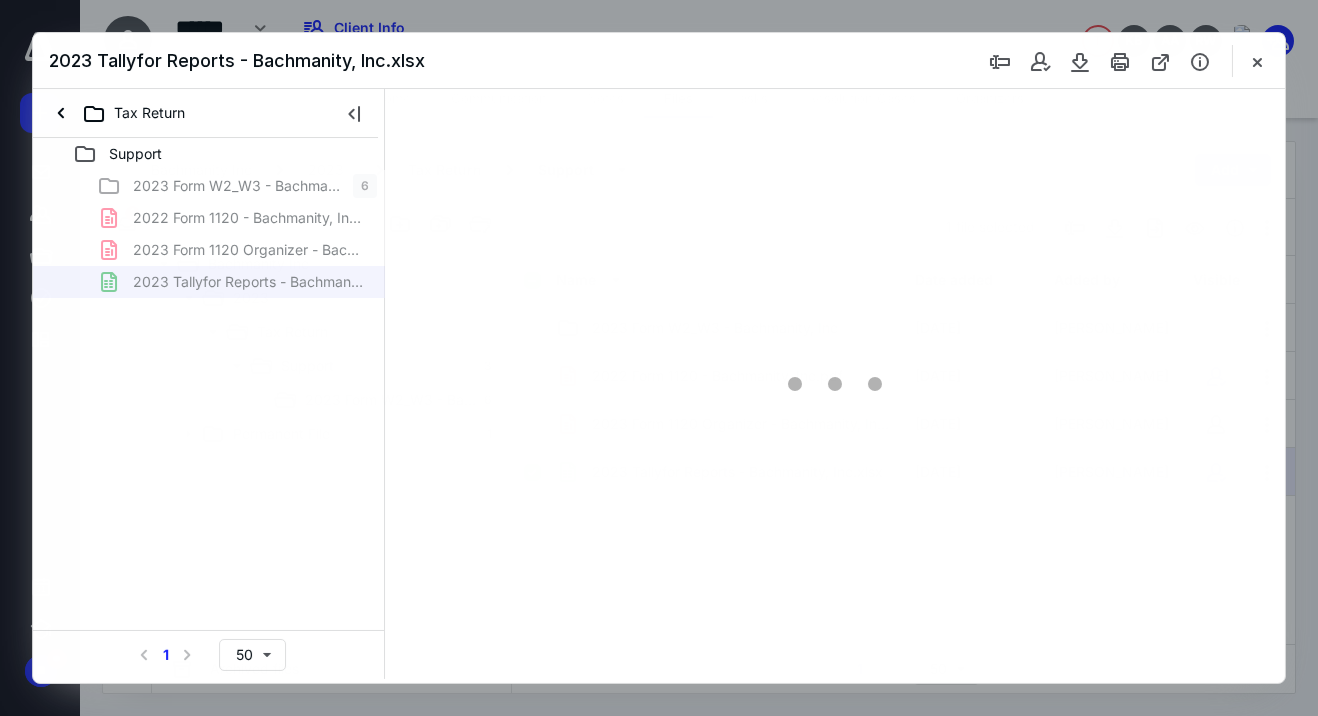 scroll, scrollTop: 0, scrollLeft: 0, axis: both 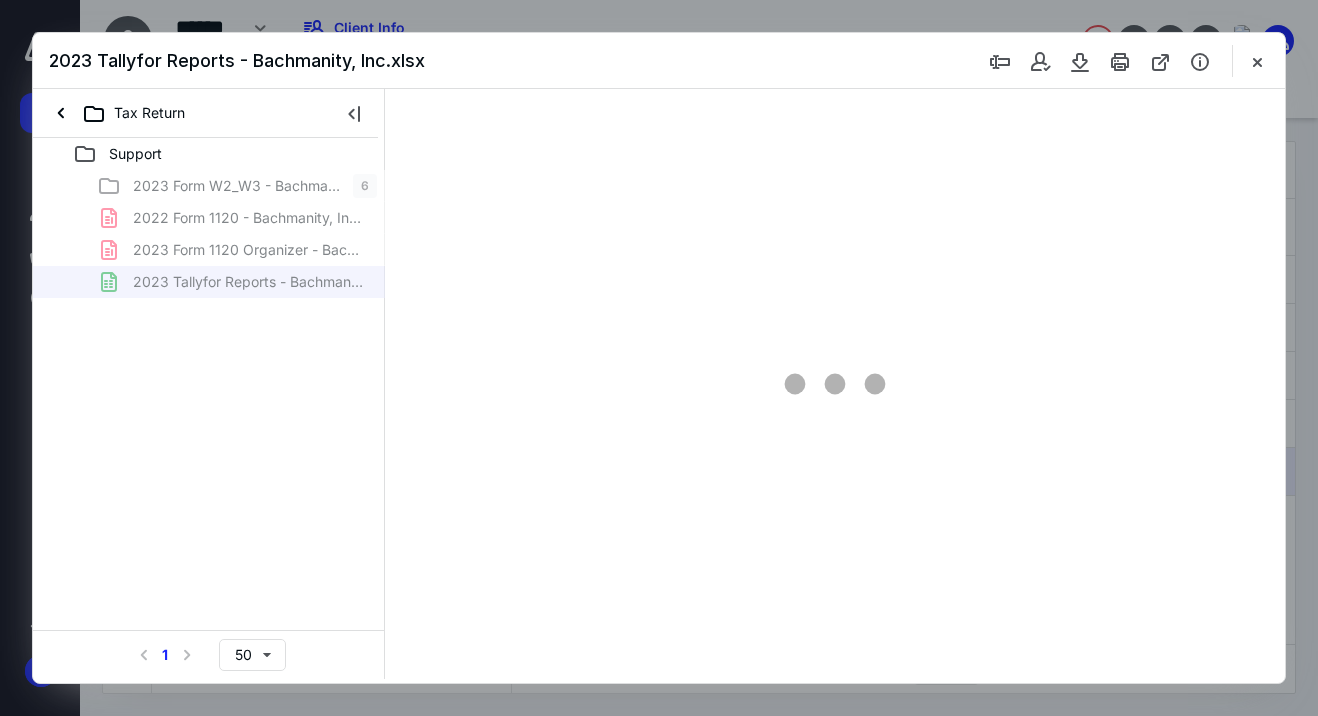 type on "70" 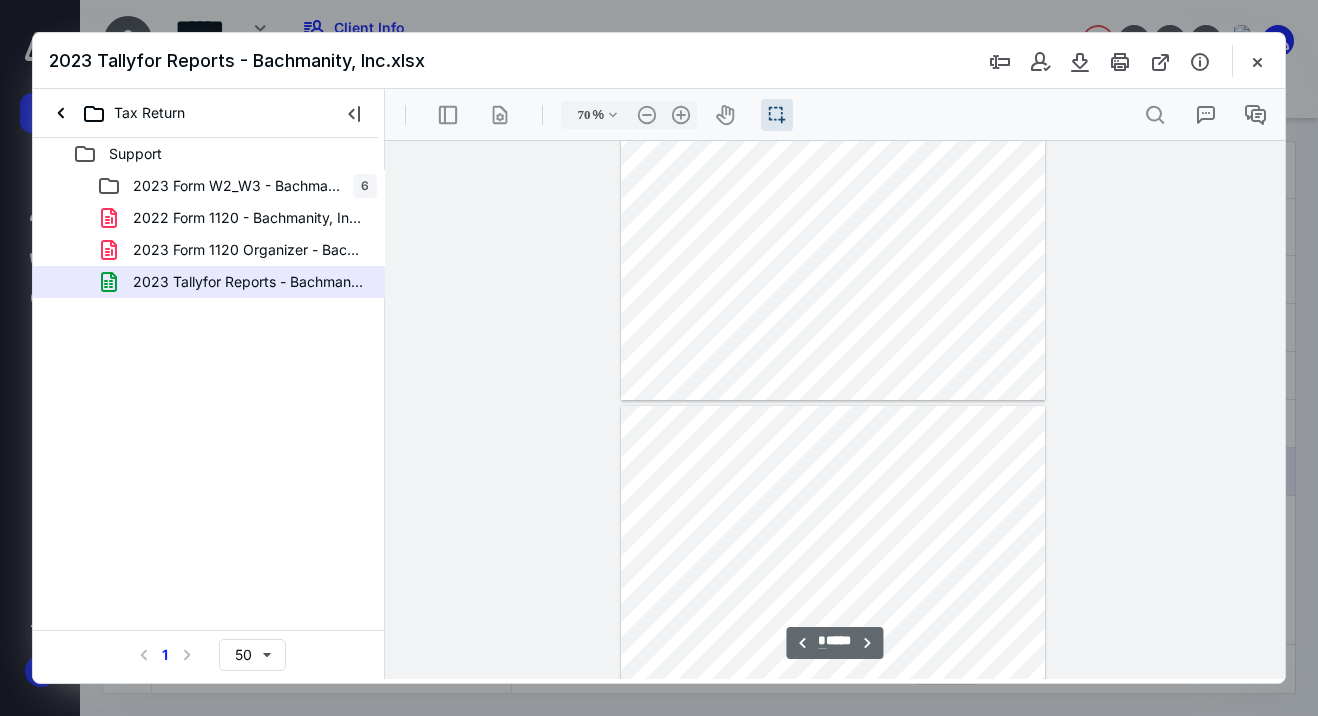 scroll, scrollTop: 2038, scrollLeft: 0, axis: vertical 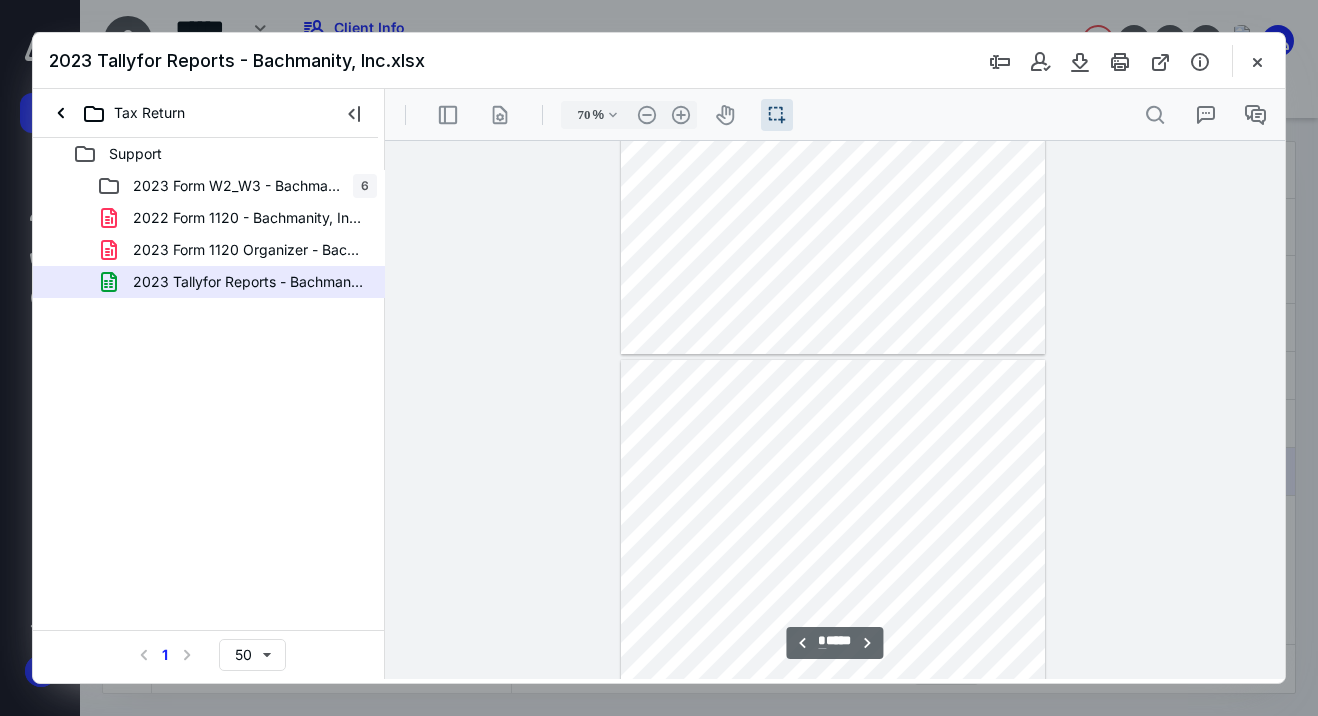 type on "*" 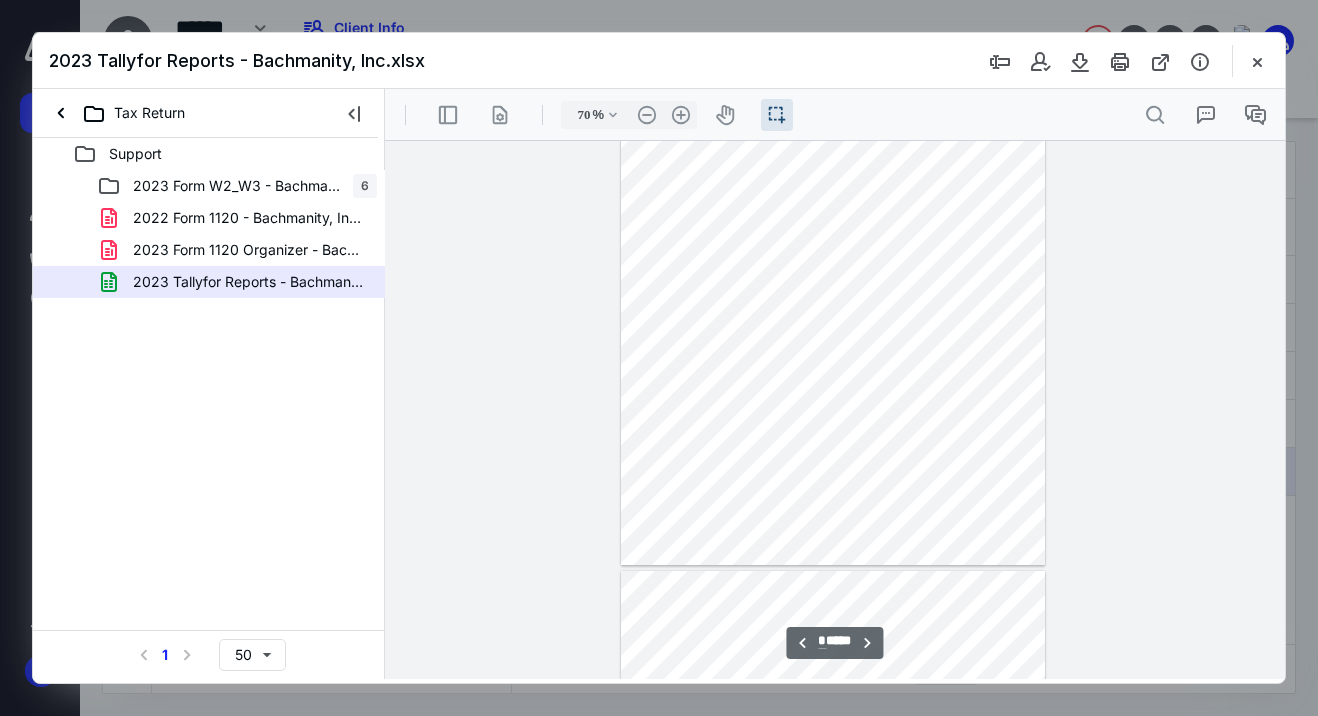 scroll, scrollTop: 0, scrollLeft: 0, axis: both 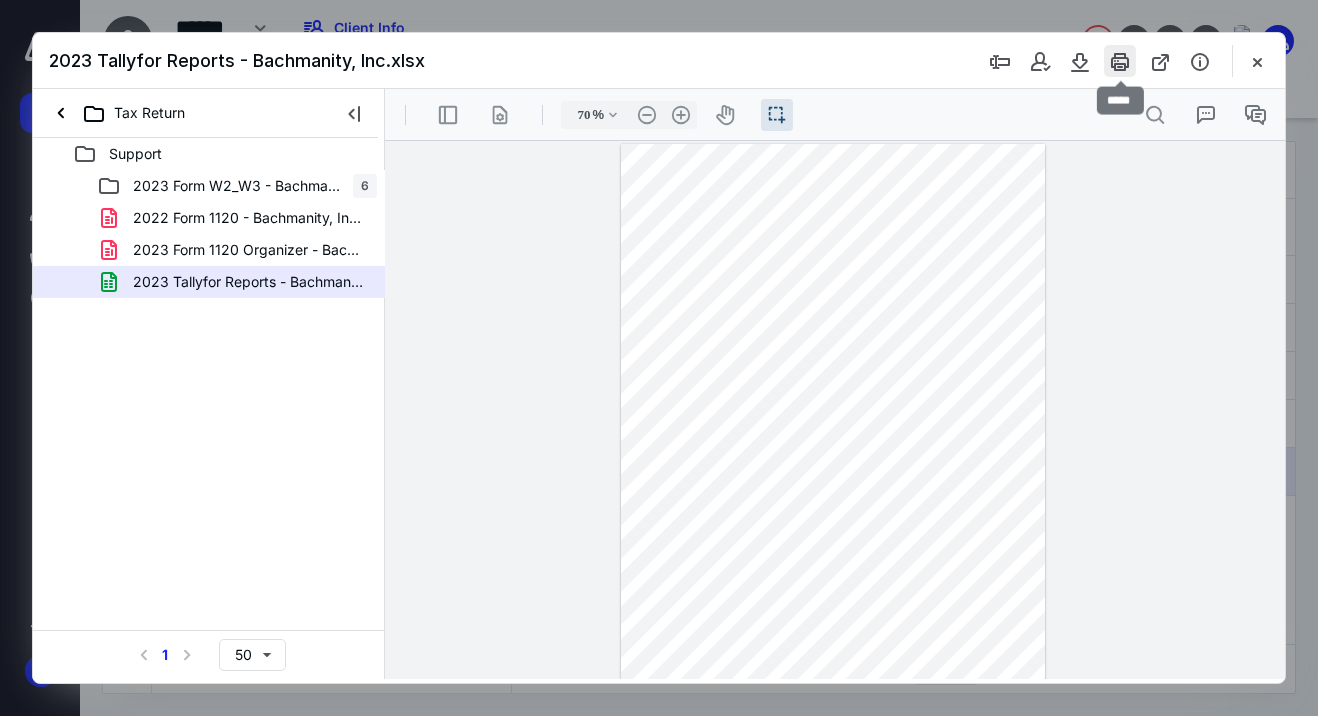 click at bounding box center (1120, 61) 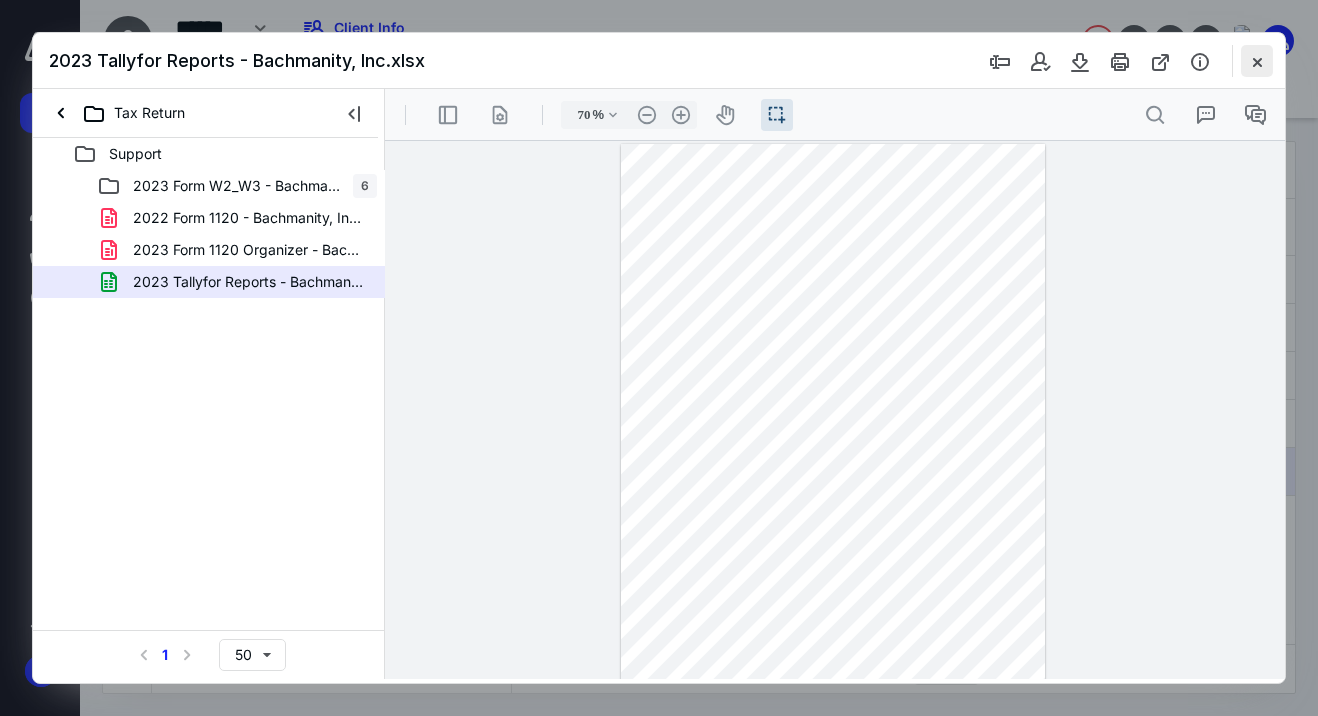 click at bounding box center (1257, 61) 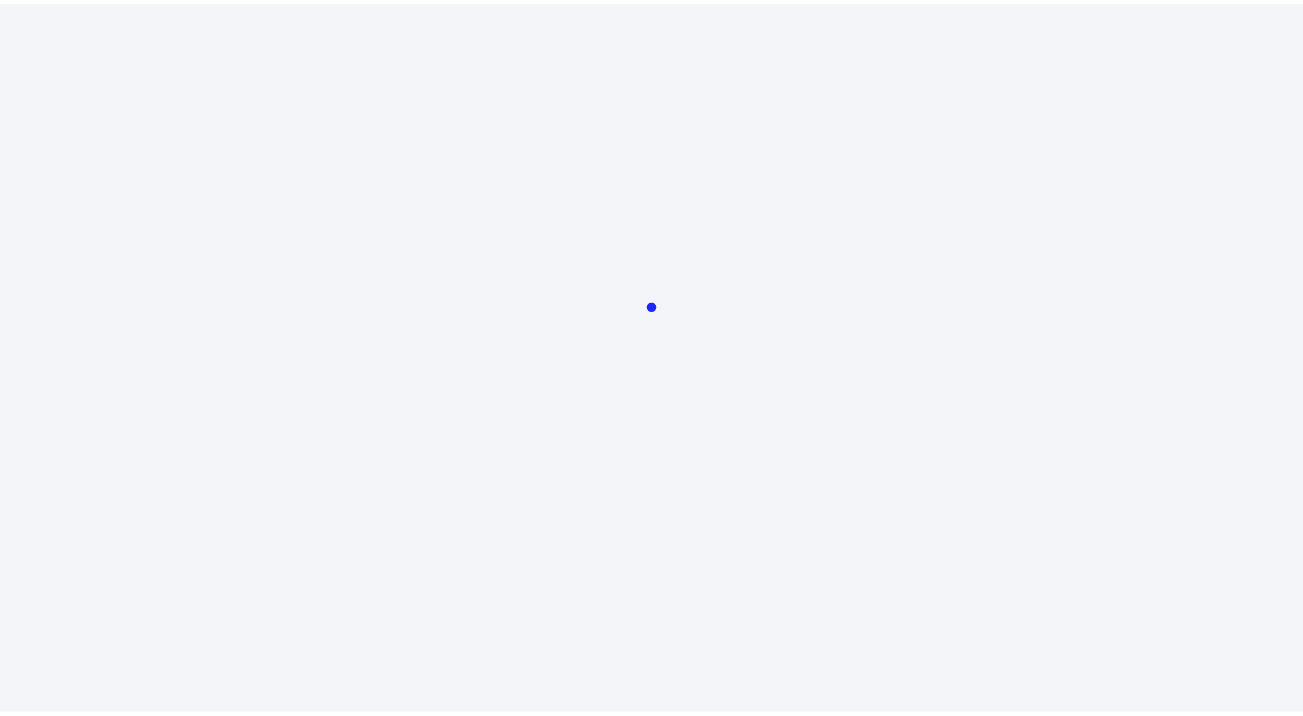 scroll, scrollTop: 0, scrollLeft: 0, axis: both 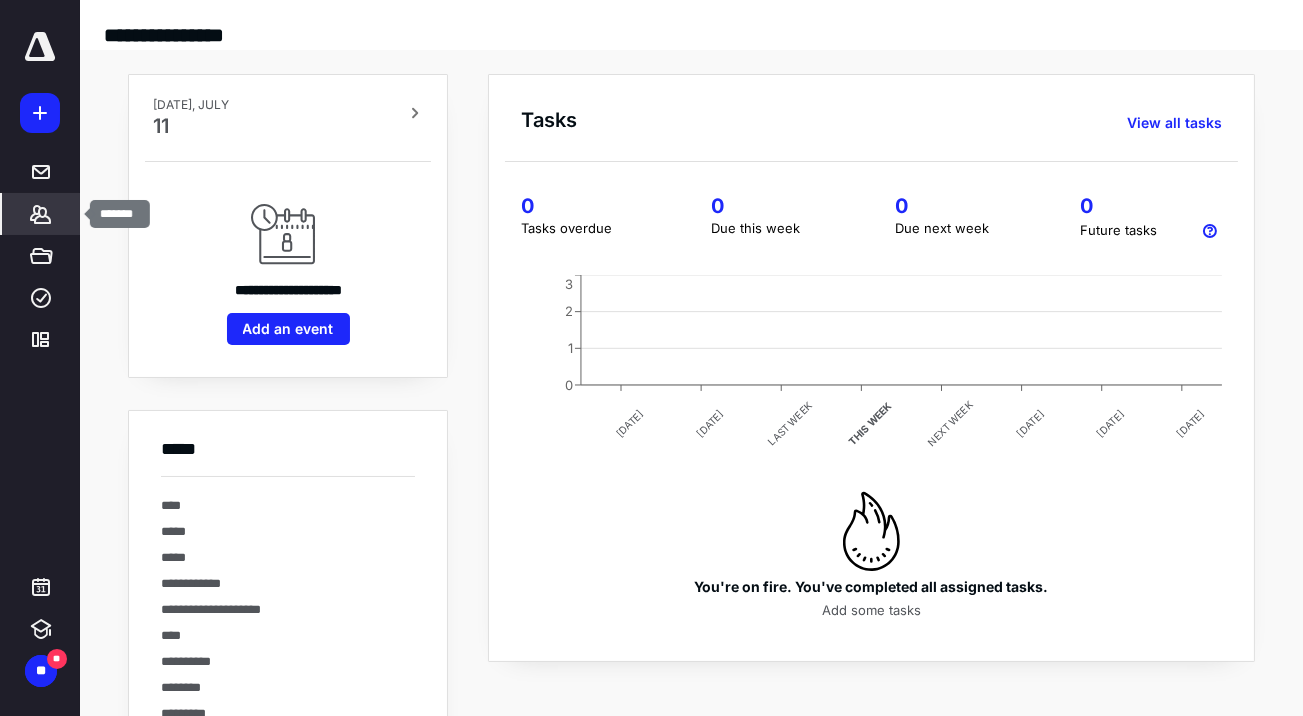 click 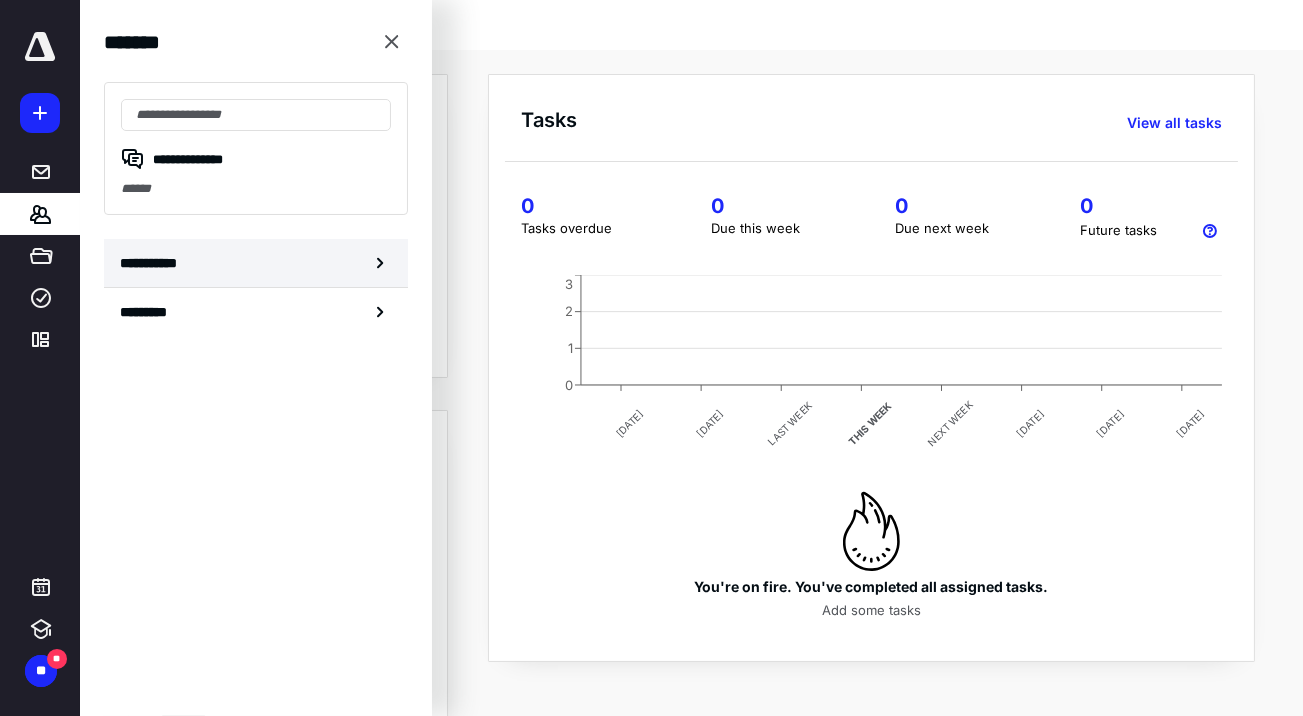 click on "**********" at bounding box center (256, 263) 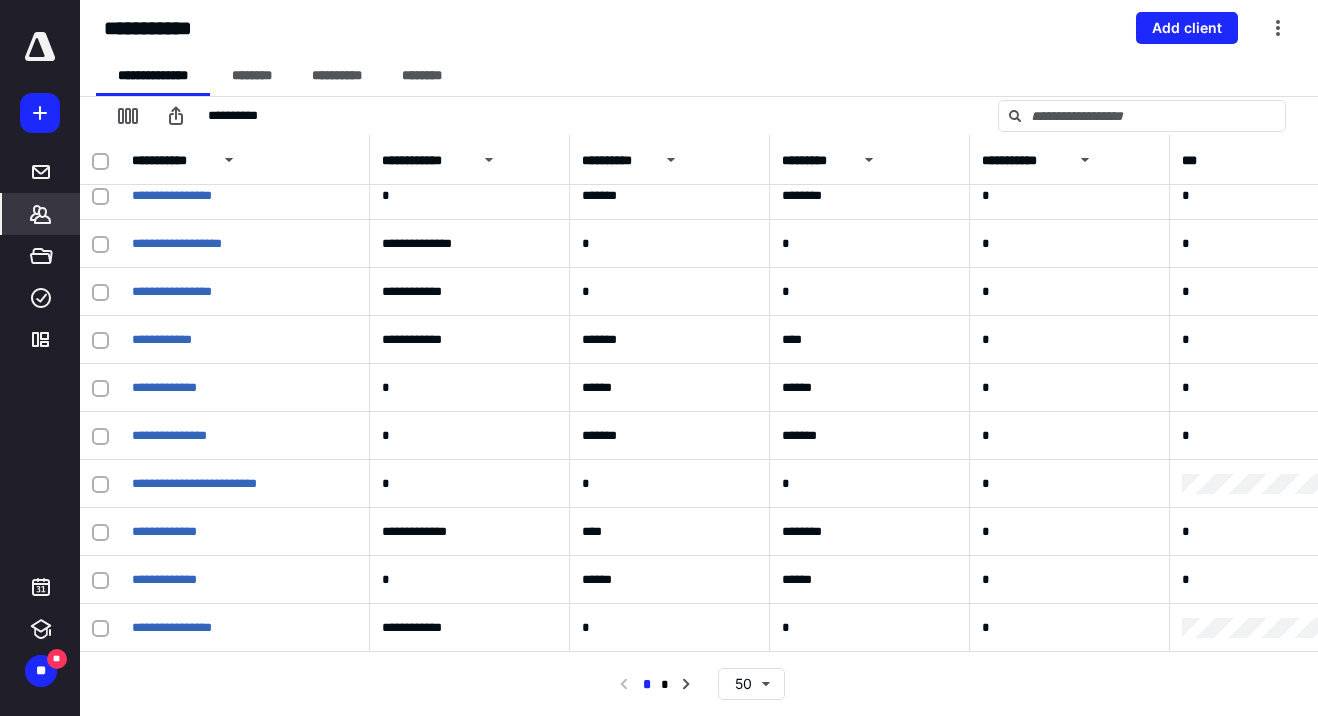 scroll, scrollTop: 1947, scrollLeft: 0, axis: vertical 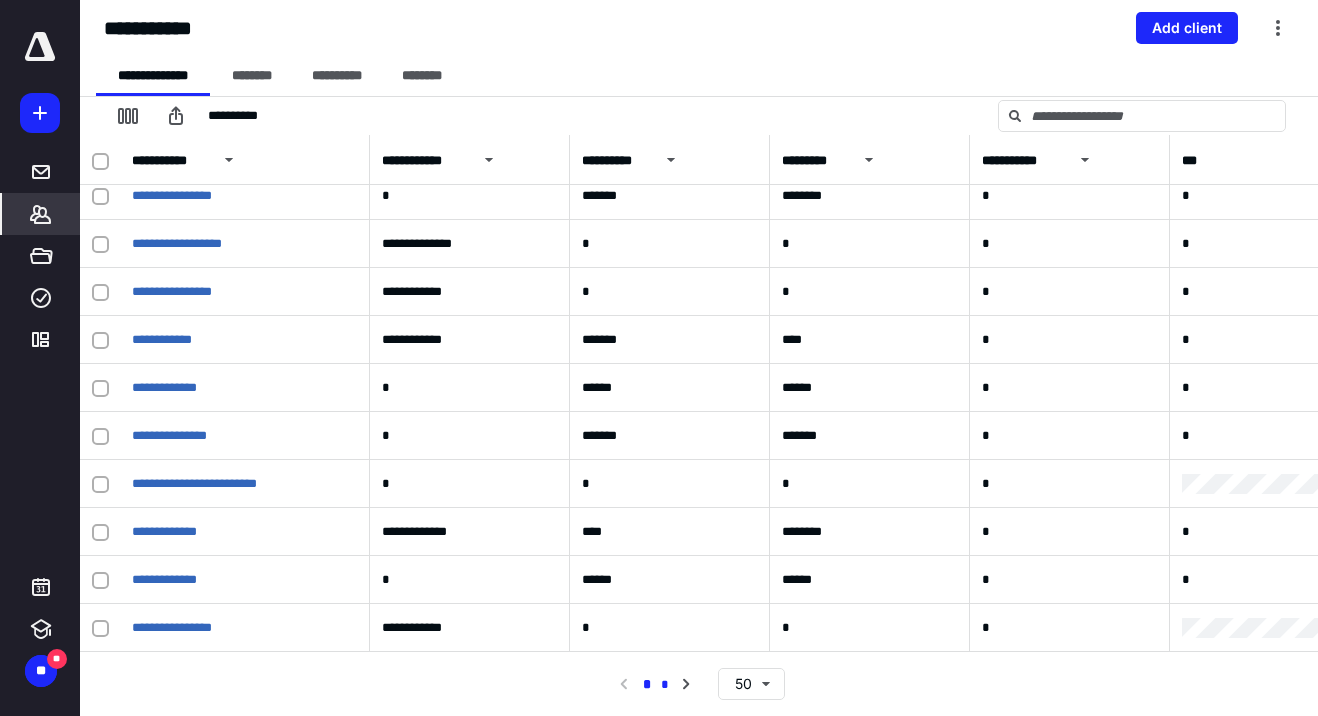 click on "*" at bounding box center (665, 685) 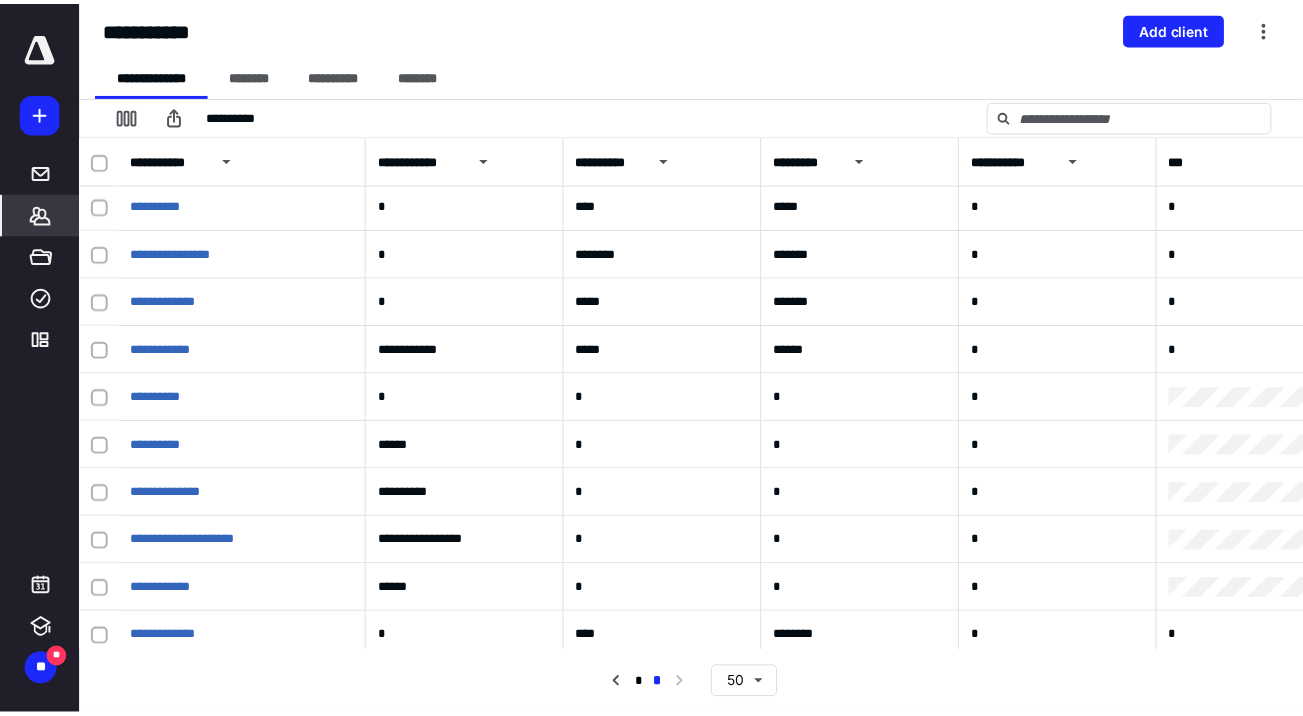 scroll, scrollTop: 0, scrollLeft: 0, axis: both 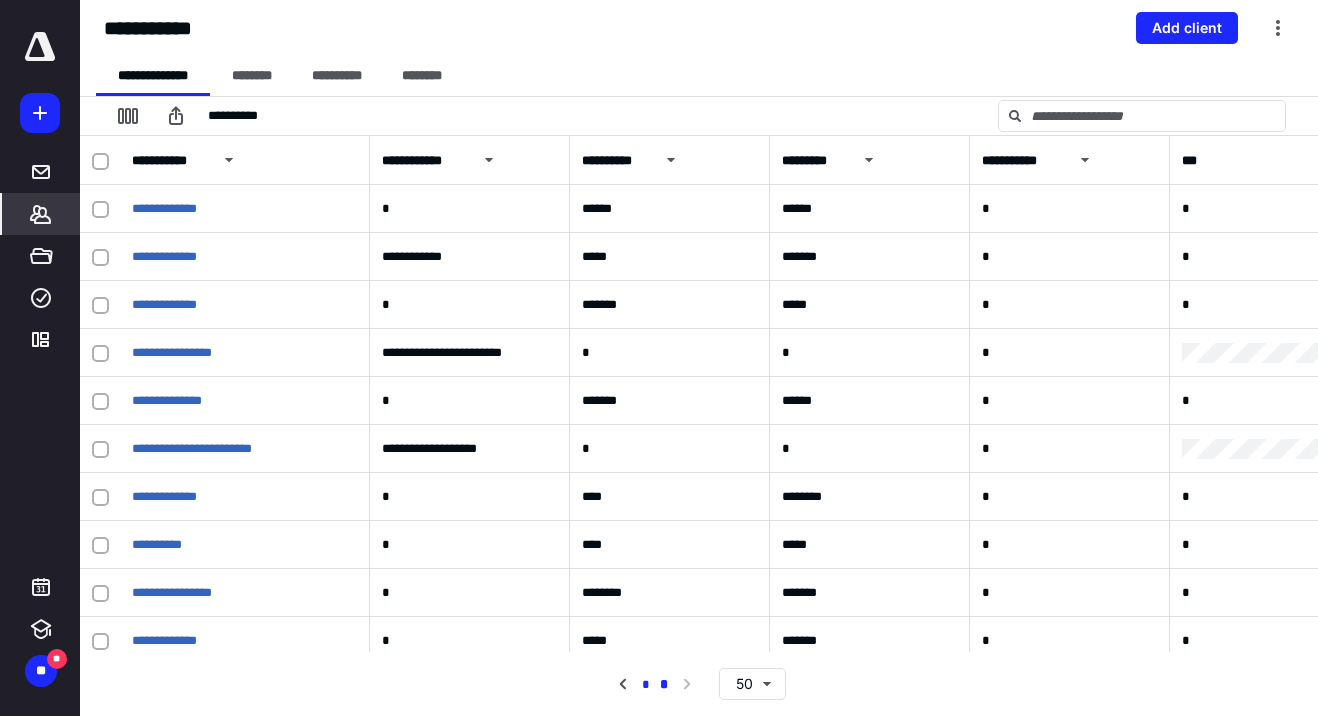 click on "*" at bounding box center [644, 685] 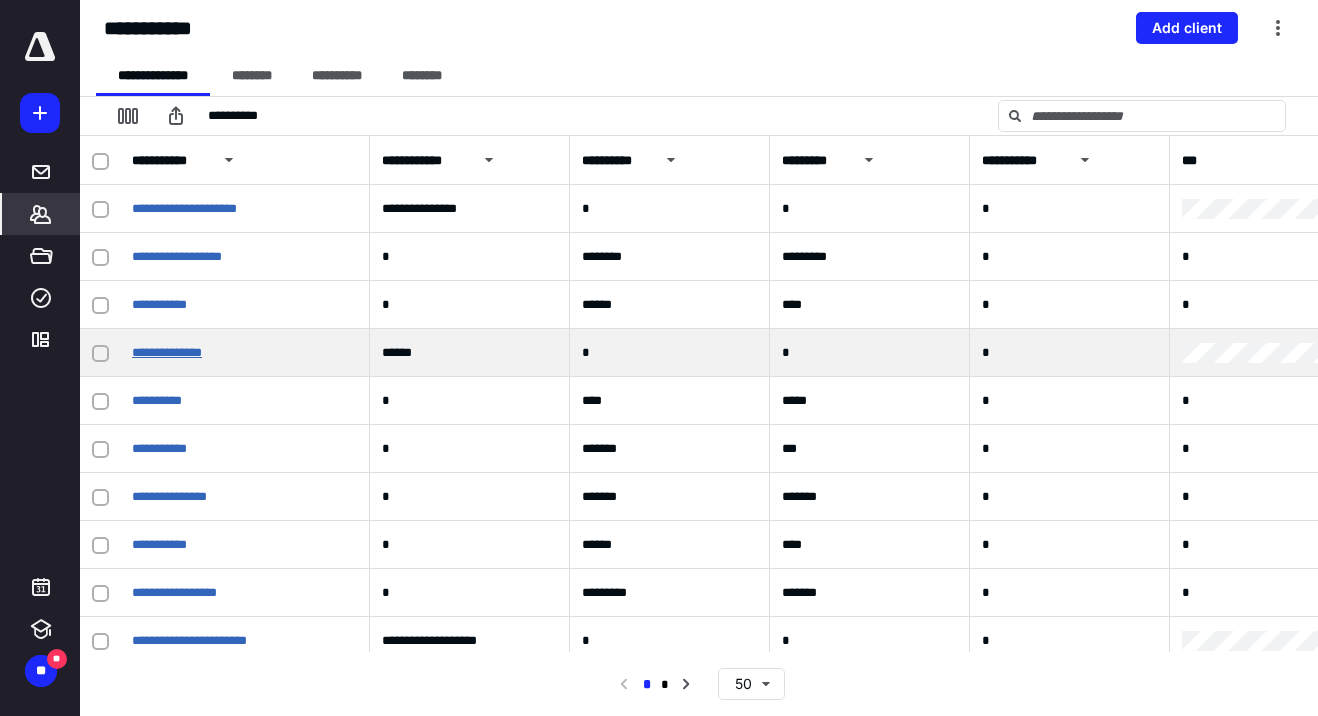 click on "**********" at bounding box center (167, 352) 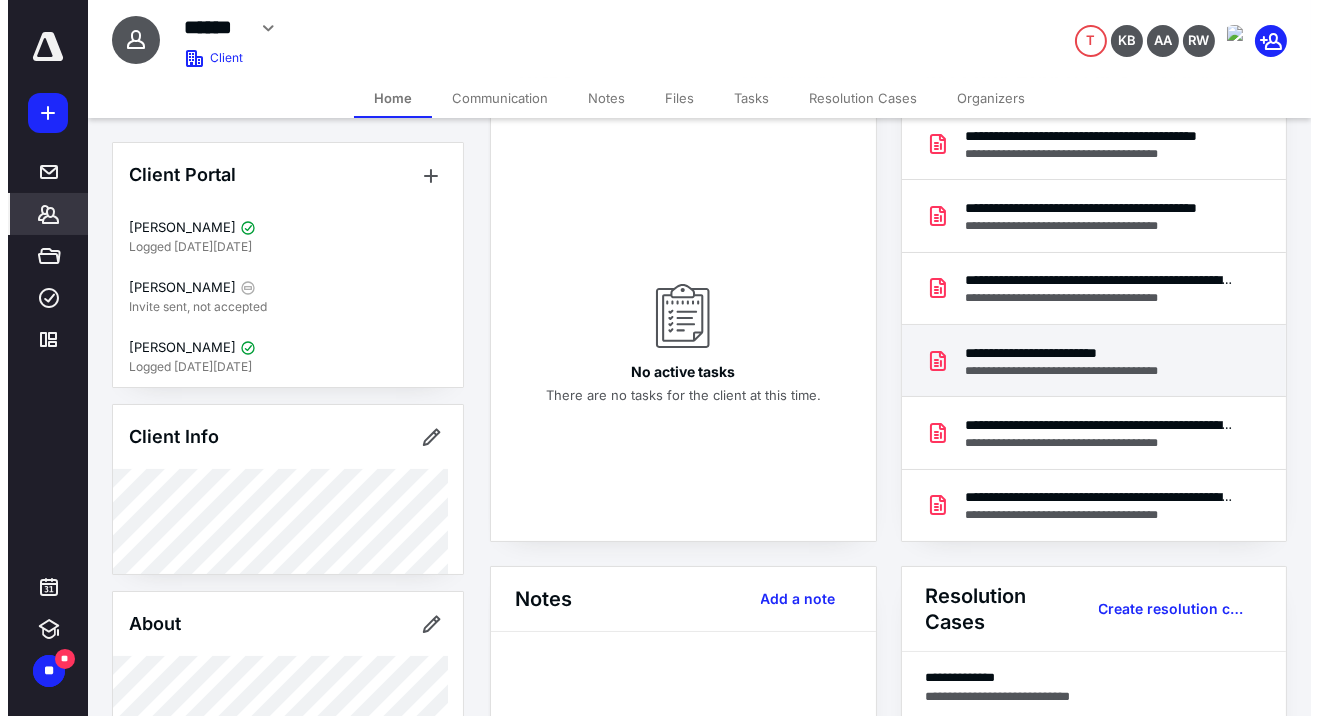 scroll, scrollTop: 0, scrollLeft: 0, axis: both 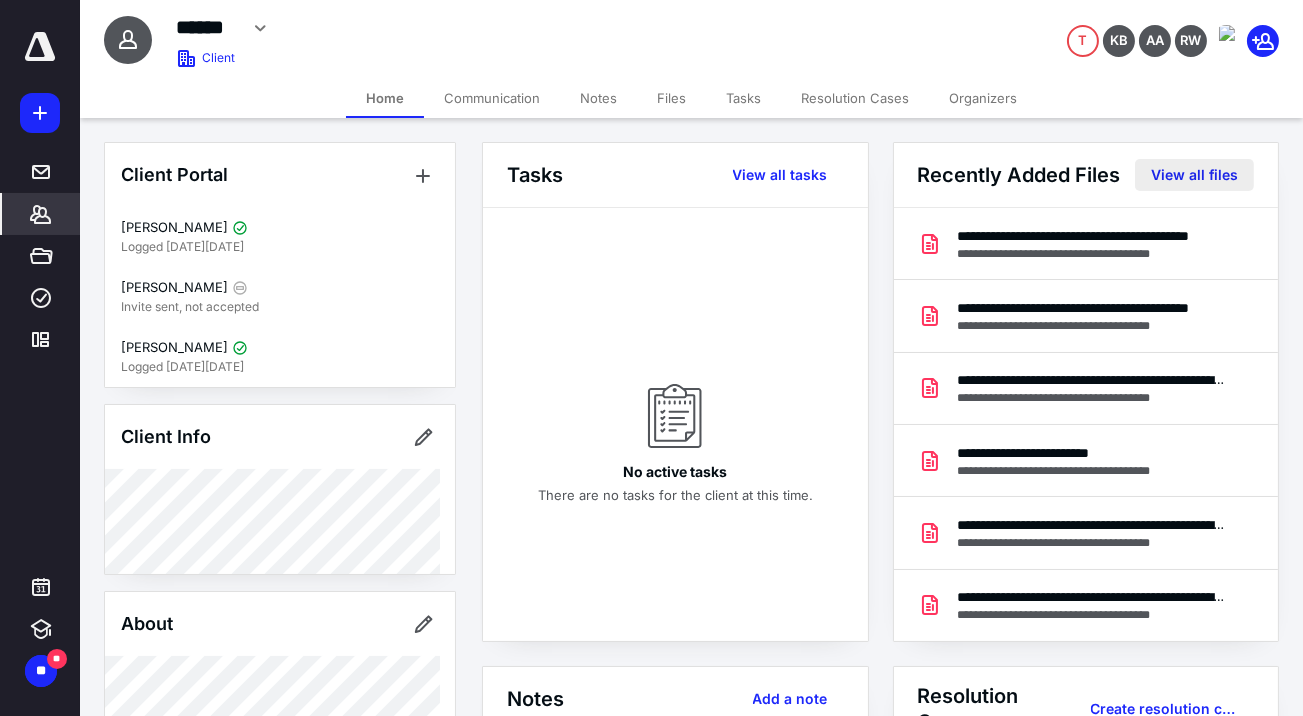 click on "View all files" at bounding box center (1194, 175) 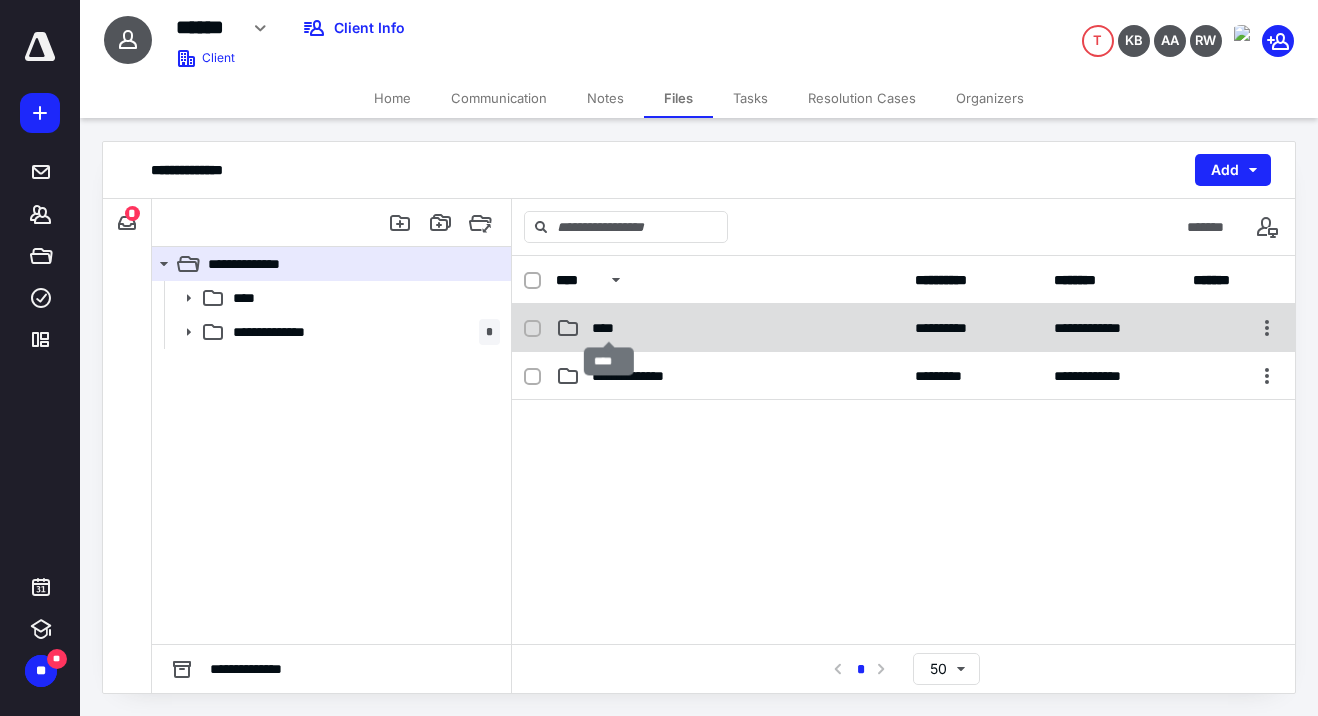 click on "****" at bounding box center (609, 328) 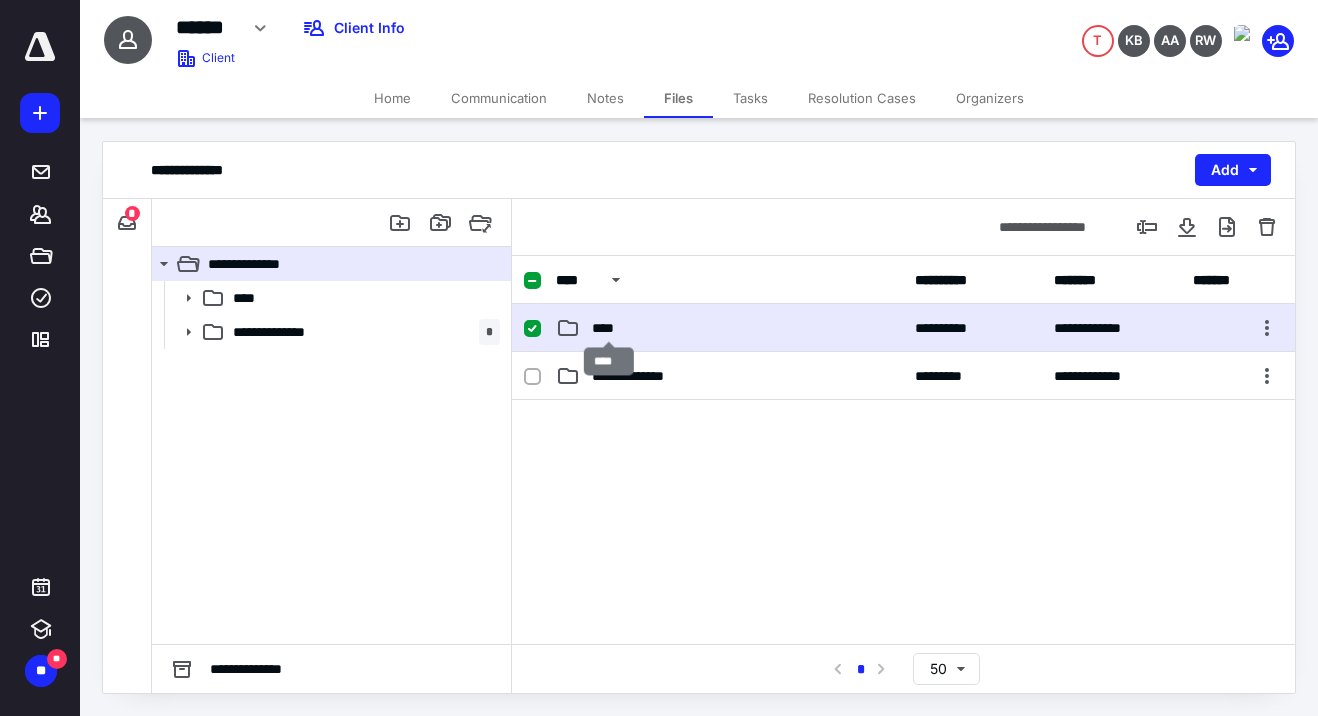 click on "****" at bounding box center [609, 328] 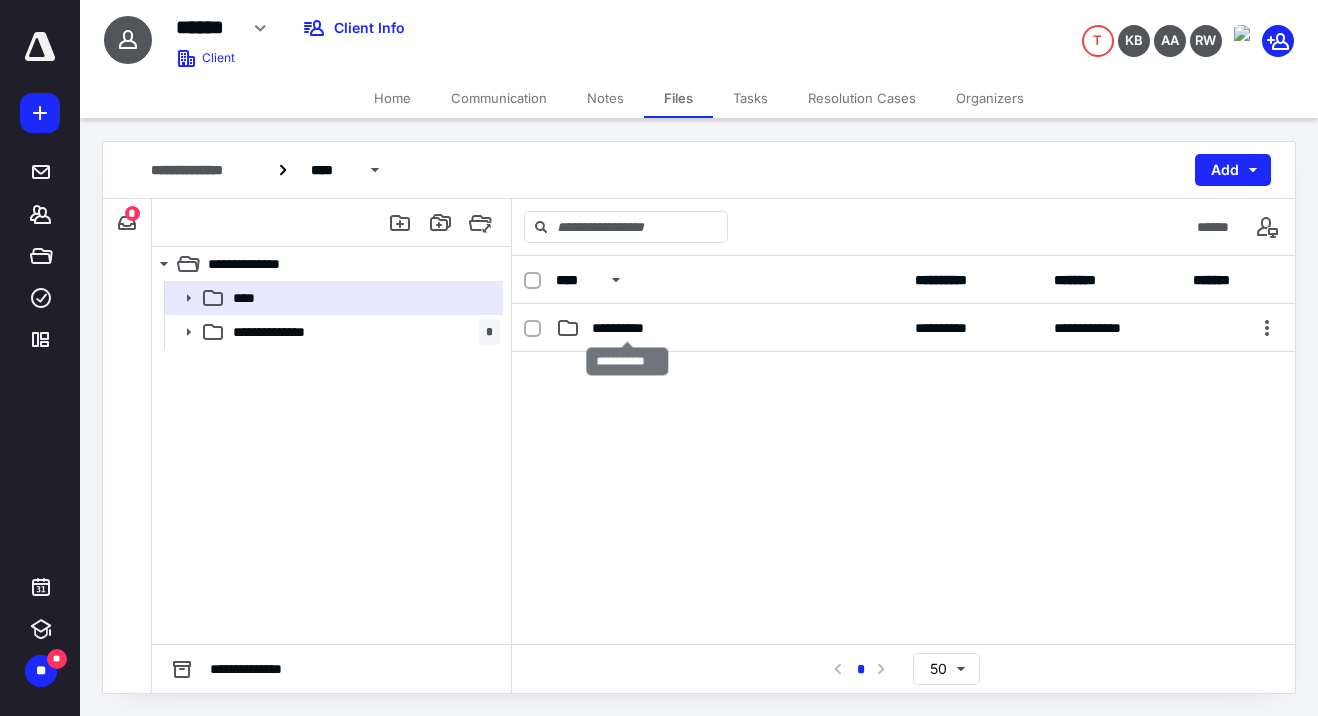 click on "**********" at bounding box center [627, 328] 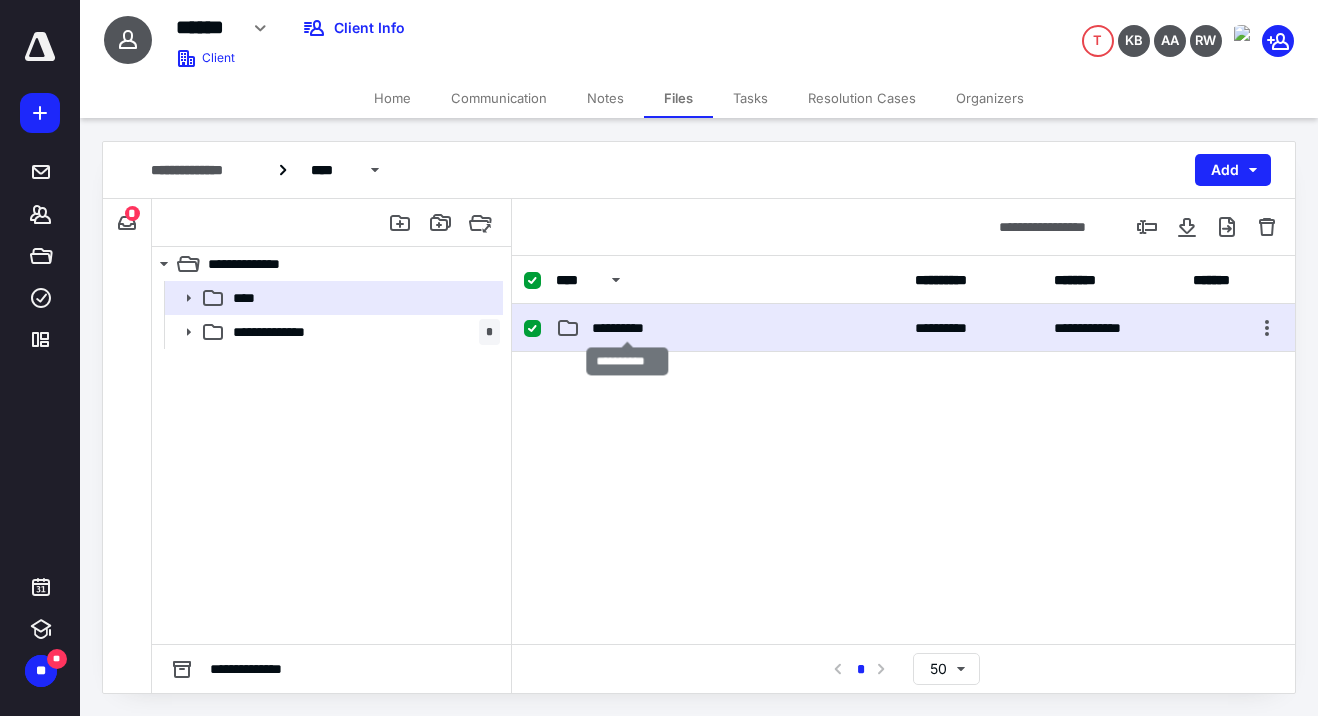 click on "**********" at bounding box center (627, 328) 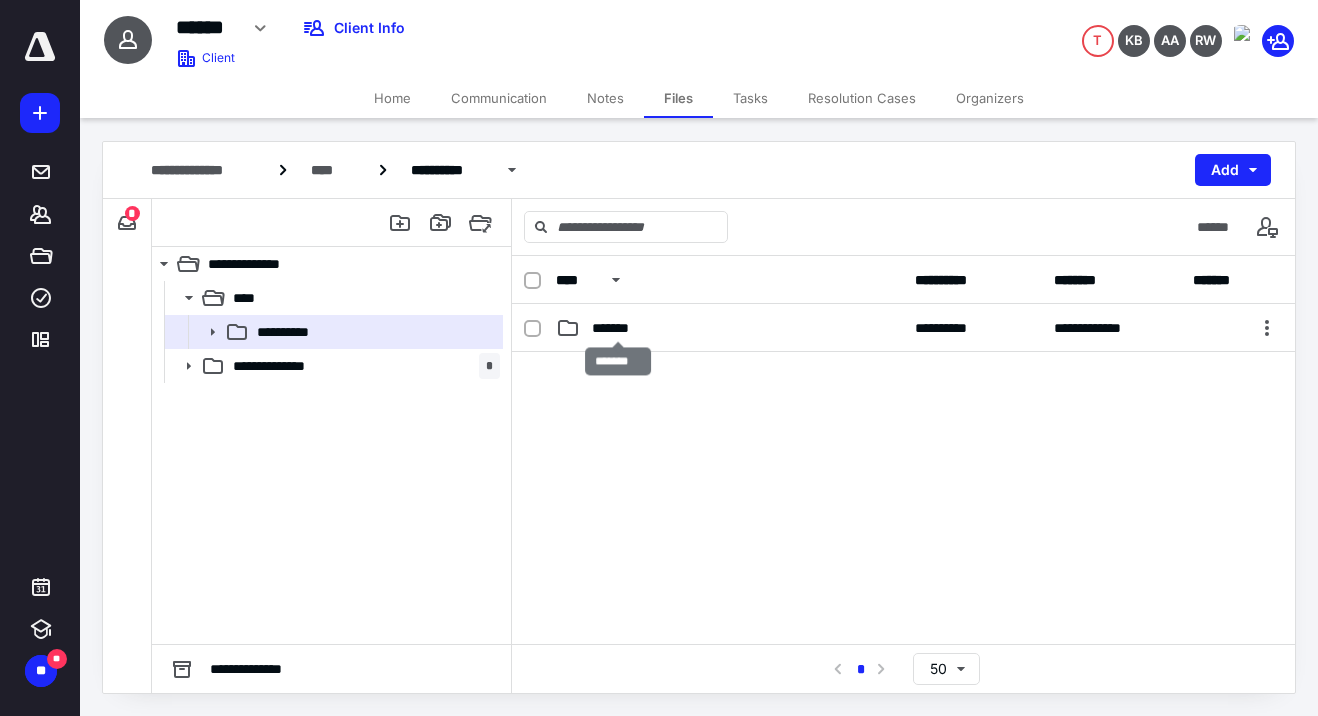 click on "*******" at bounding box center [618, 328] 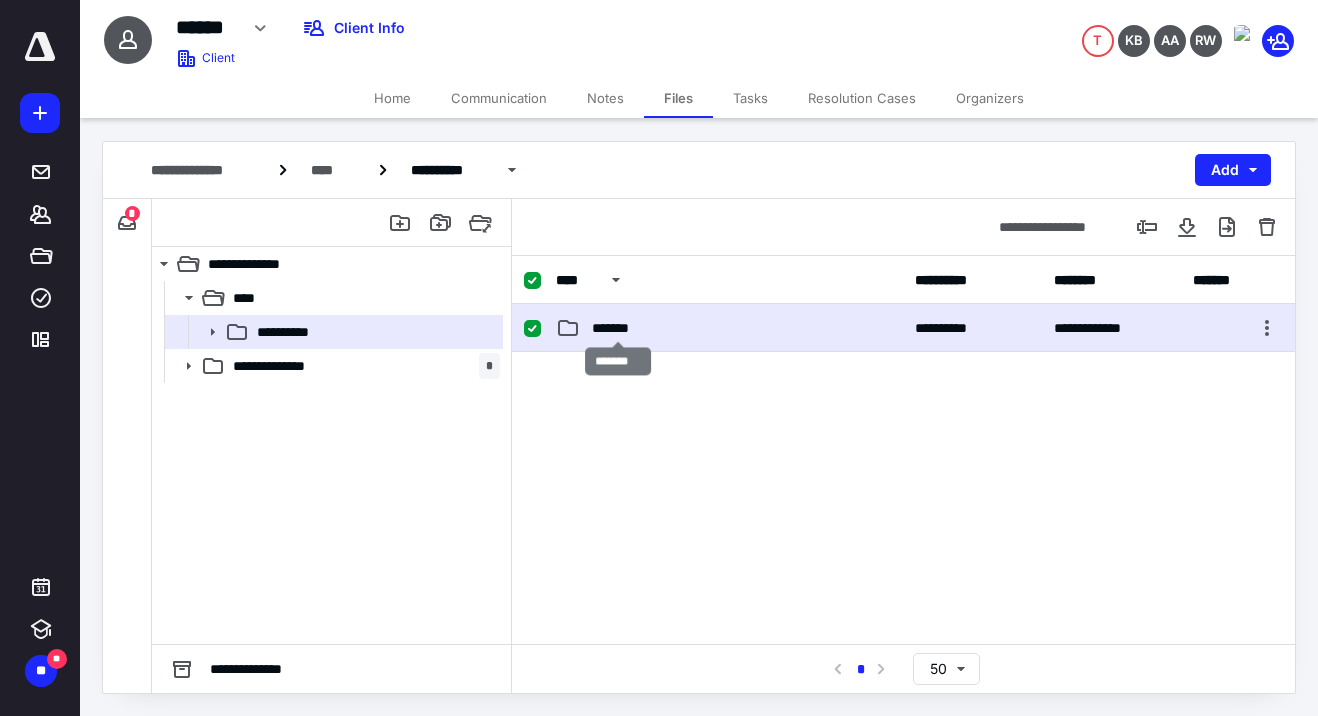 click on "*******" at bounding box center [618, 328] 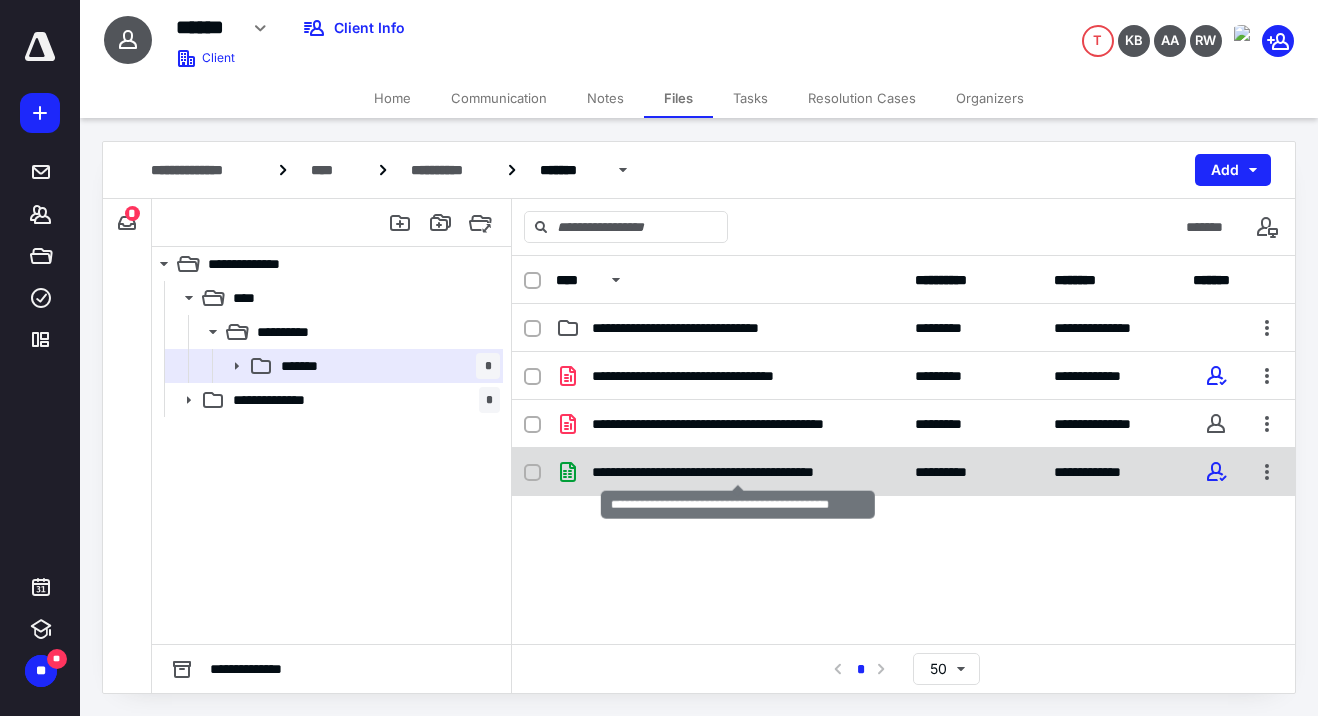 click on "**********" at bounding box center (738, 472) 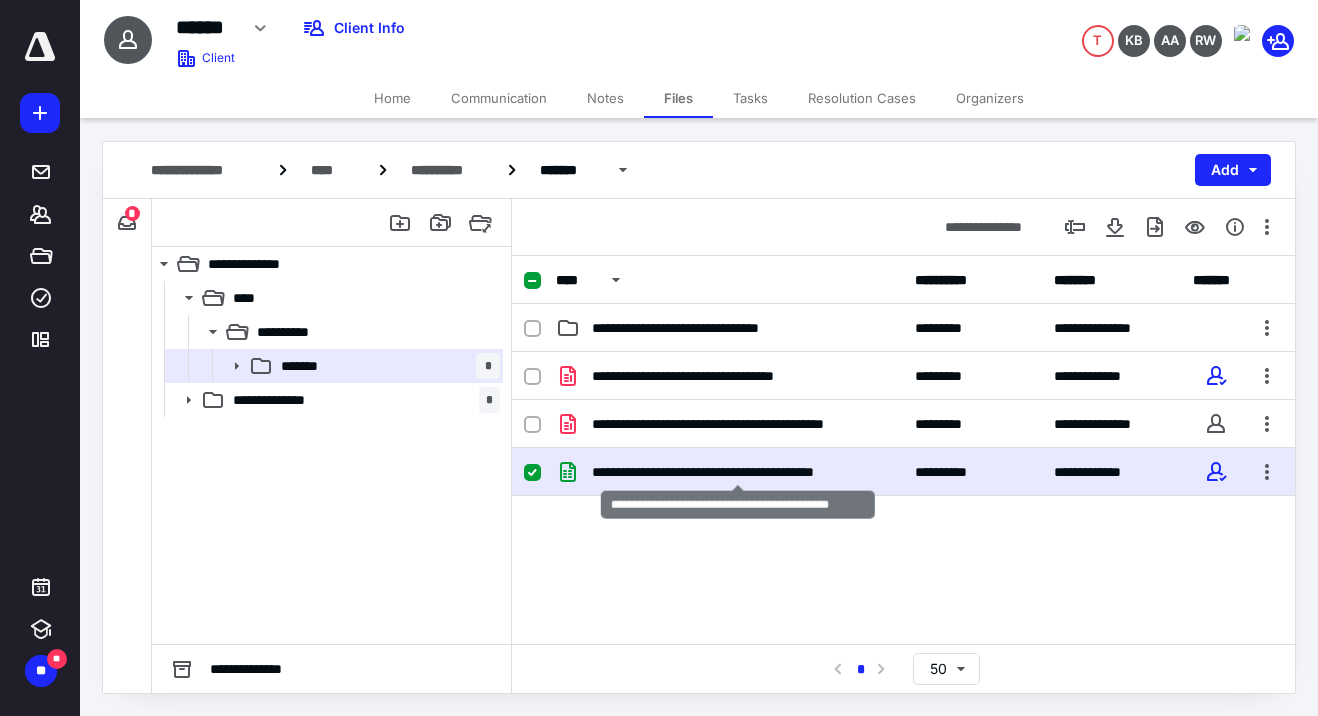 click on "**********" at bounding box center [738, 472] 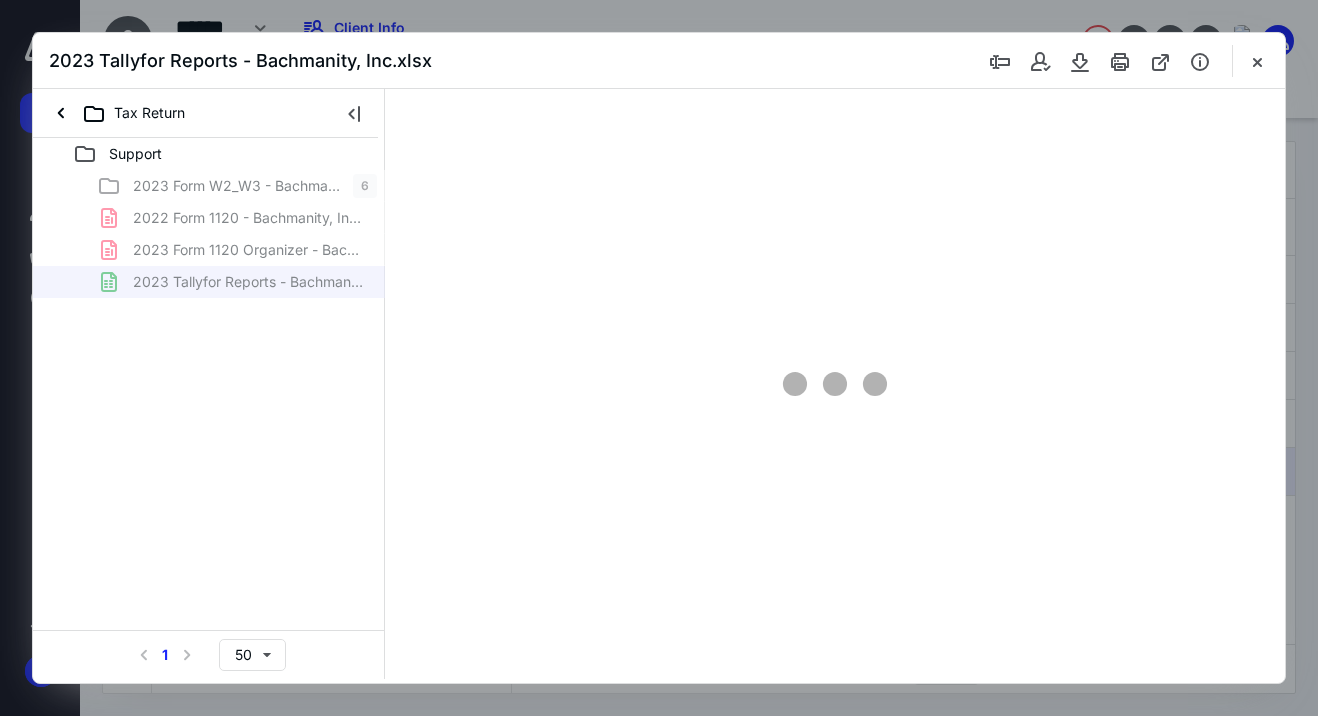 scroll, scrollTop: 0, scrollLeft: 0, axis: both 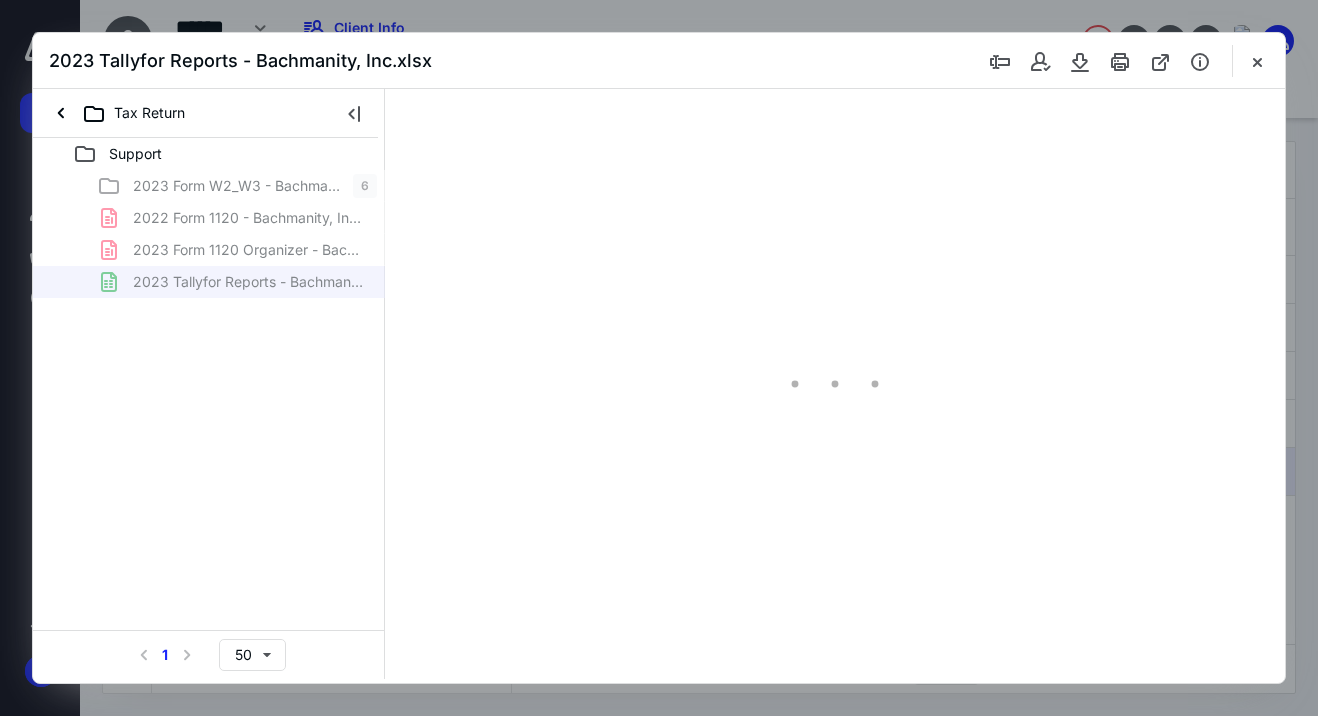 type on "70" 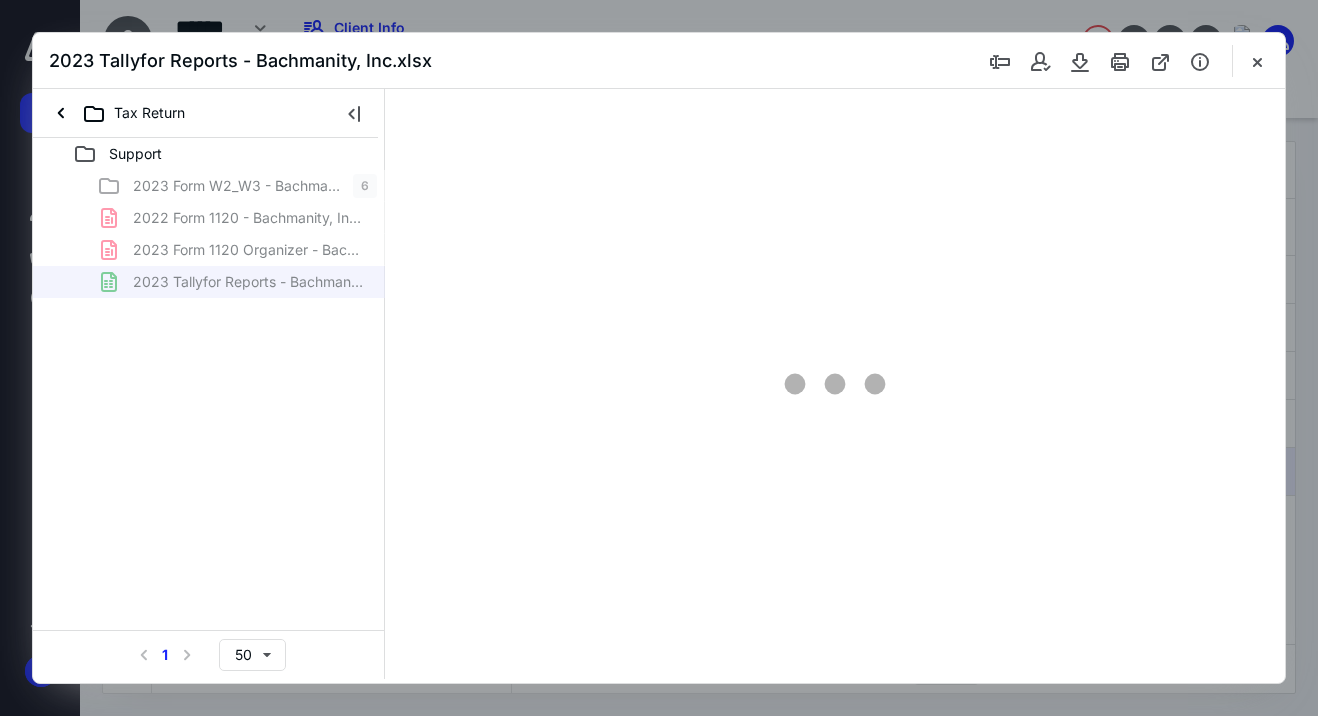 scroll, scrollTop: 38, scrollLeft: 0, axis: vertical 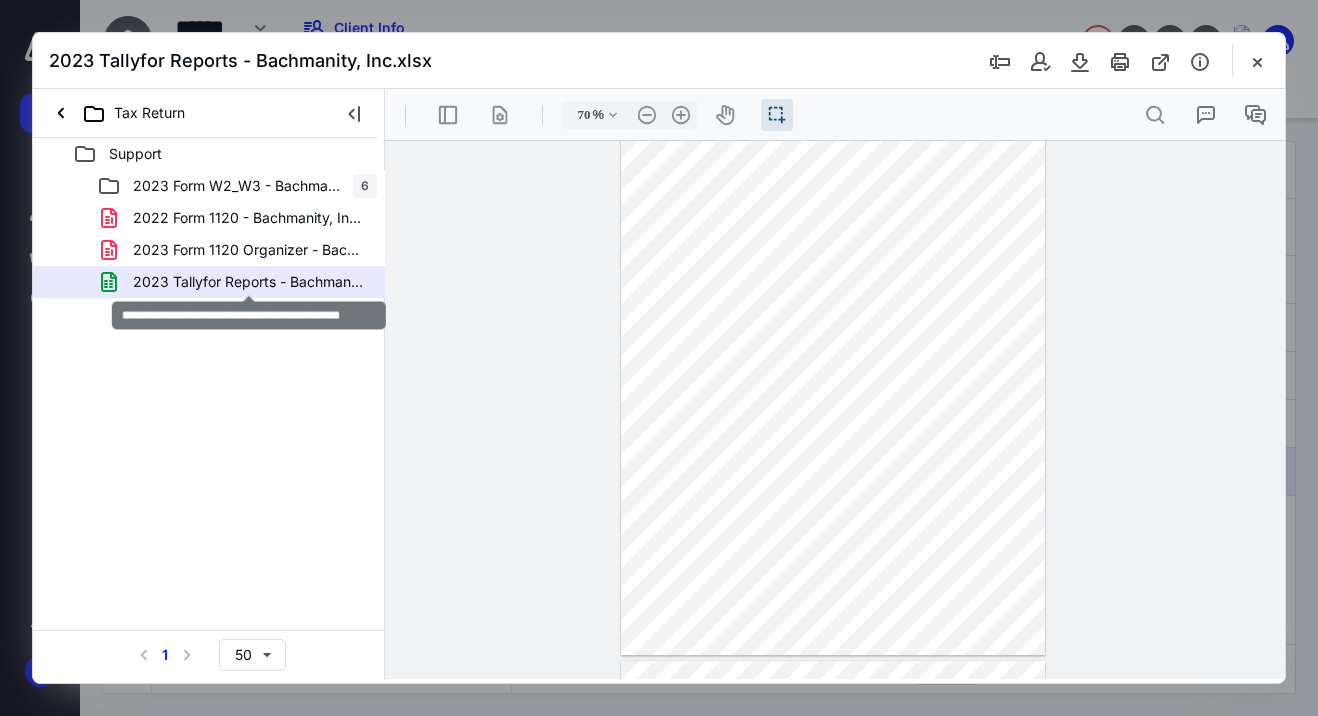 drag, startPoint x: 724, startPoint y: 370, endPoint x: 1192, endPoint y: 285, distance: 475.6564 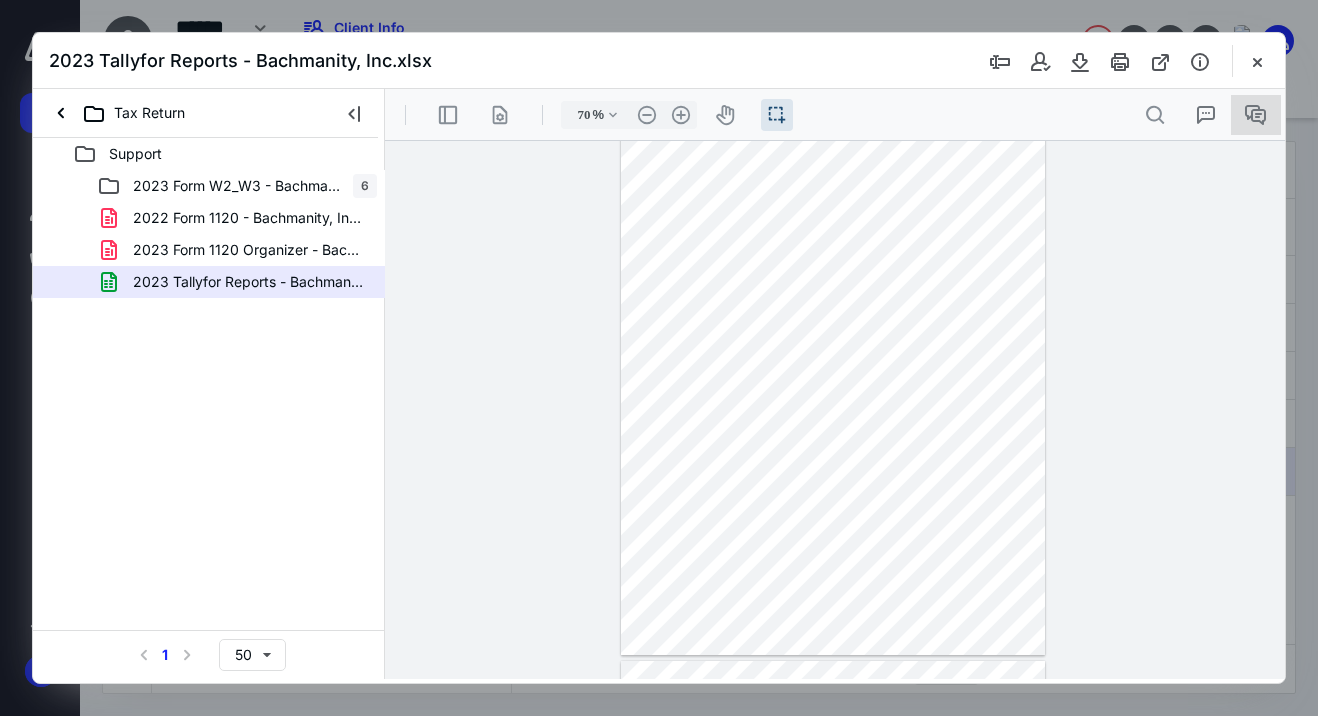 click 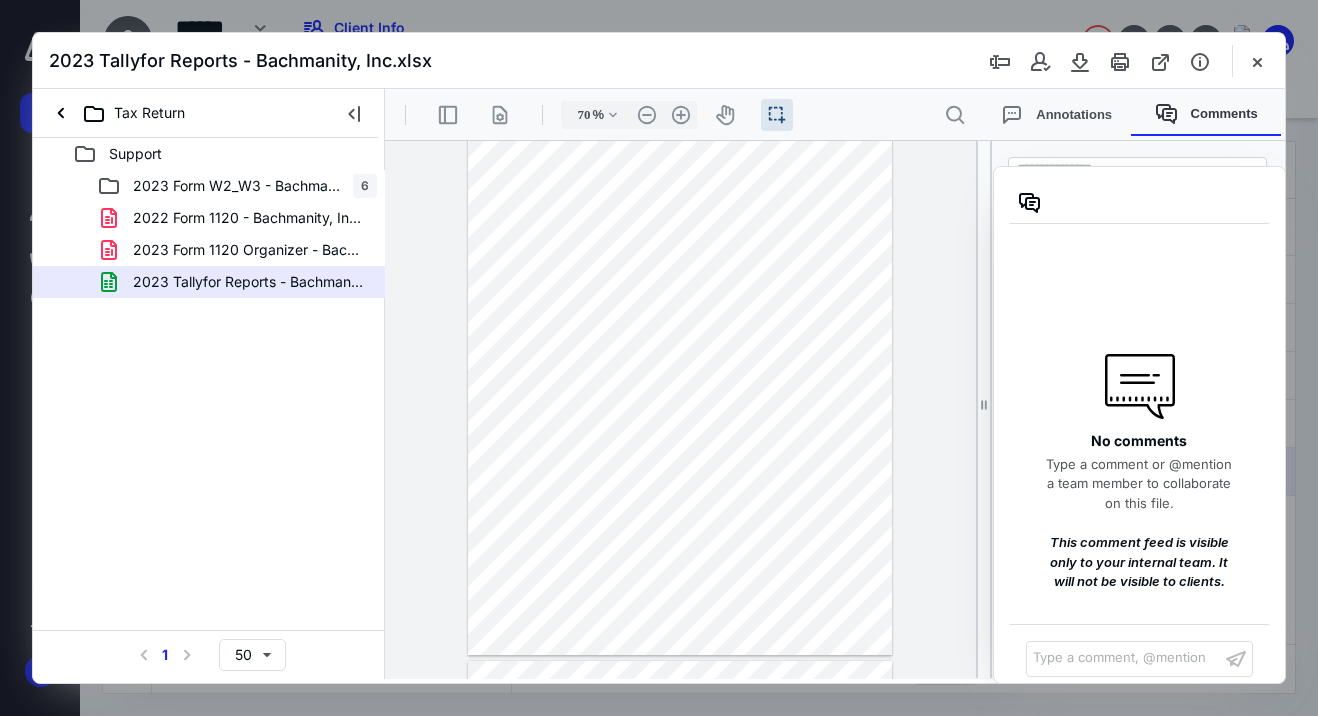 click on "**********" at bounding box center (681, 418) 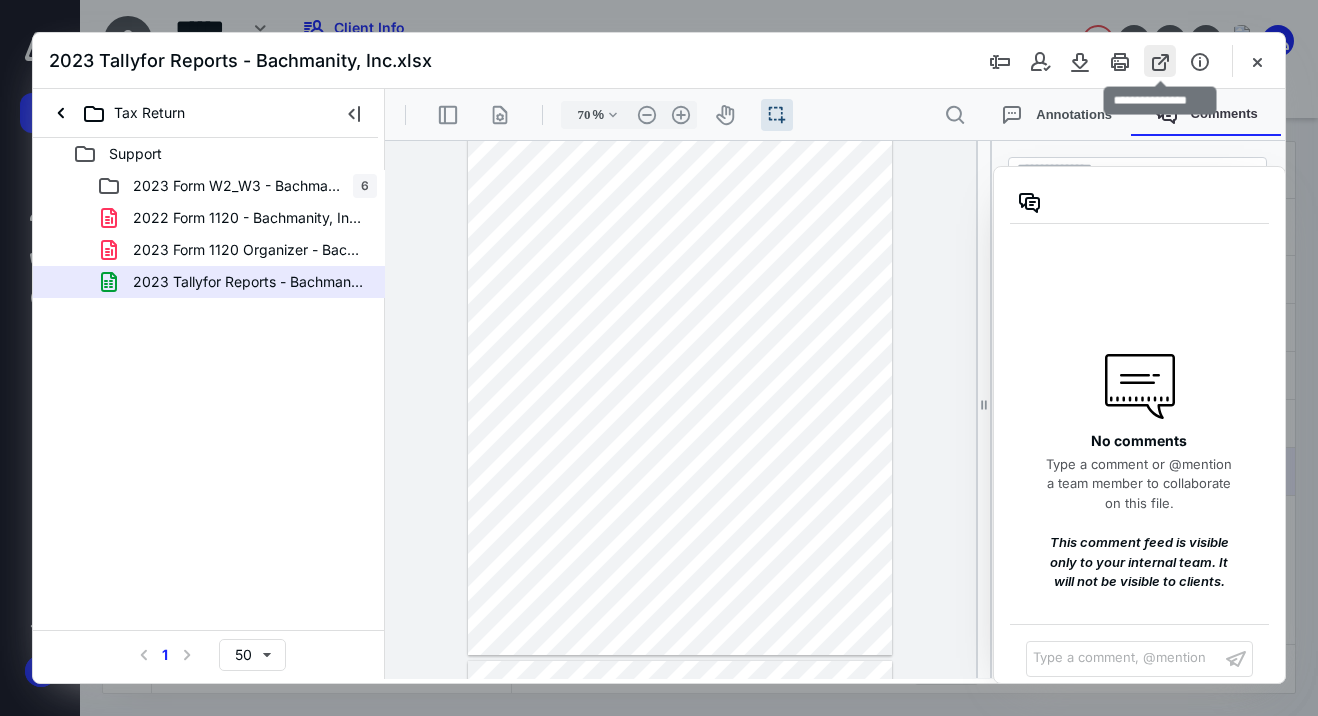click at bounding box center (1160, 61) 